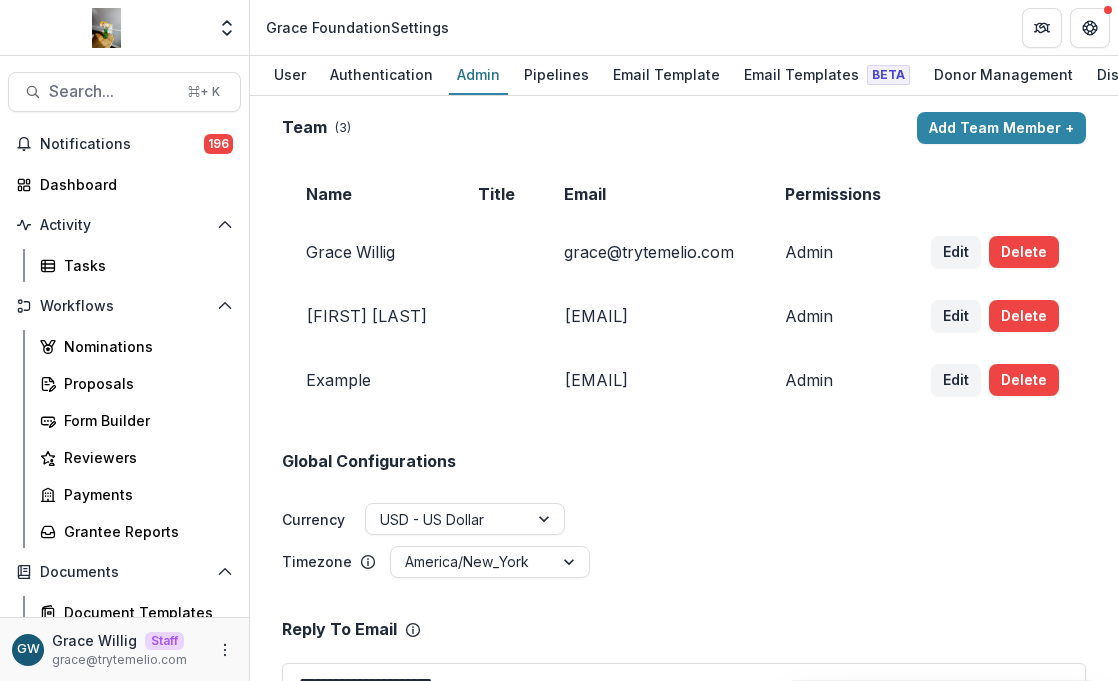 scroll, scrollTop: 0, scrollLeft: 0, axis: both 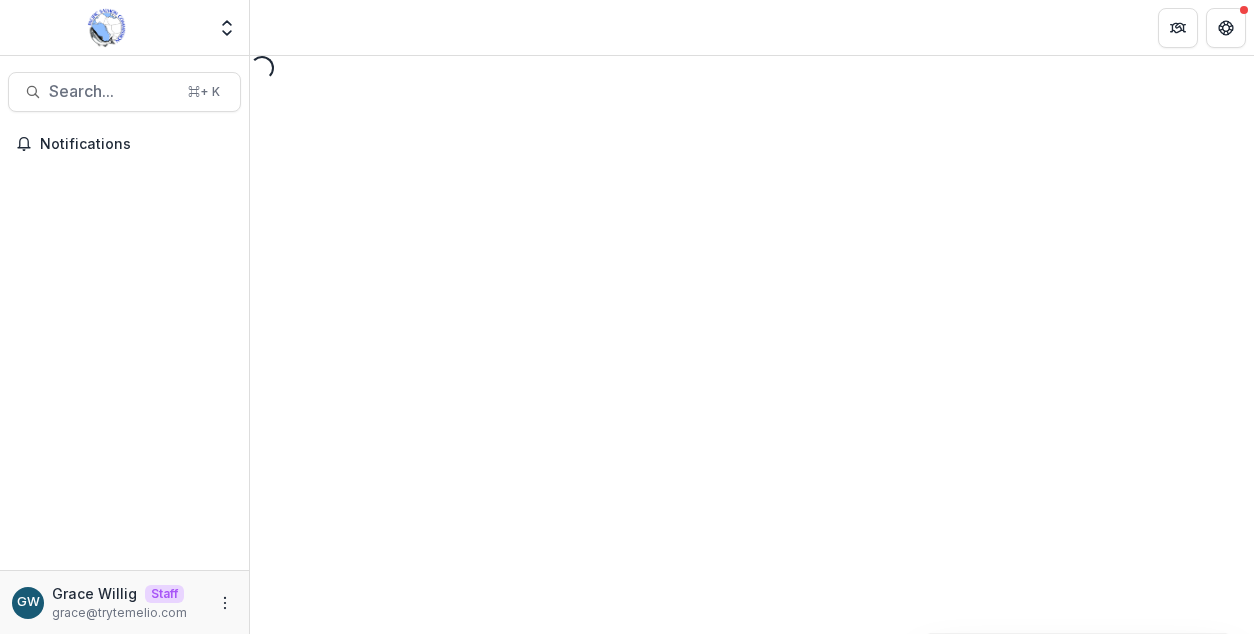 select on "********" 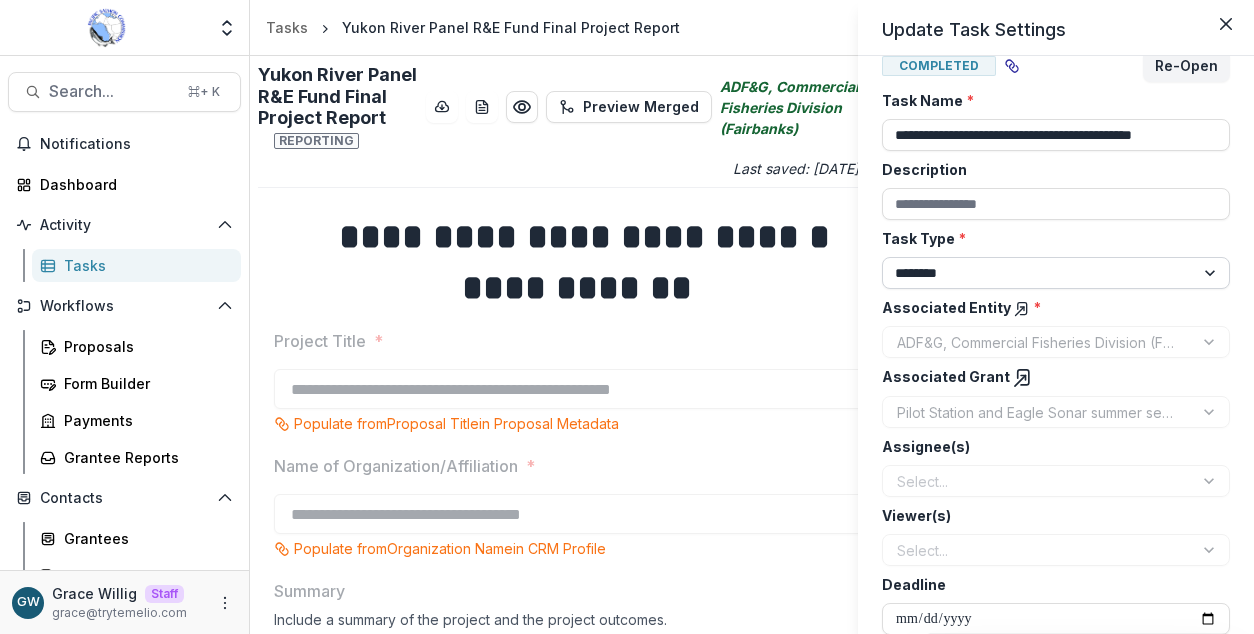 scroll, scrollTop: 50, scrollLeft: 0, axis: vertical 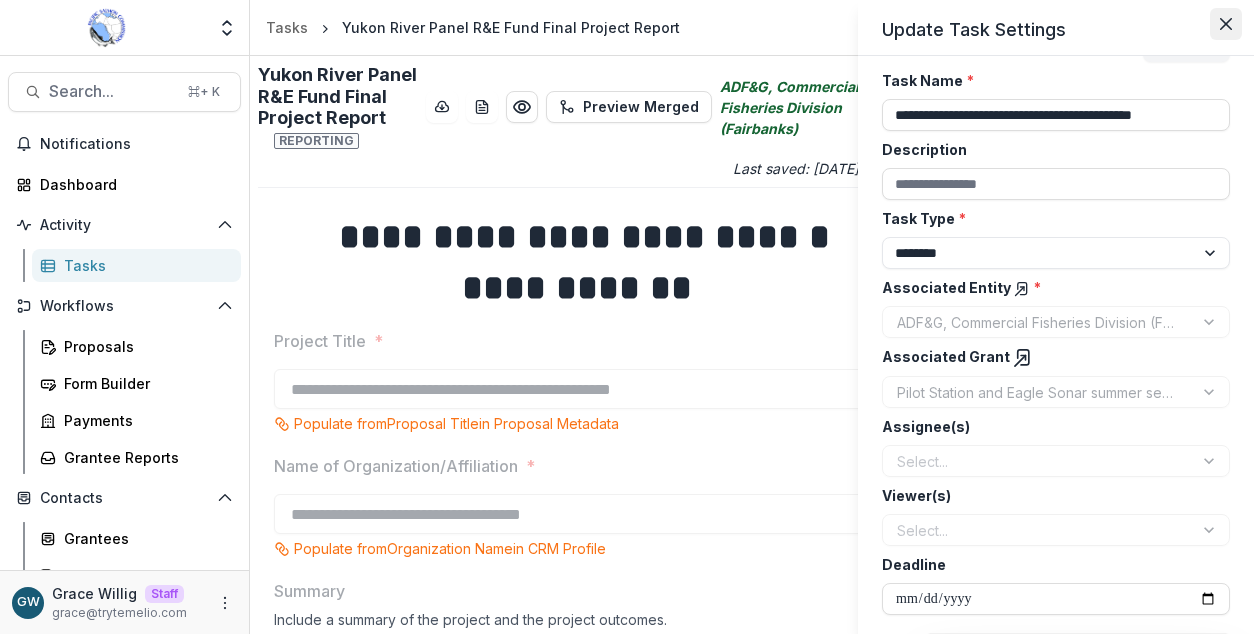 click 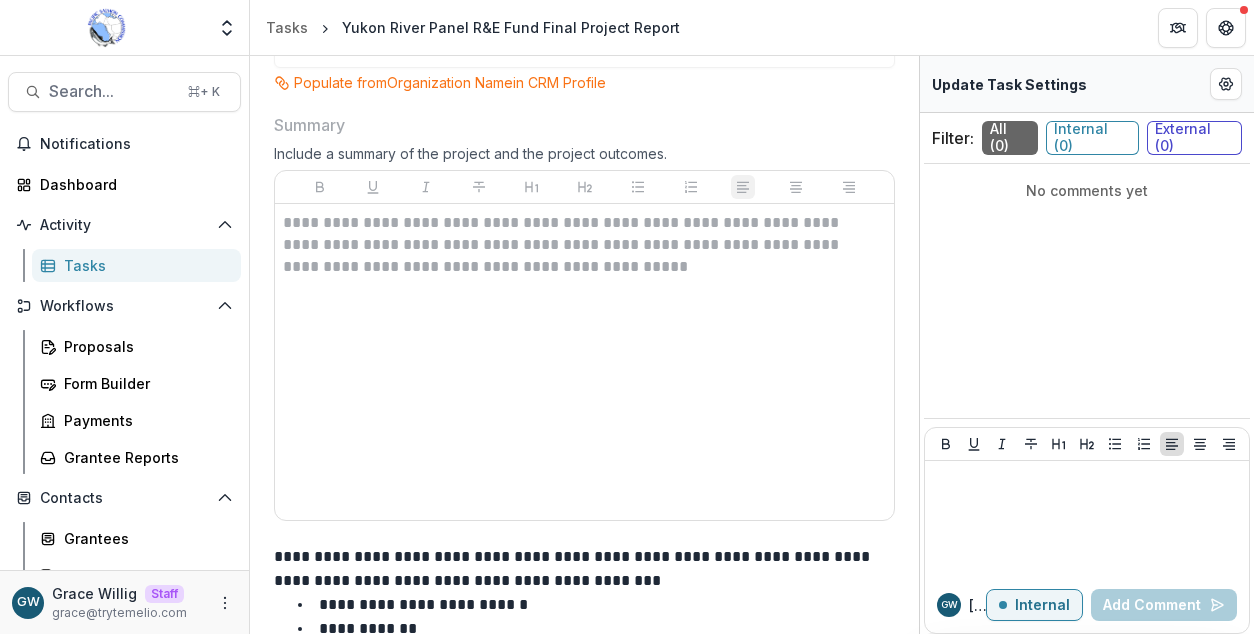 scroll, scrollTop: 457, scrollLeft: 0, axis: vertical 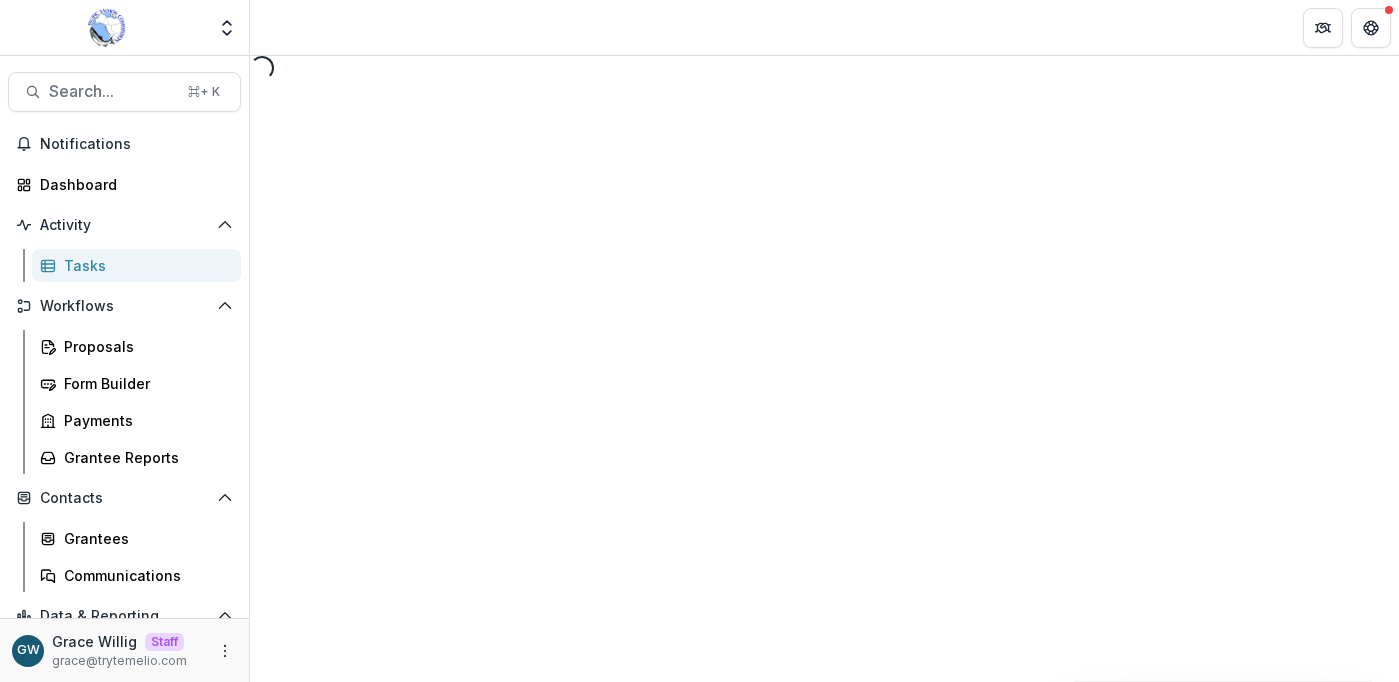 select on "********" 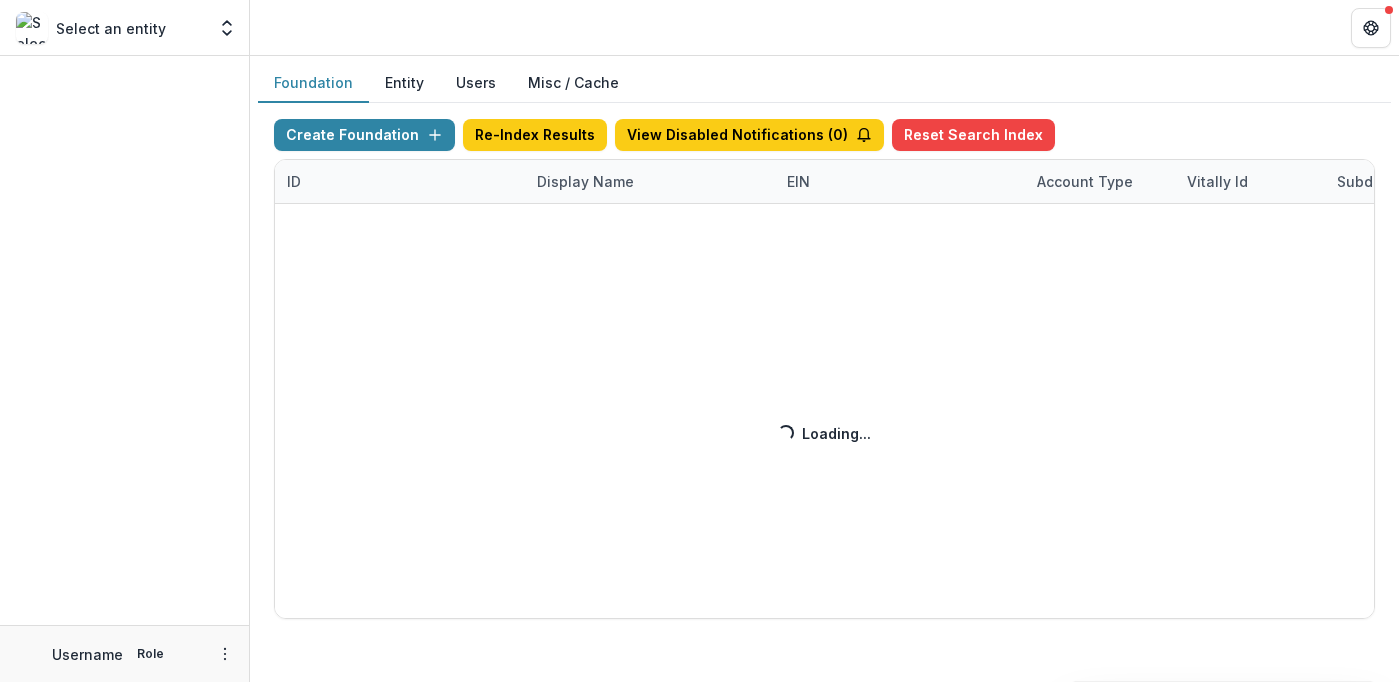 scroll, scrollTop: 0, scrollLeft: 0, axis: both 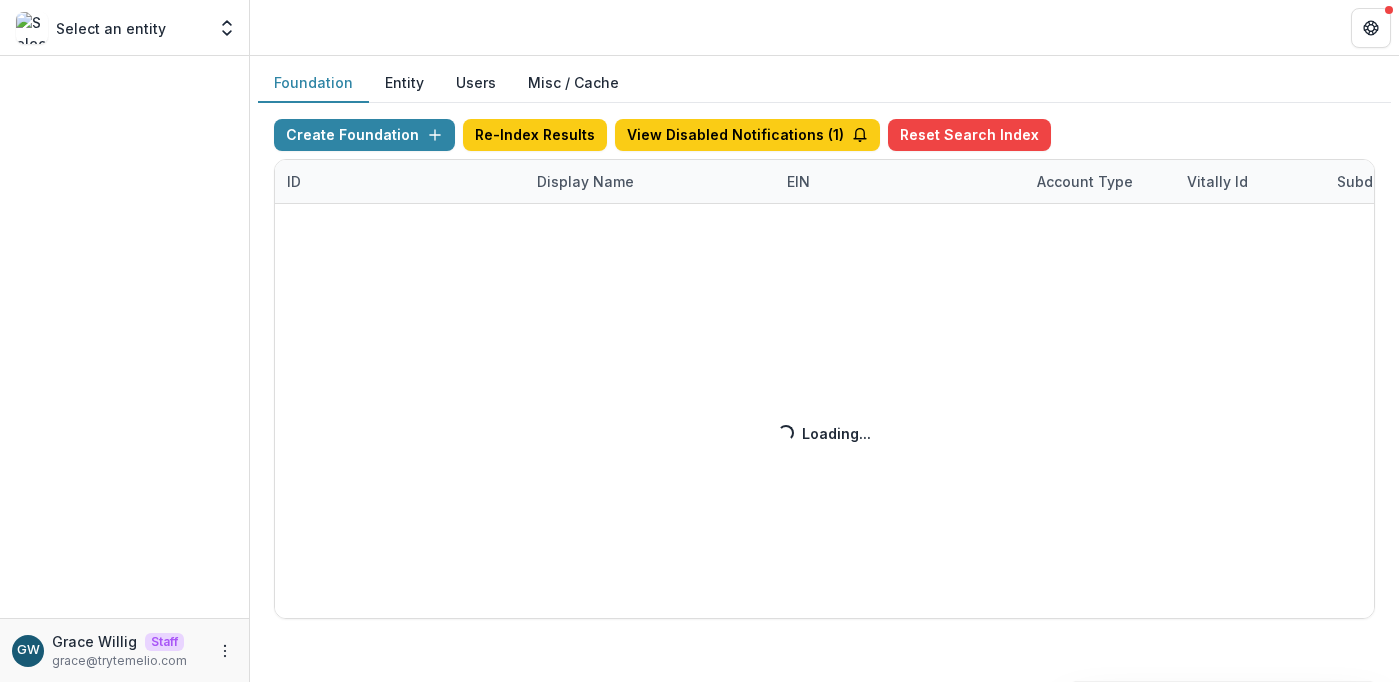click on "Create Foundation Re-Index Results View Disabled Notifications ( 1 ) Reset Search Index ID Display Name EIN Account Type Vitally Id Subdomain Created on Actions Feature Flags Loading... Loading..." at bounding box center (824, 369) 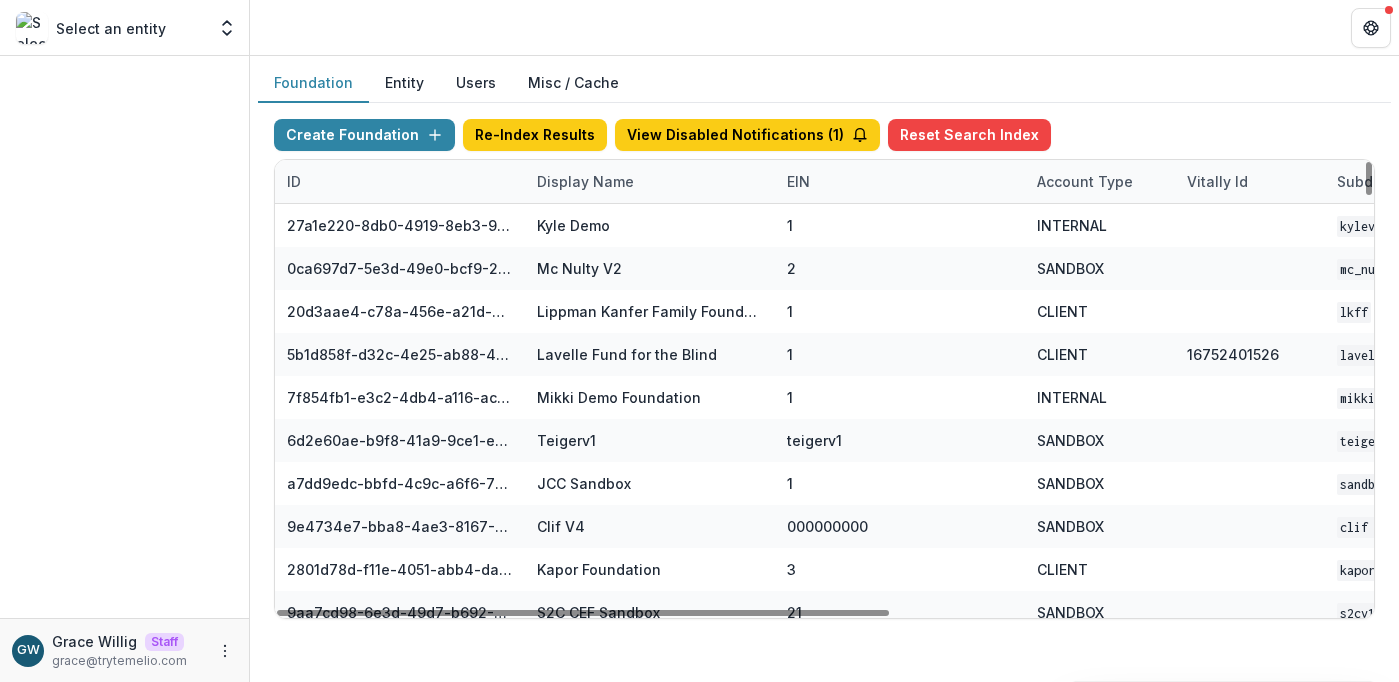 click on "Display Name" at bounding box center [585, 181] 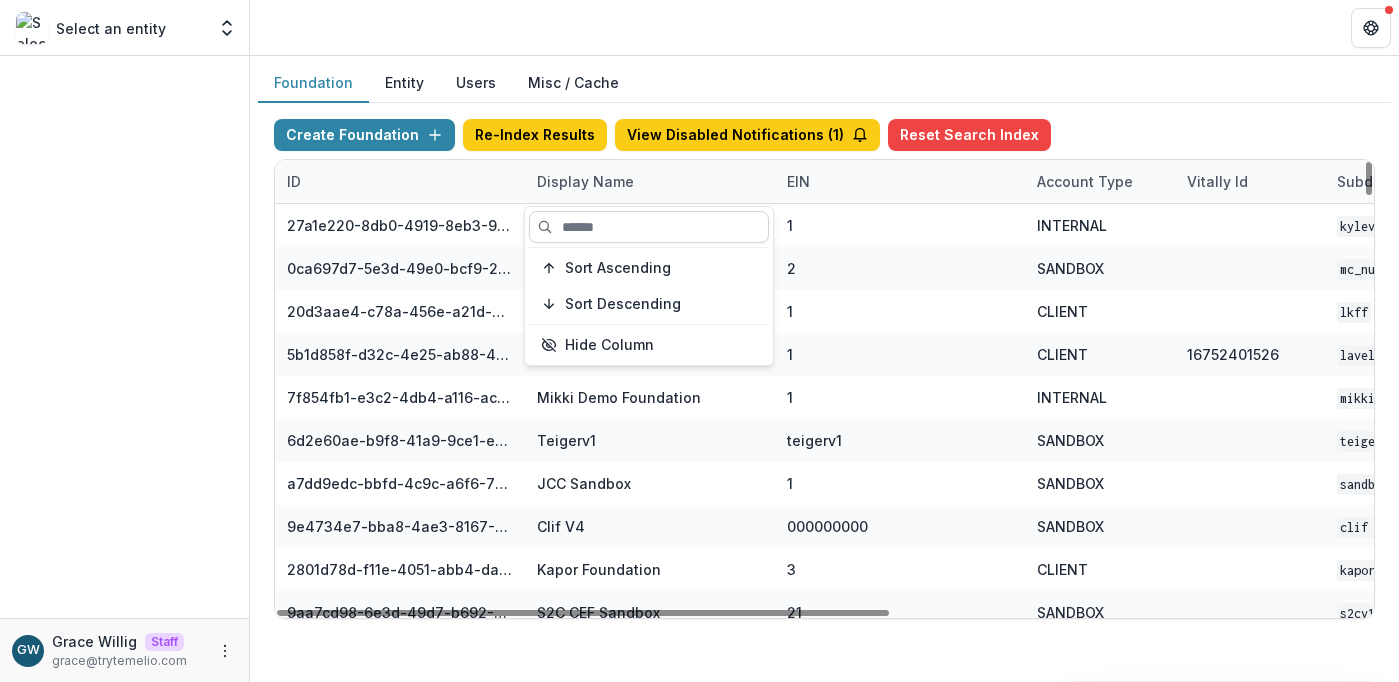 click at bounding box center (649, 227) 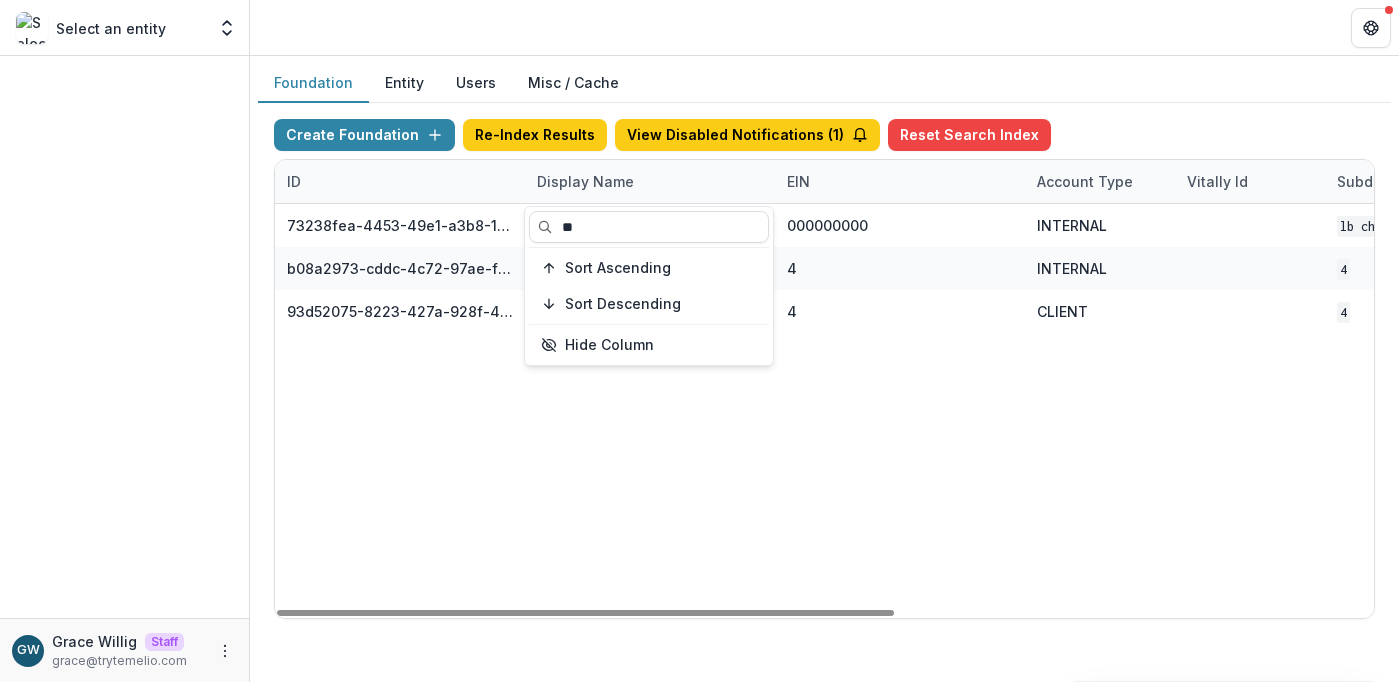 type on "**" 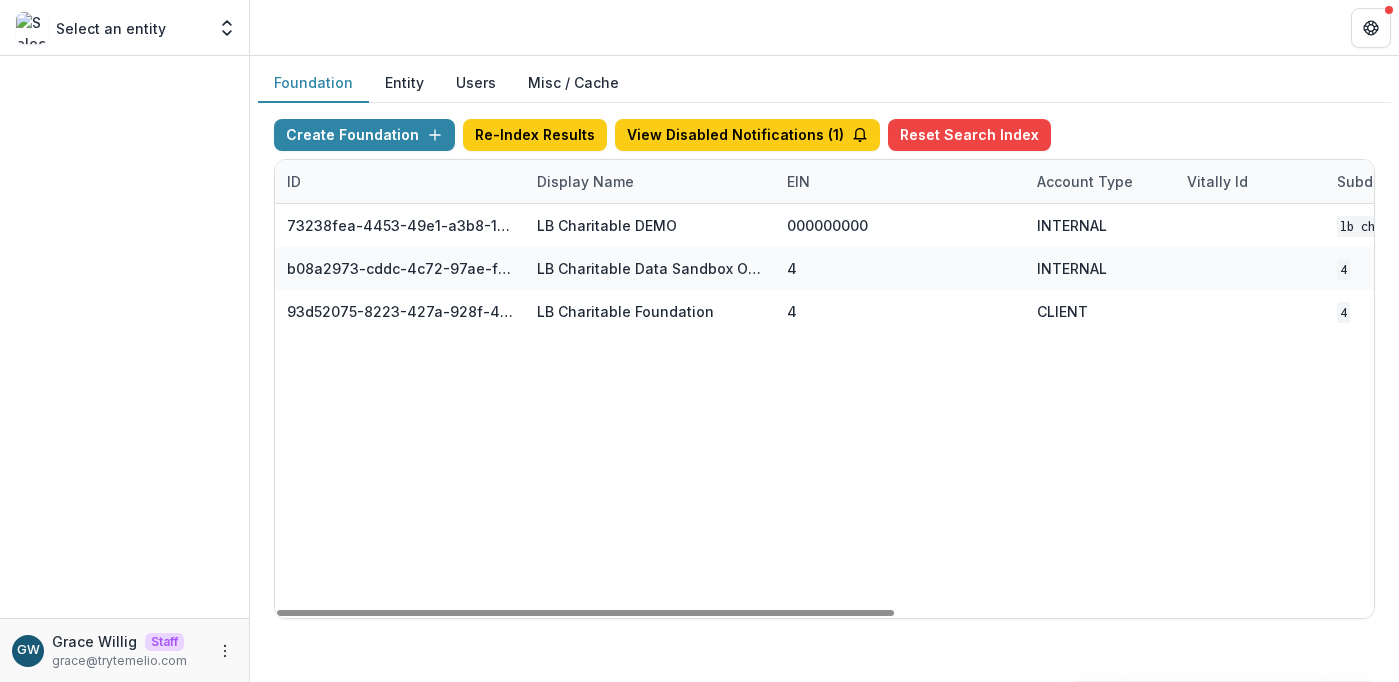 click on "Foundation Entity Users Misc / Cache" at bounding box center [824, 83] 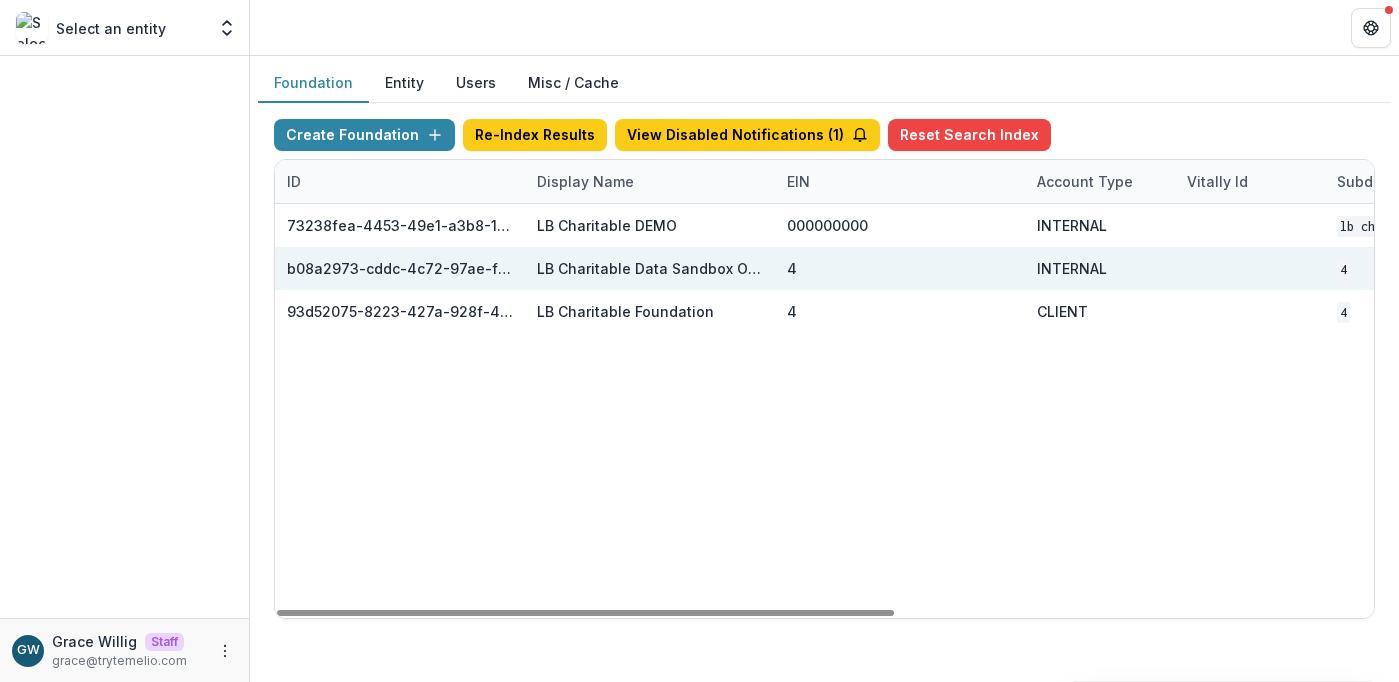 scroll, scrollTop: 0, scrollLeft: 851, axis: horizontal 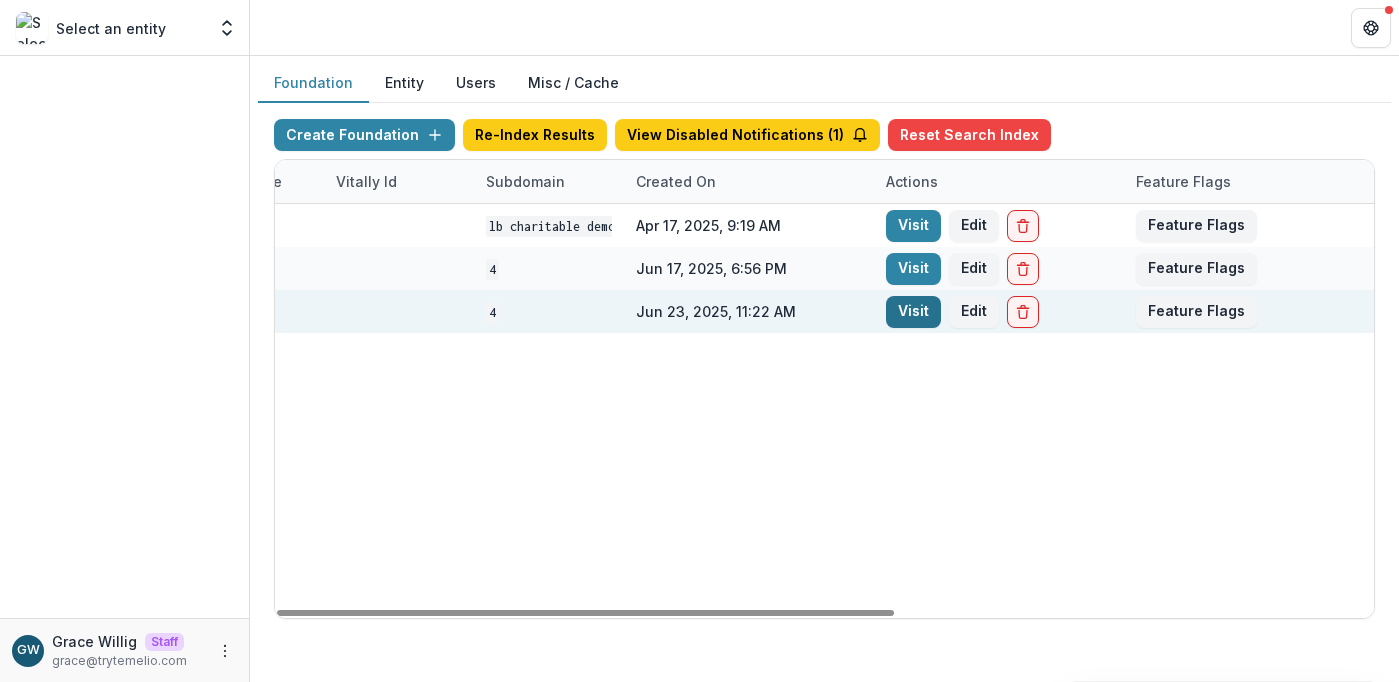 click on "Visit" at bounding box center [913, 312] 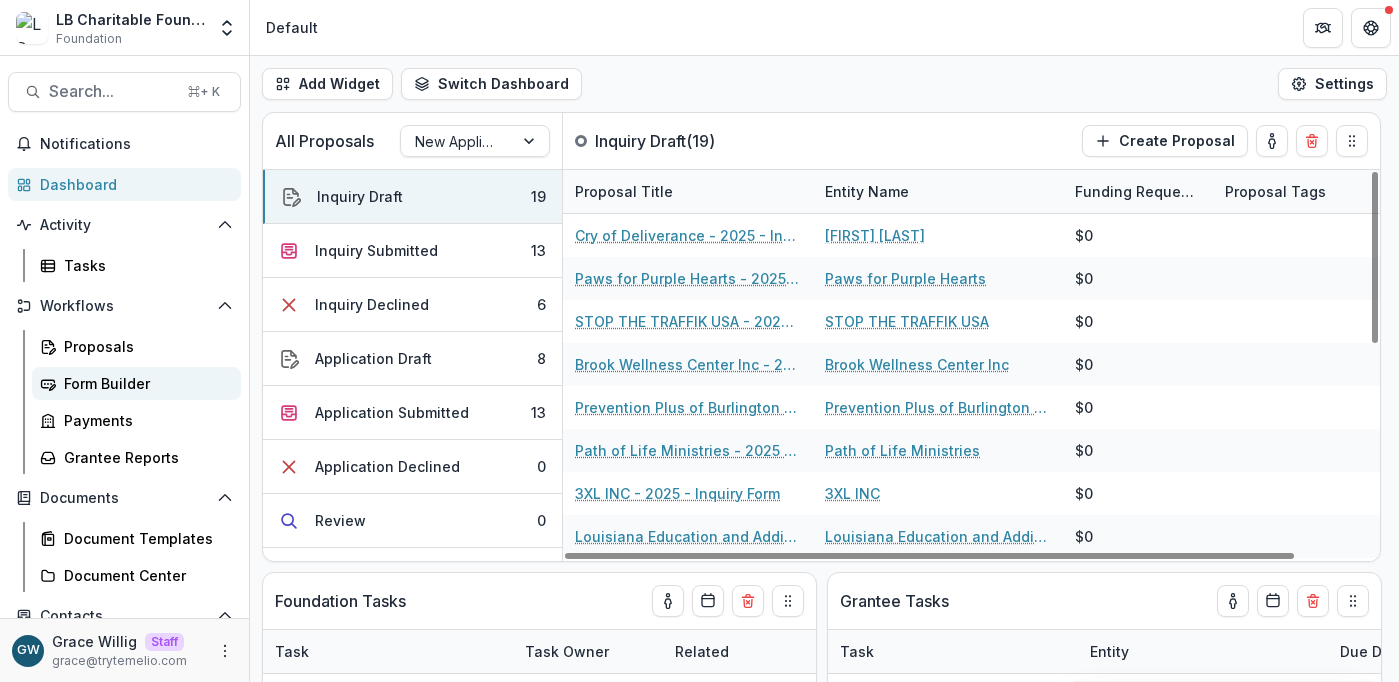 scroll, scrollTop: 4, scrollLeft: 0, axis: vertical 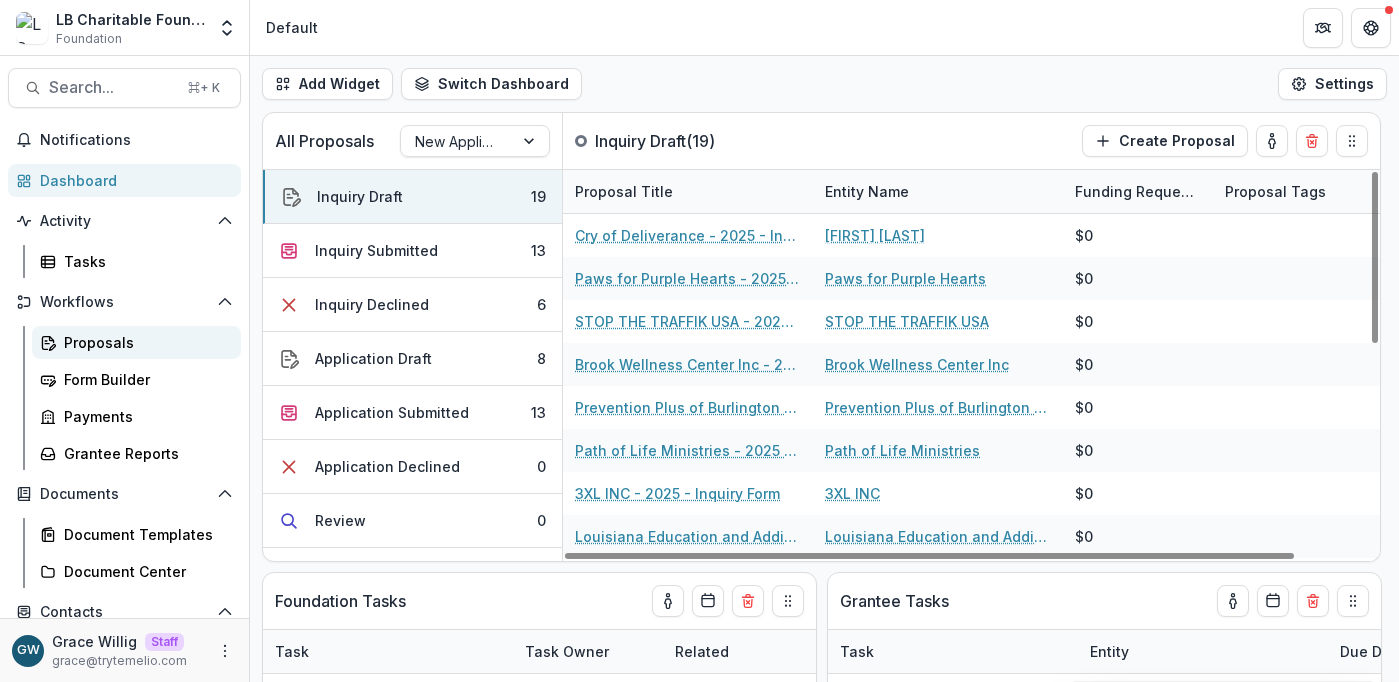 click on "Proposals" at bounding box center (144, 342) 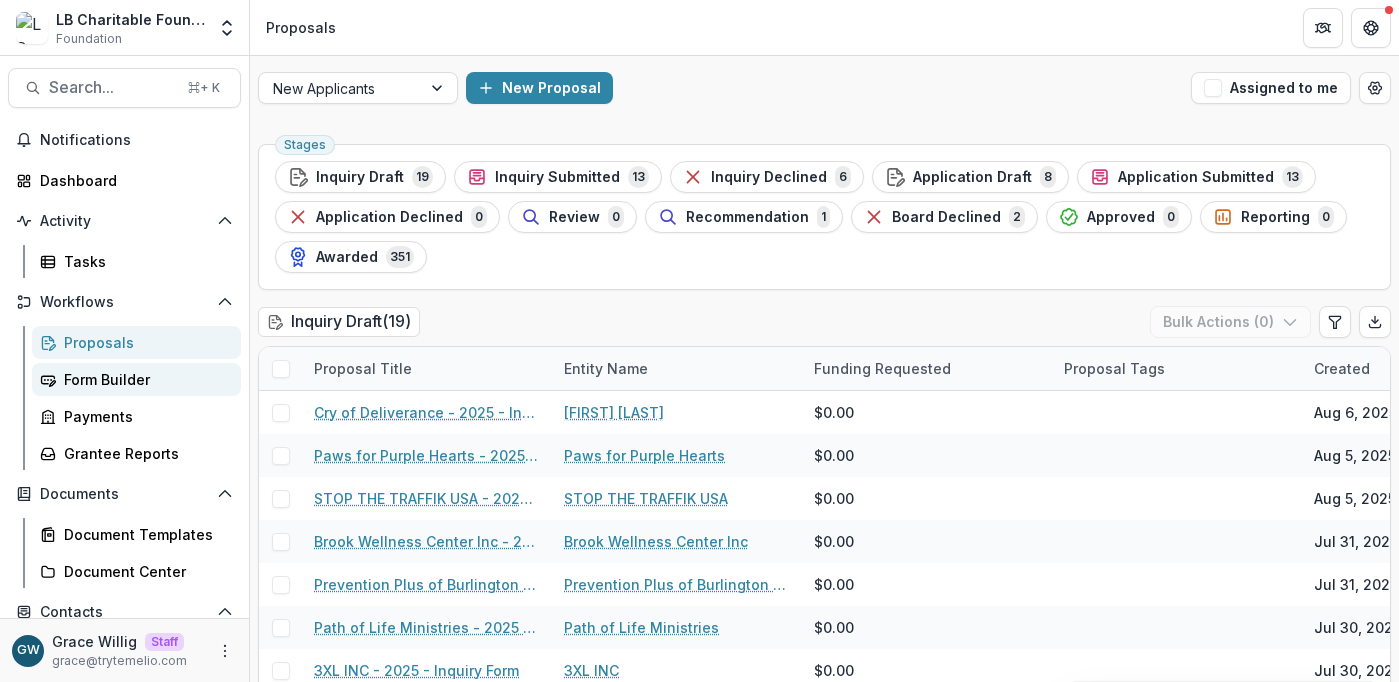 click on "Form Builder" at bounding box center (144, 379) 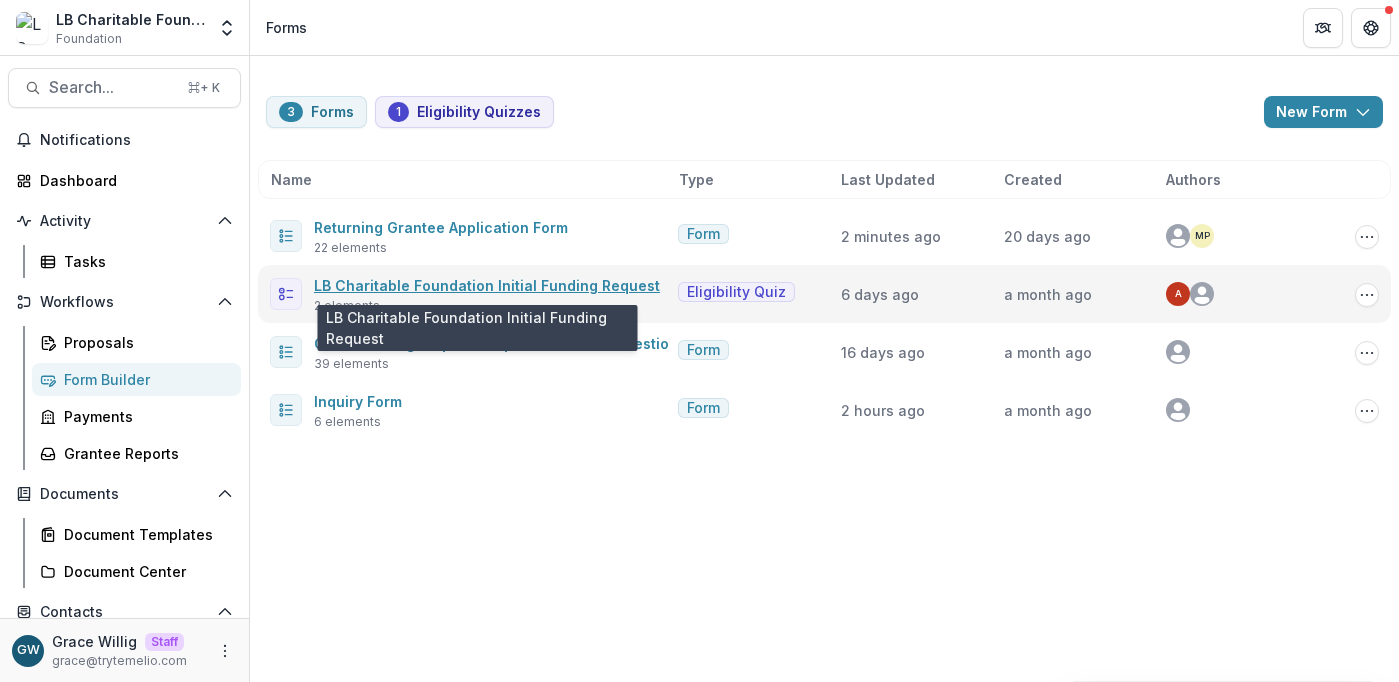 click on "LB Charitable Foundation Initial Funding Request" at bounding box center [487, 285] 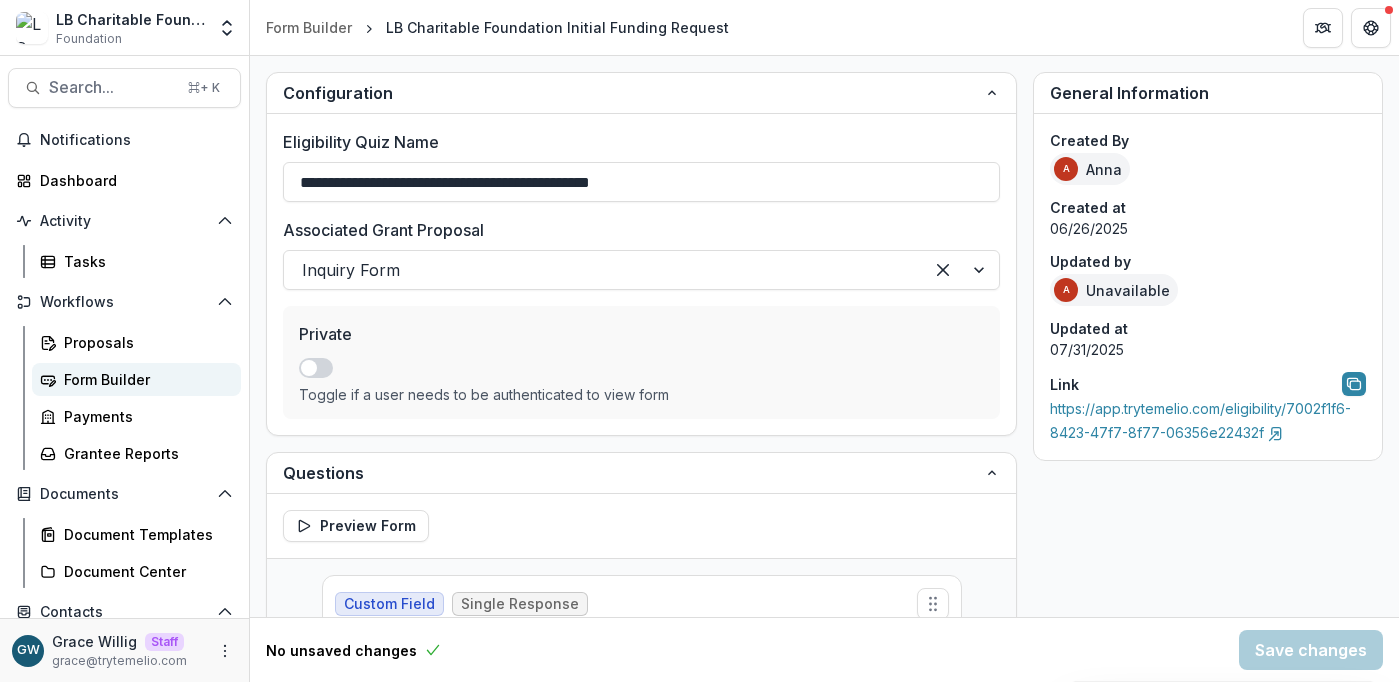 click on "Form Builder" at bounding box center [144, 379] 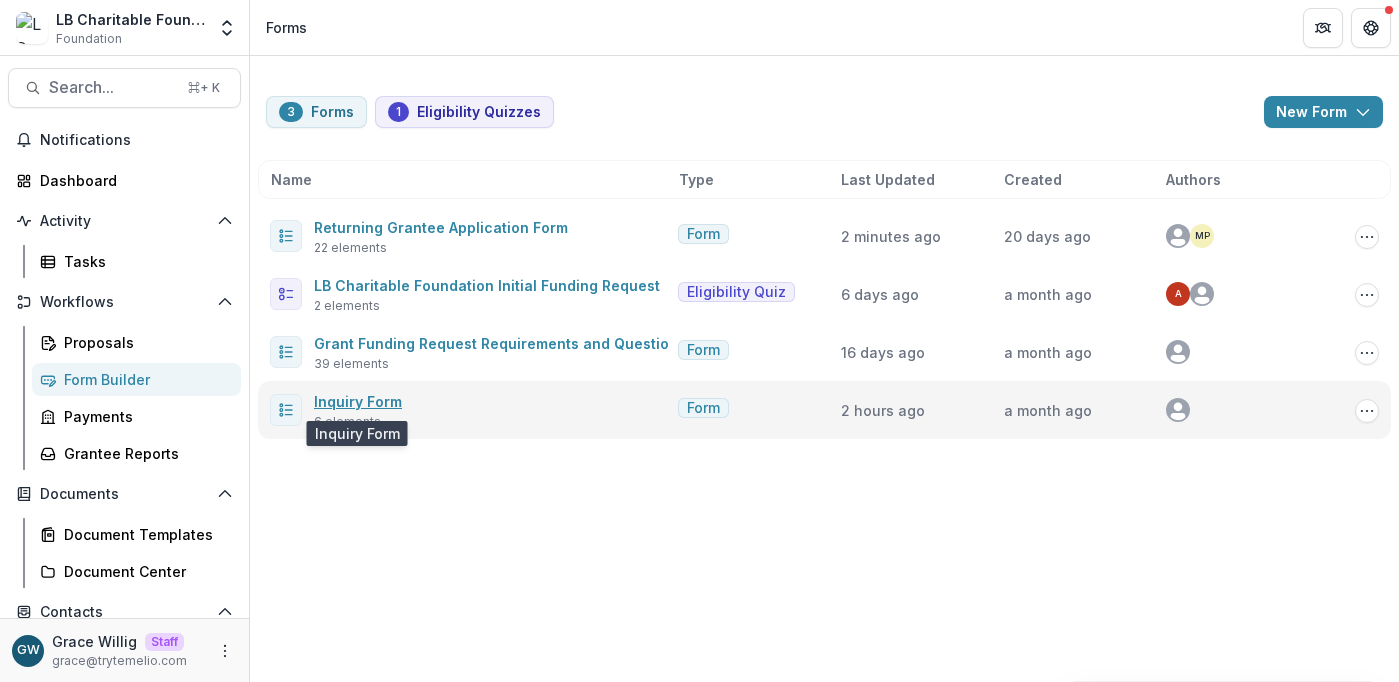click on "Inquiry Form" at bounding box center (358, 401) 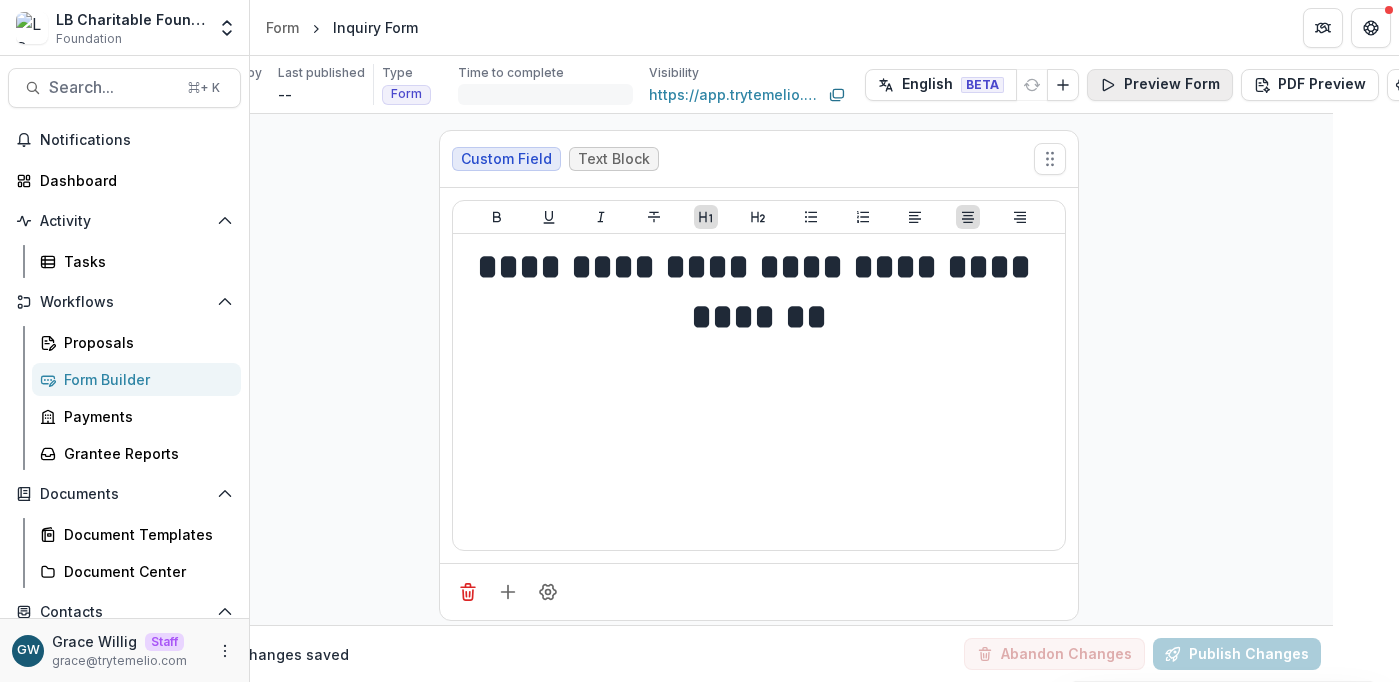 scroll, scrollTop: 0, scrollLeft: 67, axis: horizontal 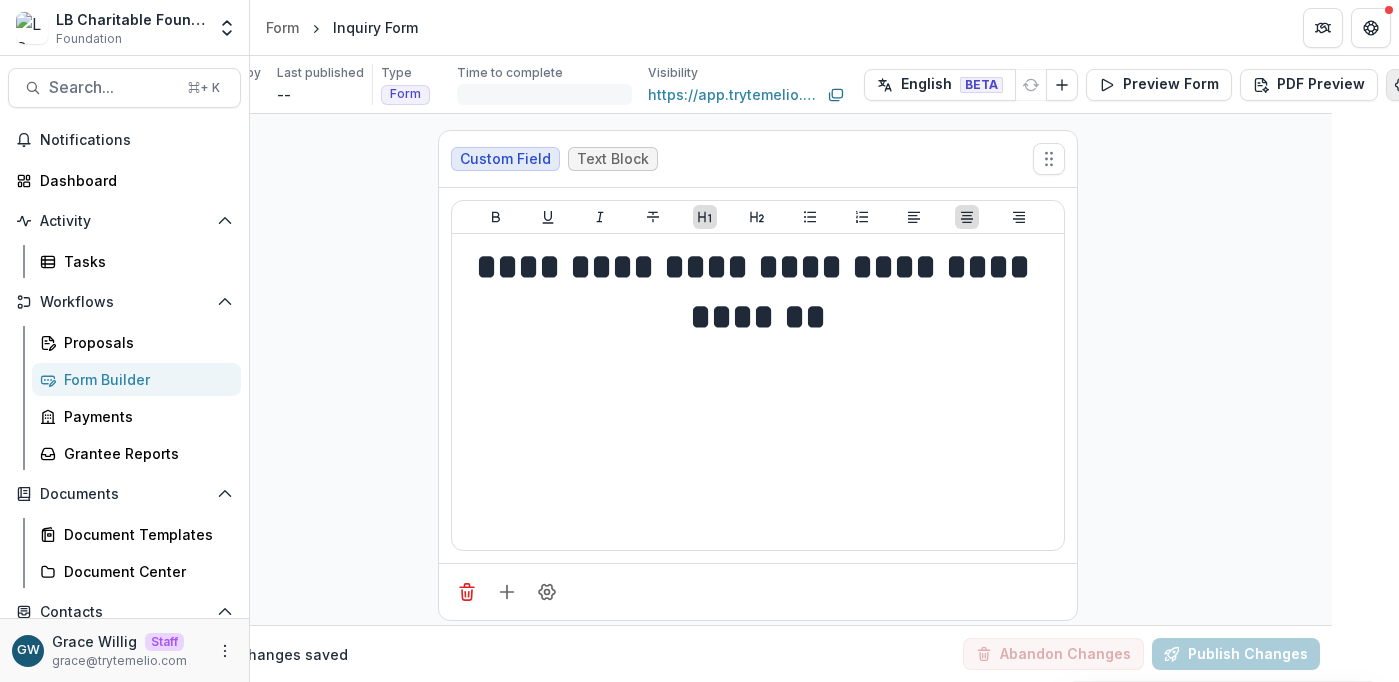 click at bounding box center (1402, 85) 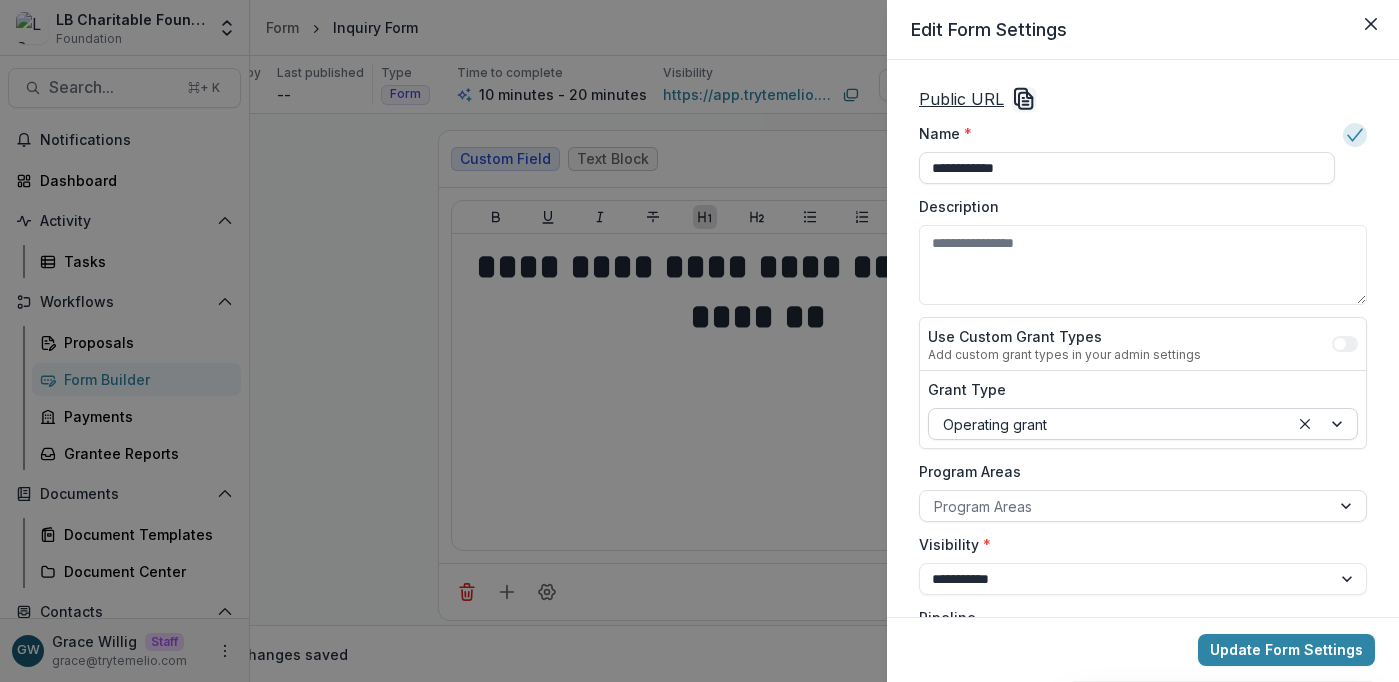scroll, scrollTop: 0, scrollLeft: 0, axis: both 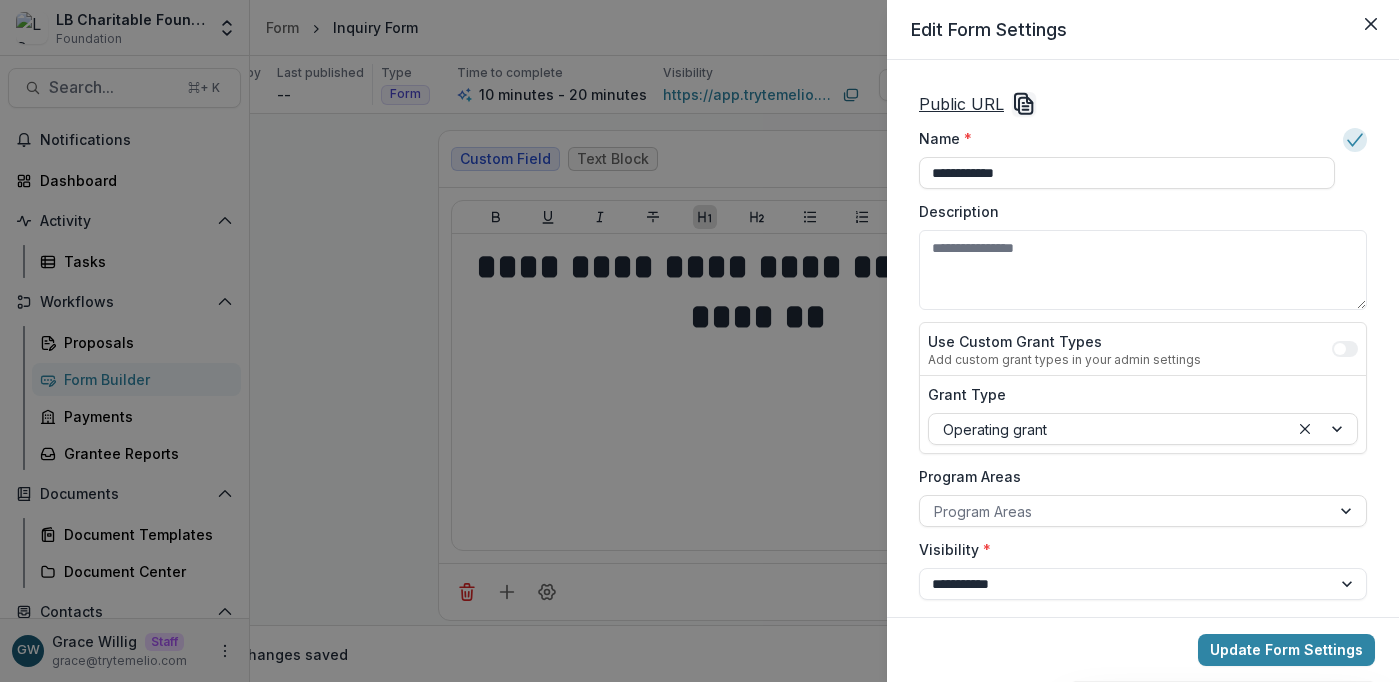 click on "**********" at bounding box center (699, 341) 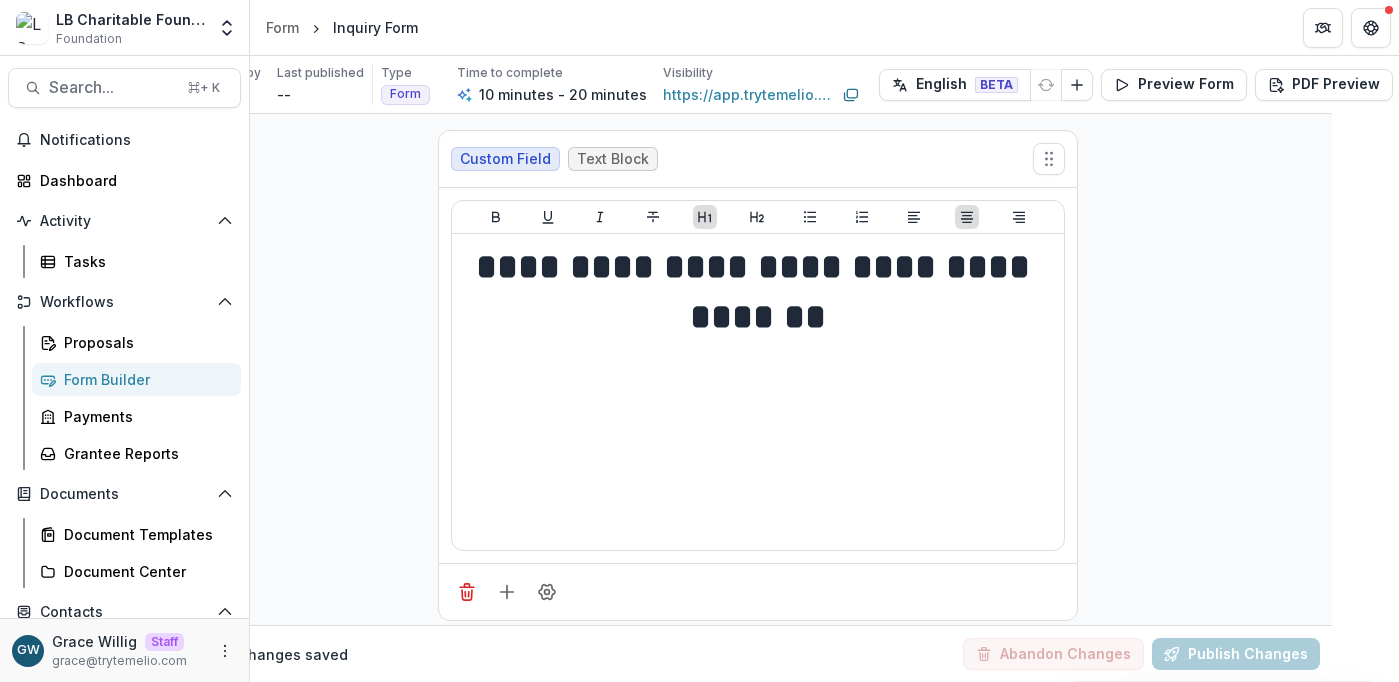 click on "Form Builder" at bounding box center [144, 379] 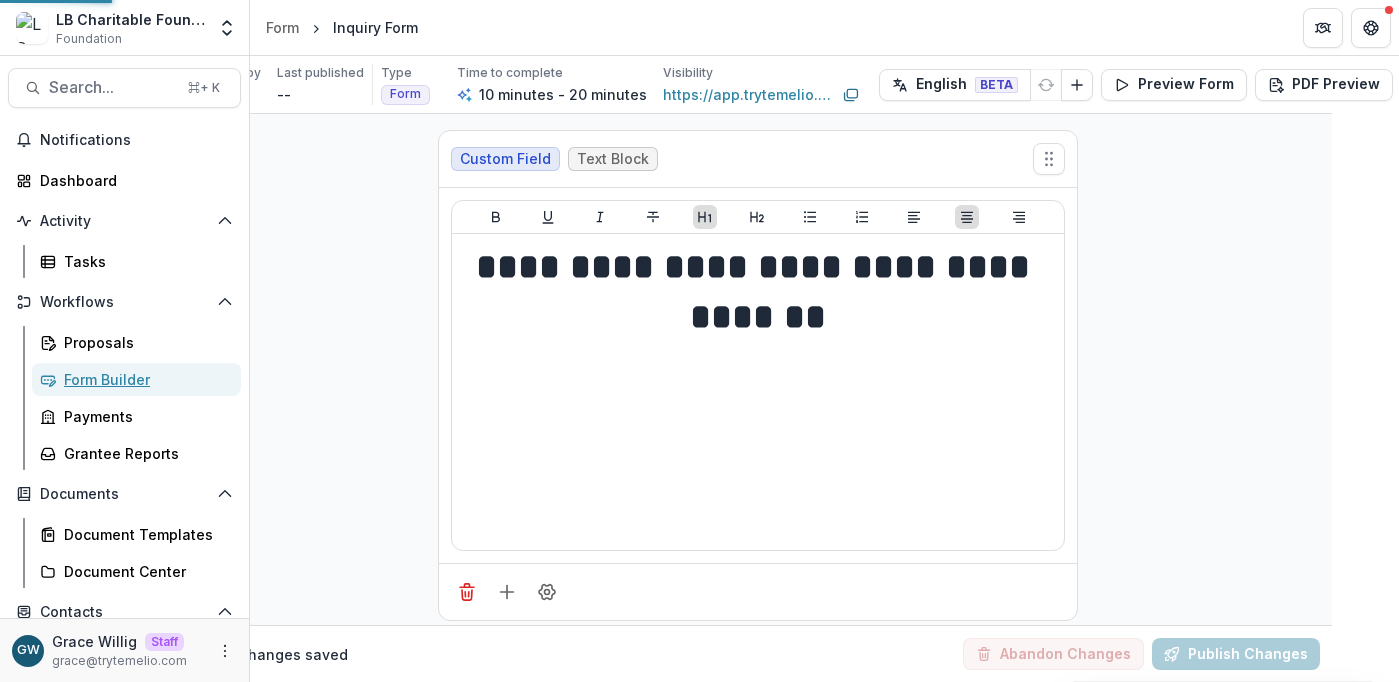 scroll, scrollTop: 0, scrollLeft: 0, axis: both 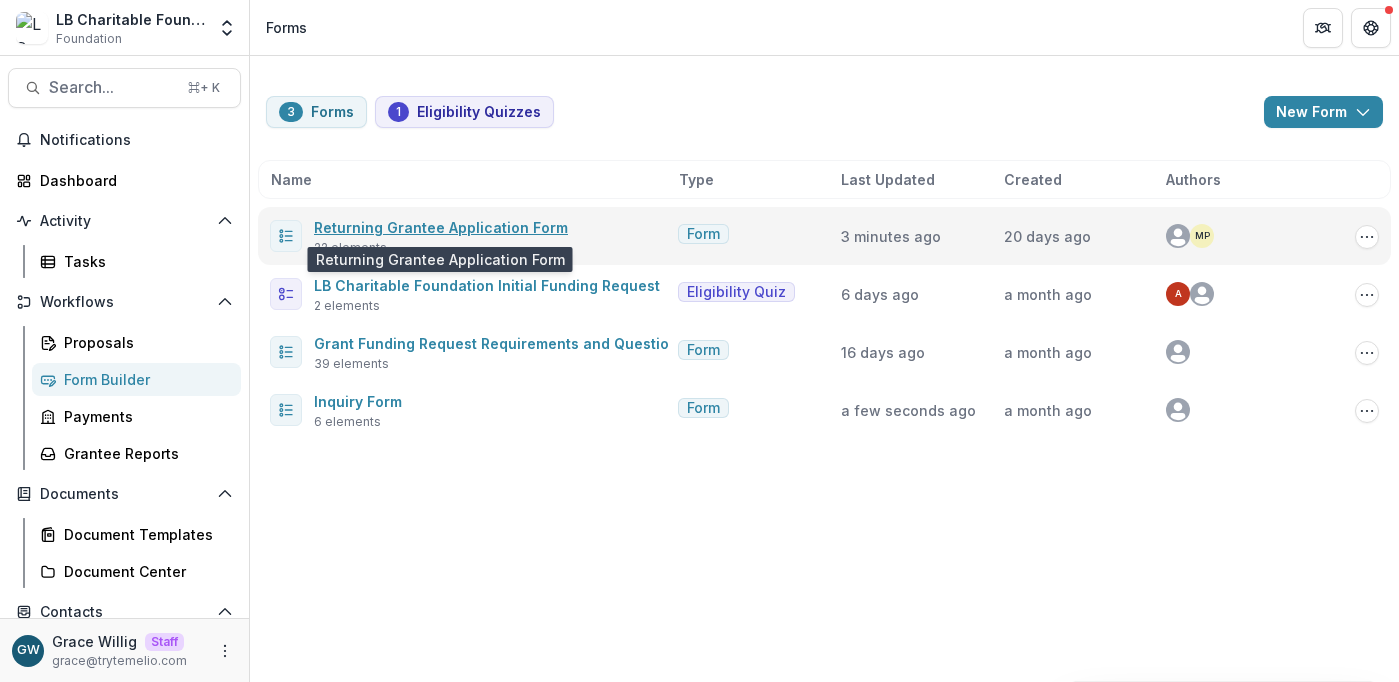 click on "Returning Grantee Application Form" at bounding box center (441, 227) 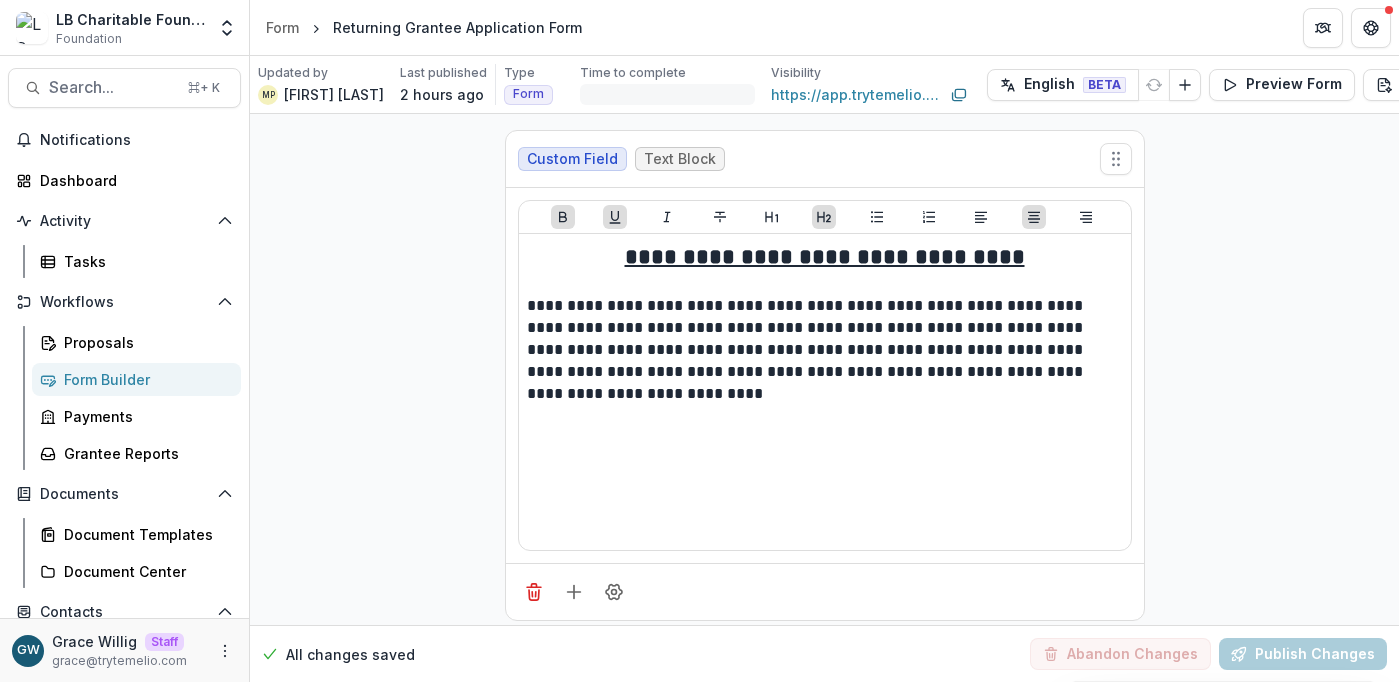 scroll, scrollTop: 0, scrollLeft: 123, axis: horizontal 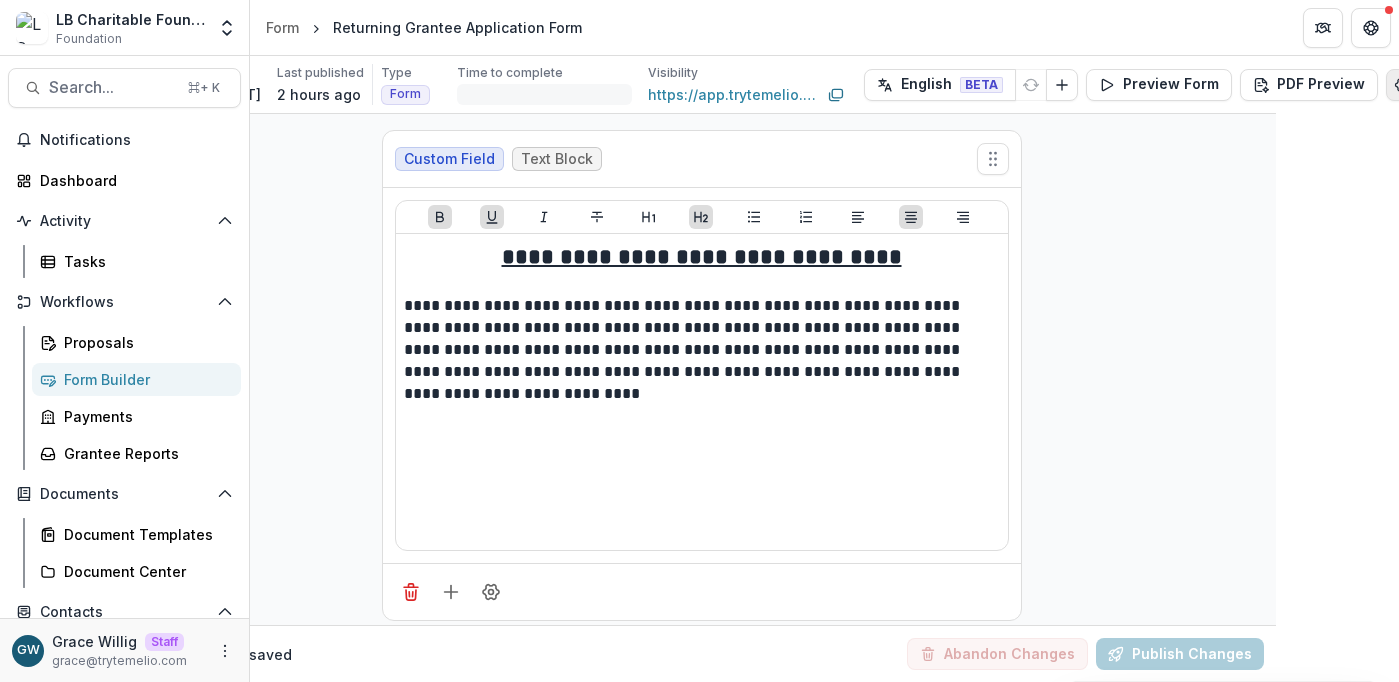 click 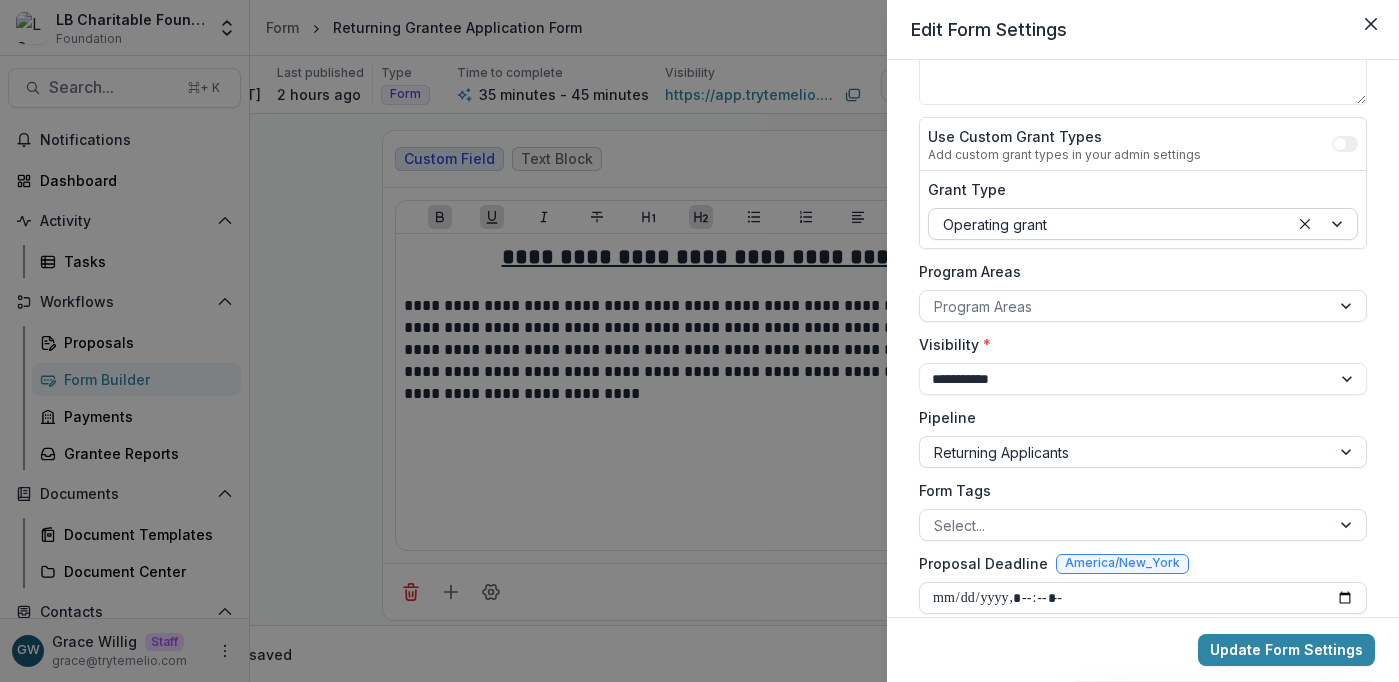 scroll, scrollTop: 428, scrollLeft: 0, axis: vertical 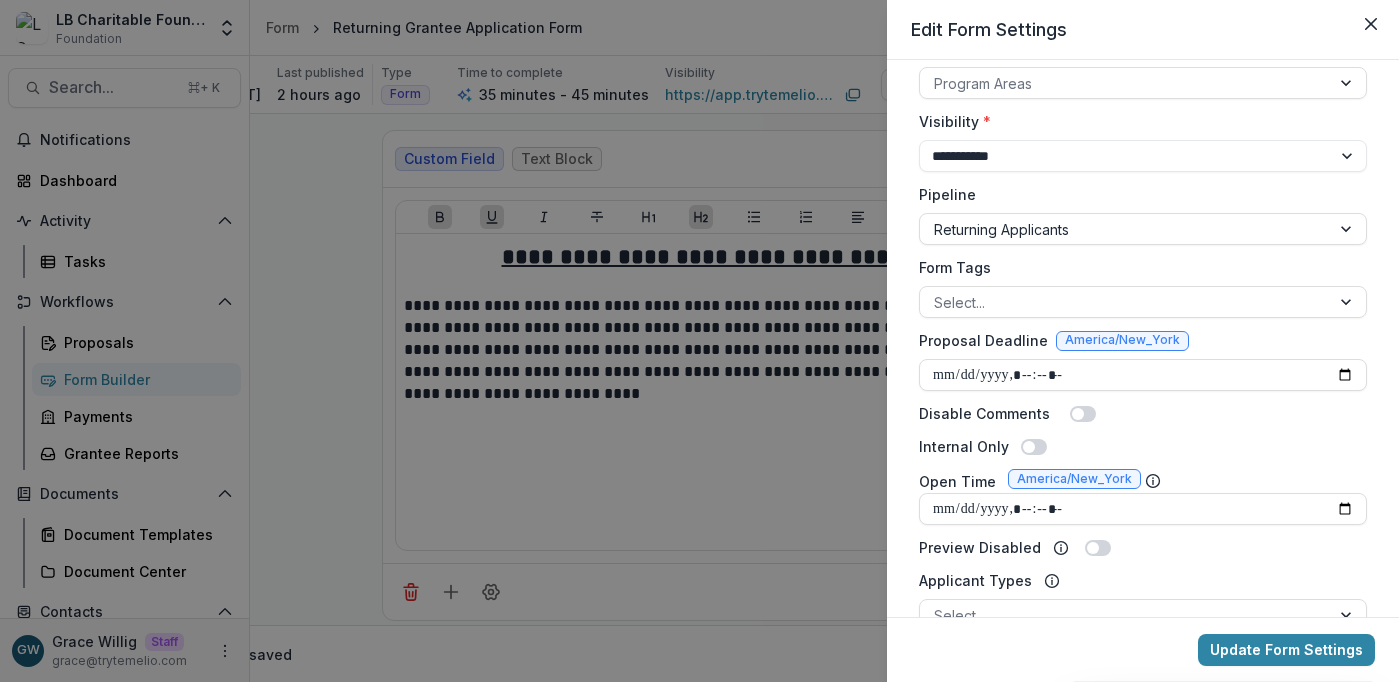 drag, startPoint x: 320, startPoint y: 302, endPoint x: 317, endPoint y: 286, distance: 16.27882 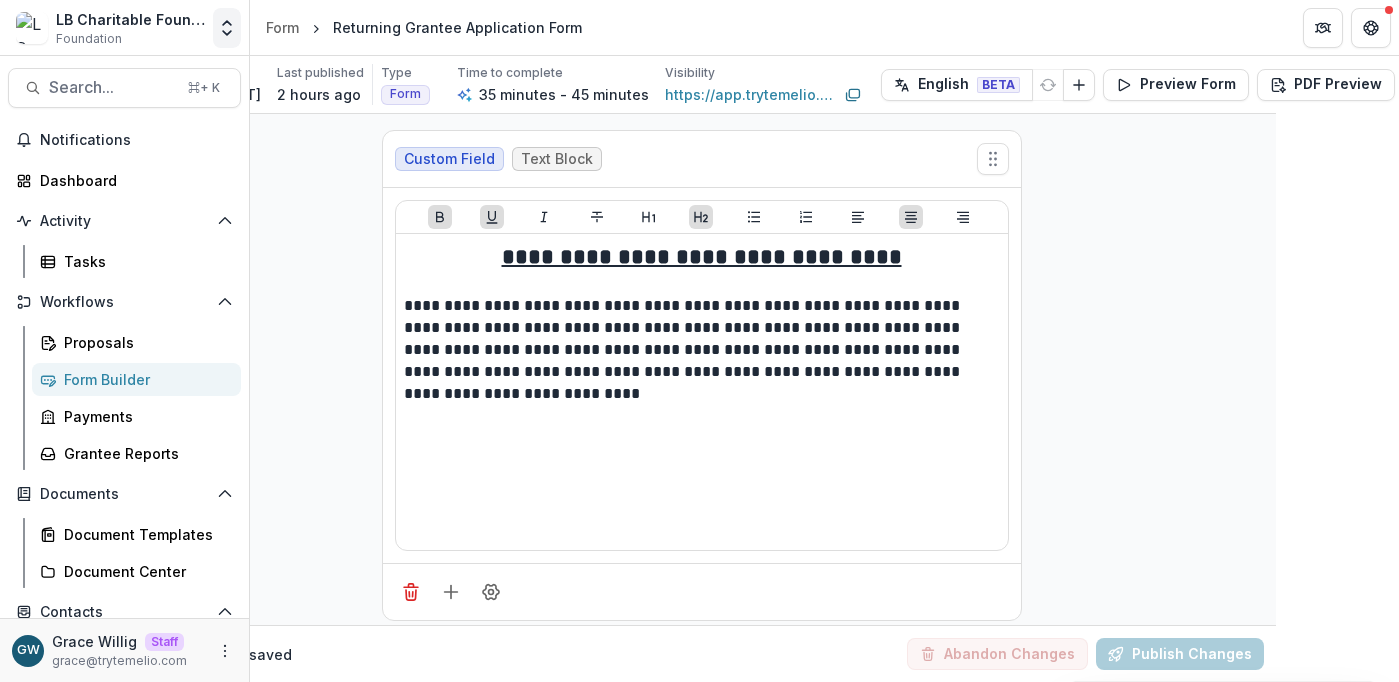 click 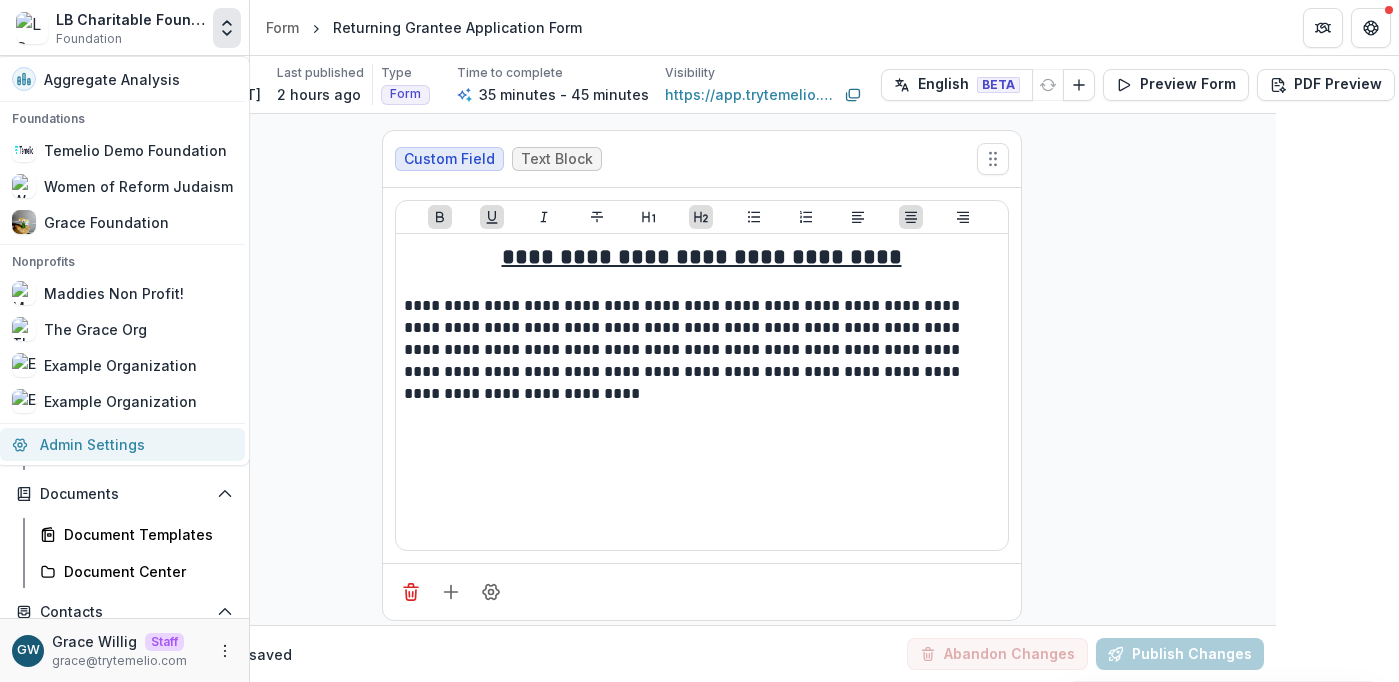 click on "Admin Settings" at bounding box center [122, 444] 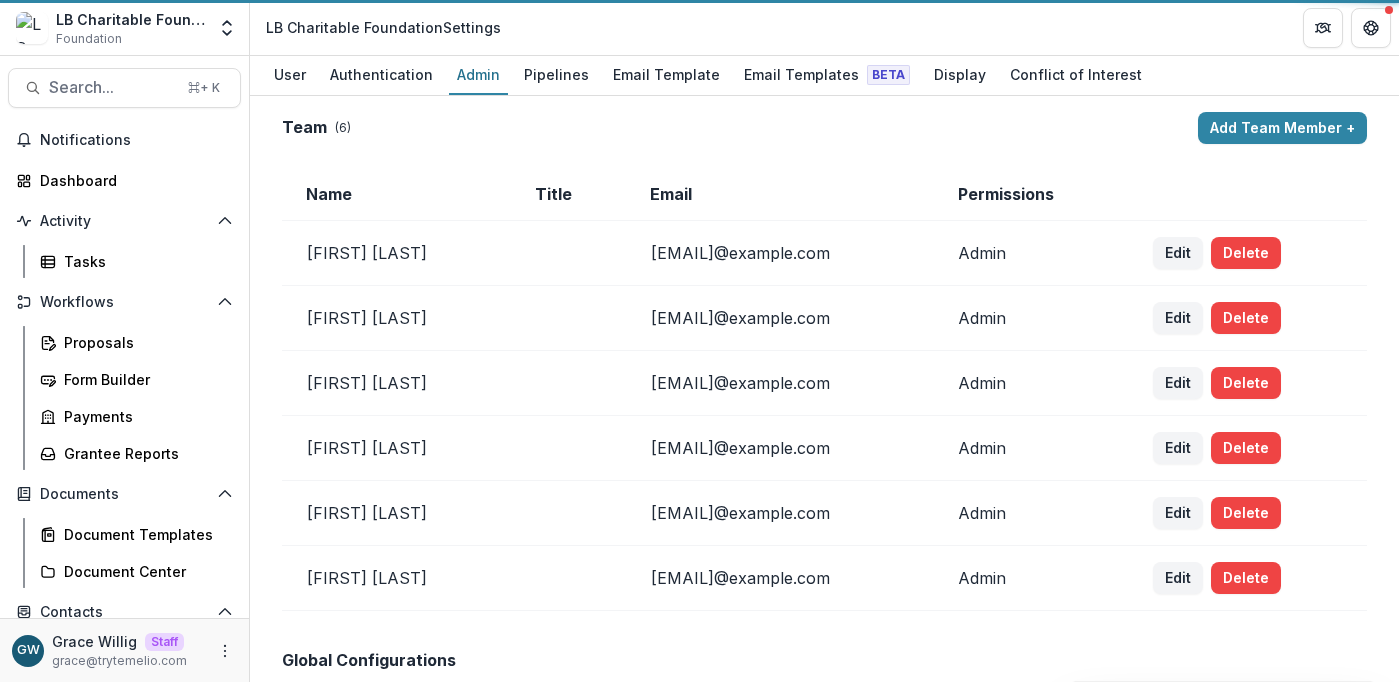 scroll, scrollTop: 0, scrollLeft: 0, axis: both 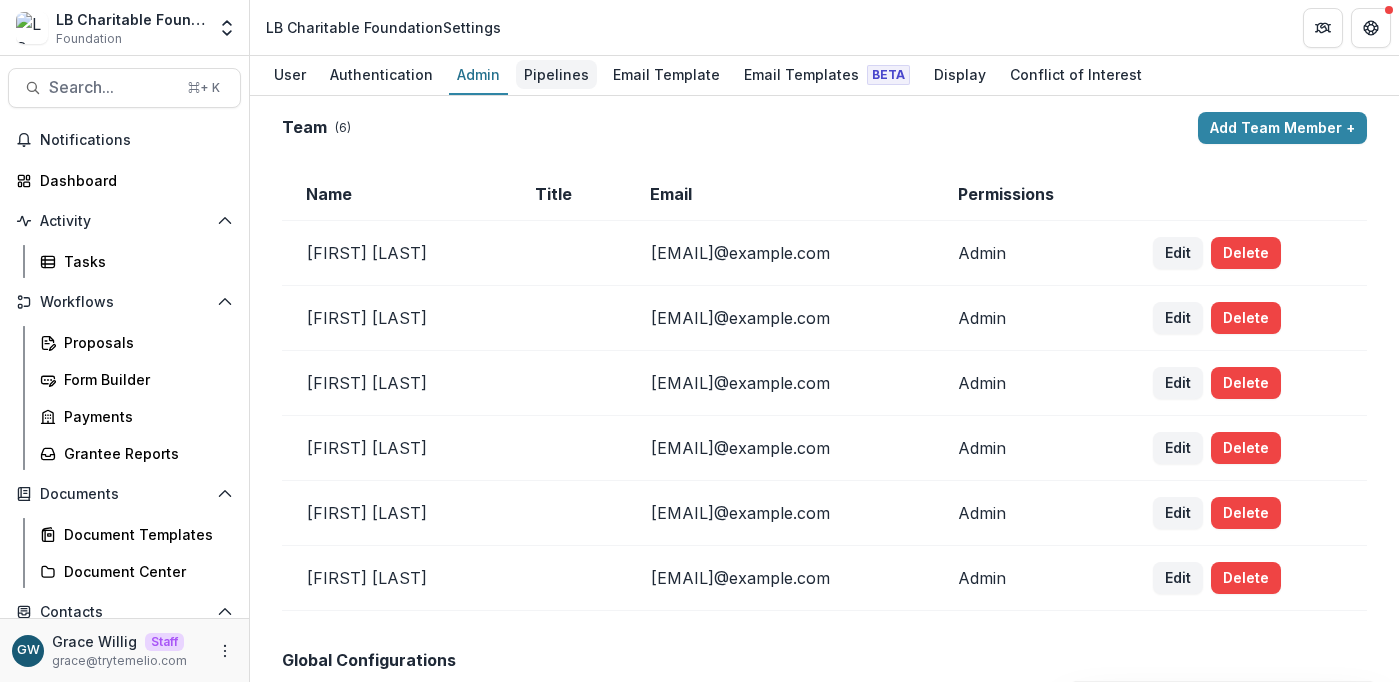 drag, startPoint x: 552, startPoint y: 72, endPoint x: 560, endPoint y: 88, distance: 17.888544 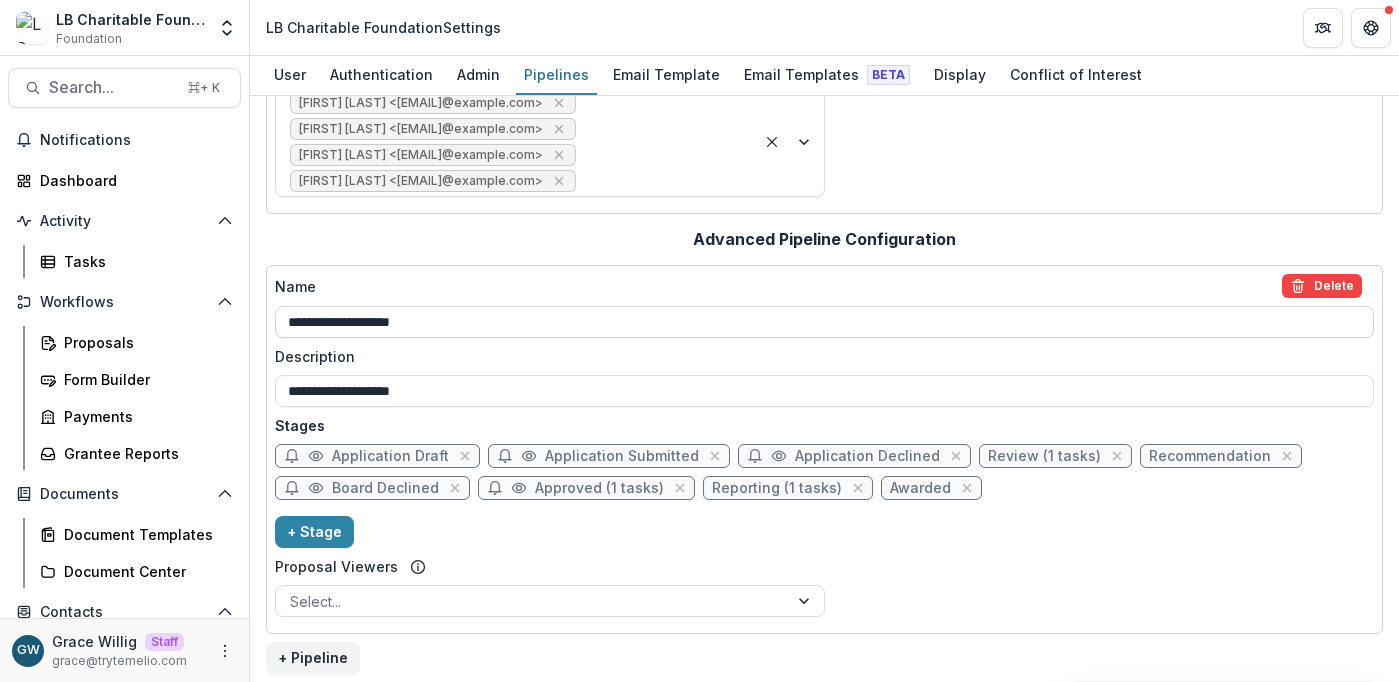 scroll, scrollTop: 324, scrollLeft: 0, axis: vertical 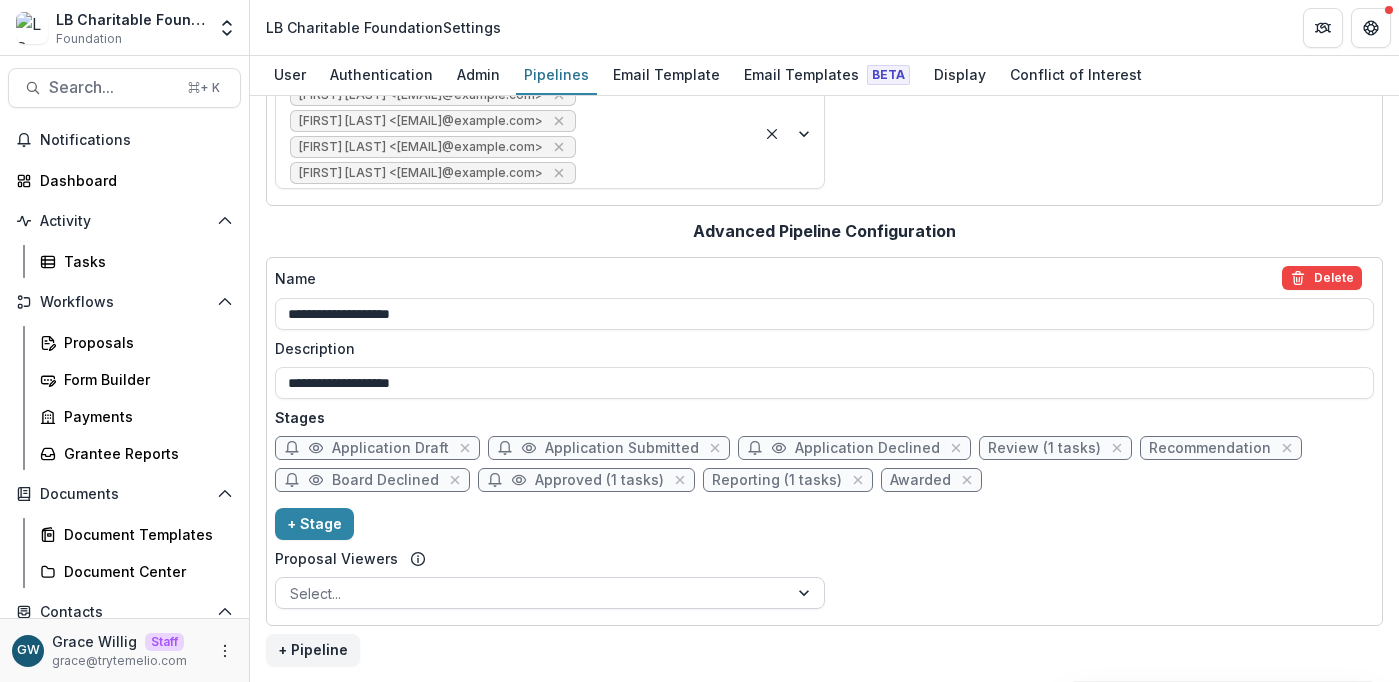 click at bounding box center [532, 593] 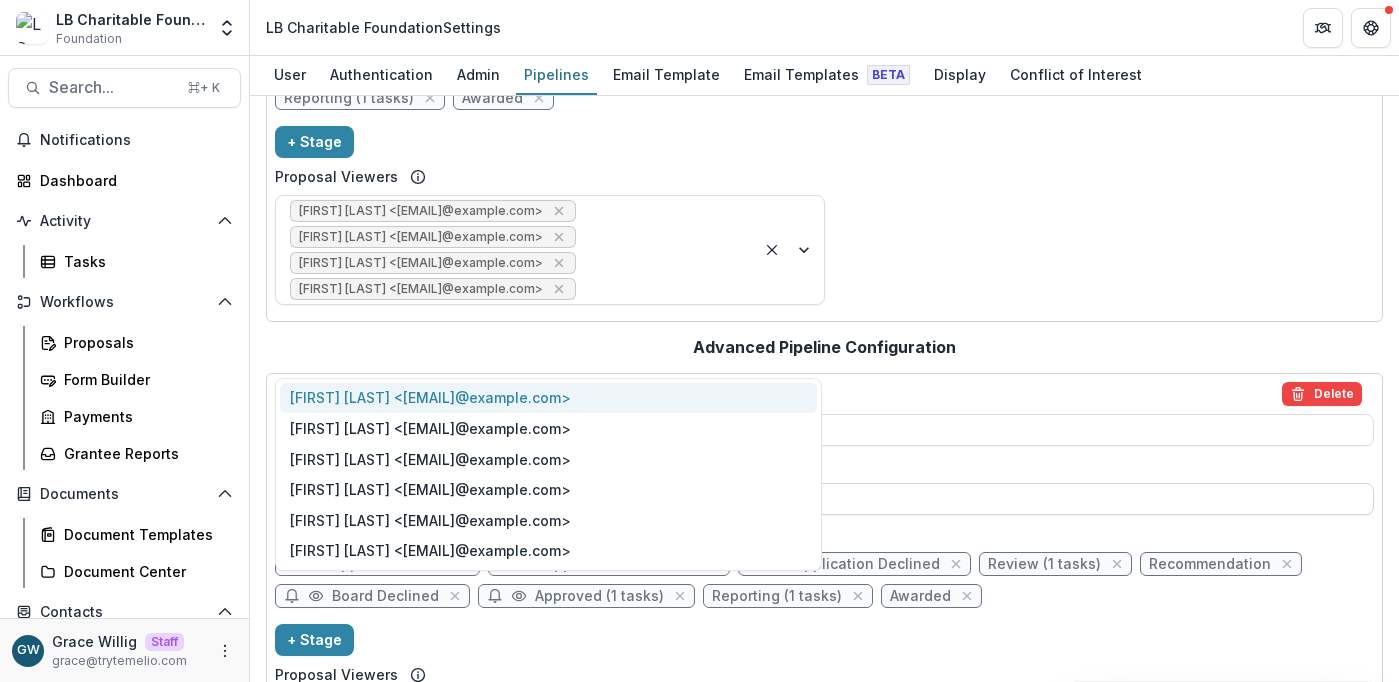 scroll, scrollTop: 161, scrollLeft: 0, axis: vertical 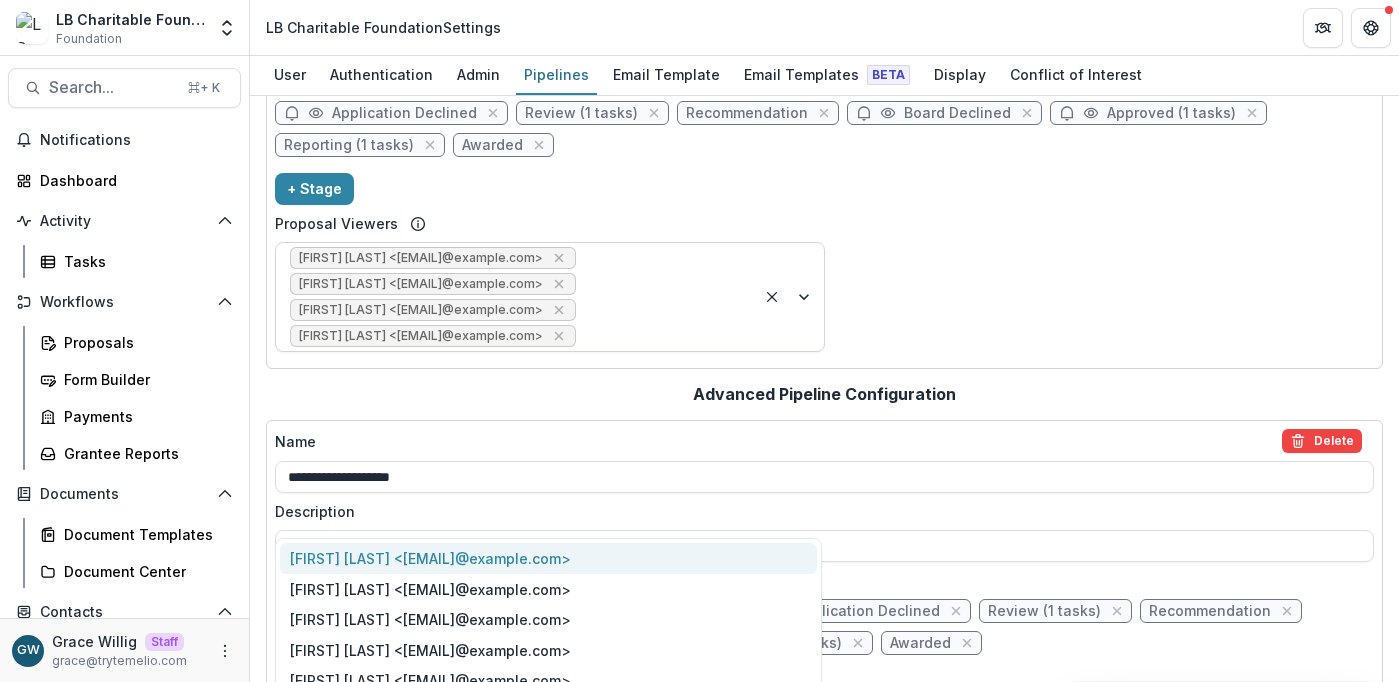 click at bounding box center [661, 336] 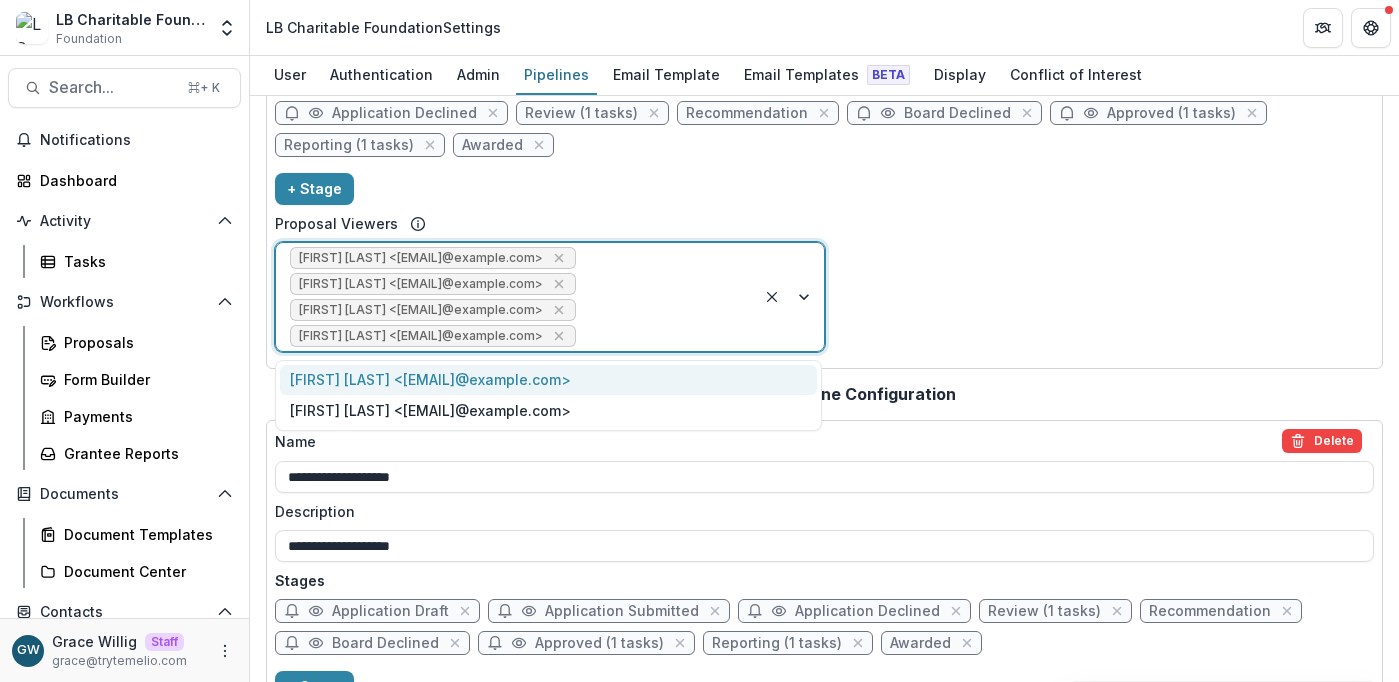click on "Francisca Mendoza <francism@lbcharitablefoundation.org>" at bounding box center [548, 380] 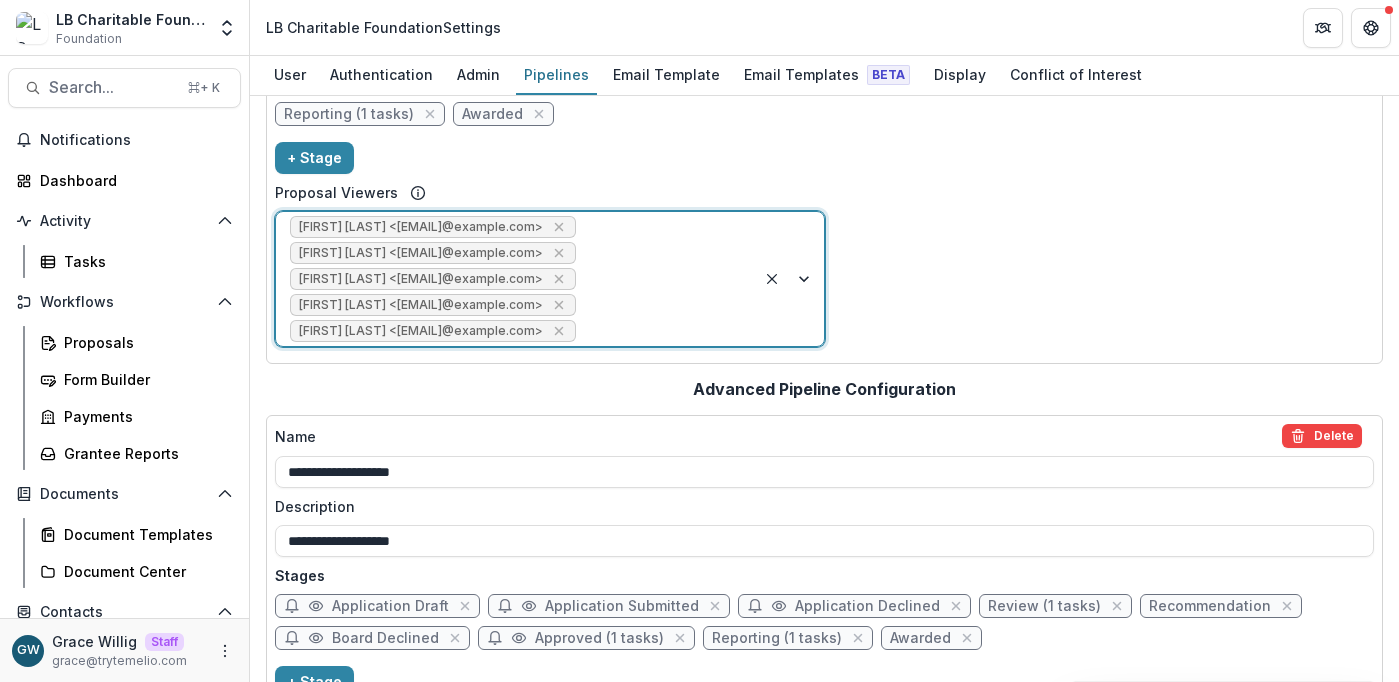 scroll, scrollTop: 199, scrollLeft: 0, axis: vertical 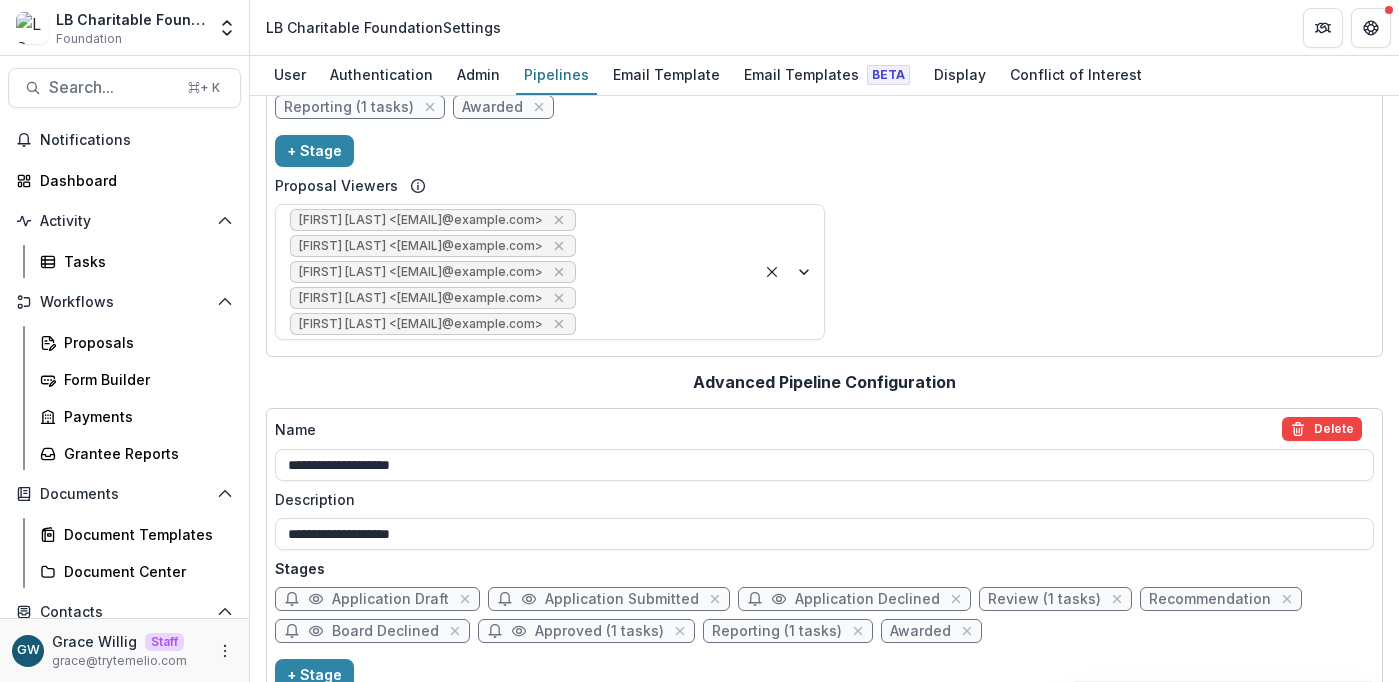 click on "**********" at bounding box center [824, 587] 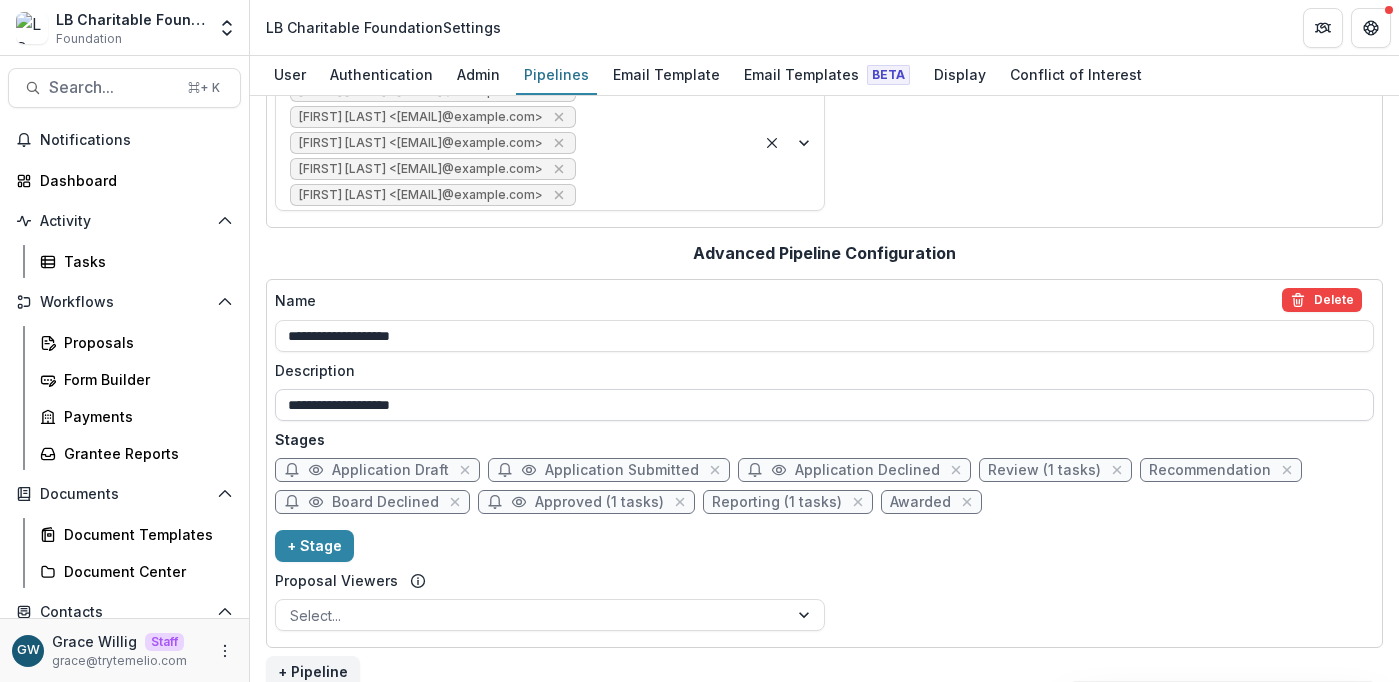 scroll, scrollTop: 350, scrollLeft: 0, axis: vertical 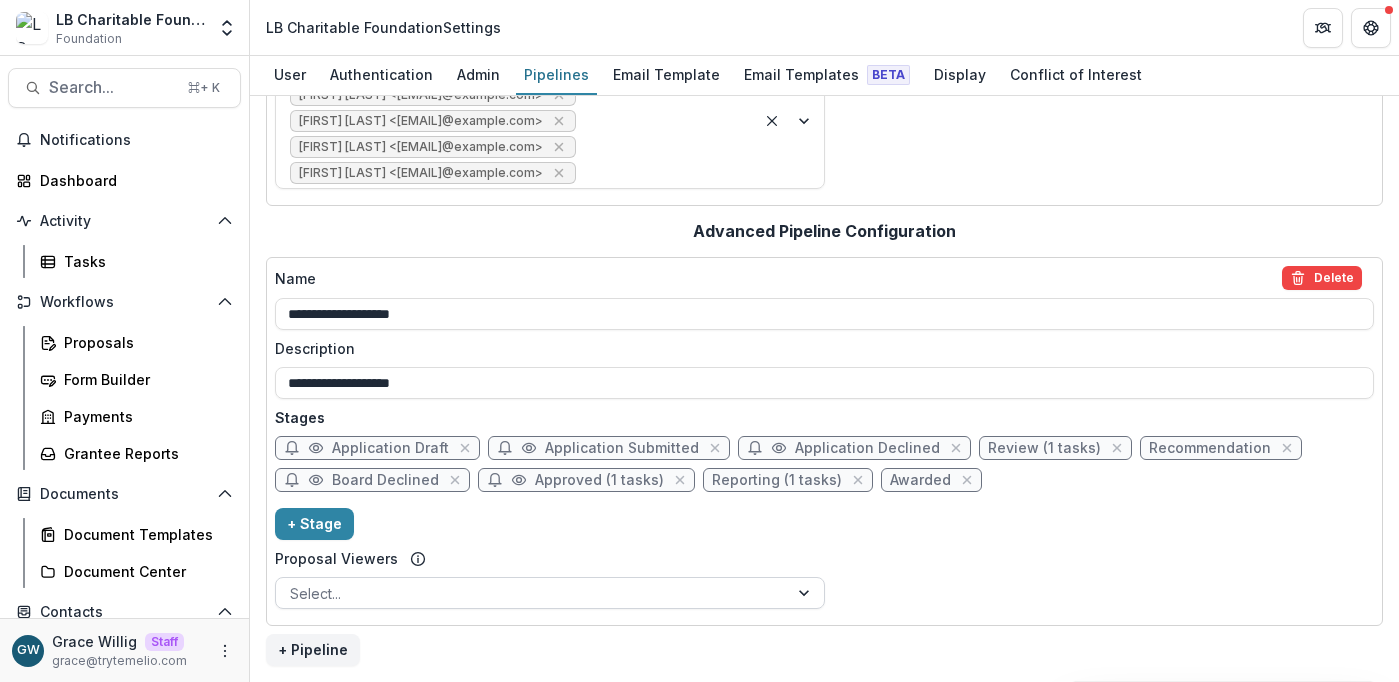 click at bounding box center (532, 593) 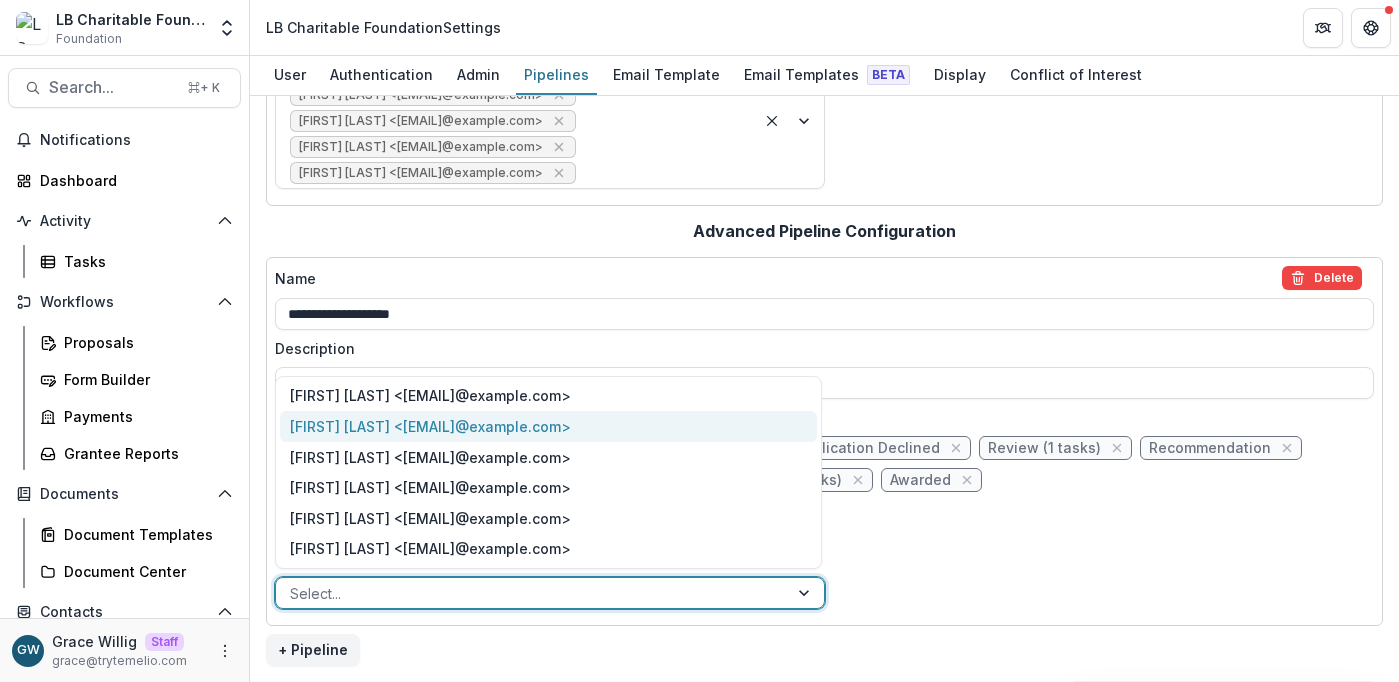 click on "Abdon Pugal <abdonp@lbcharitablefoundation.org>" at bounding box center [548, 426] 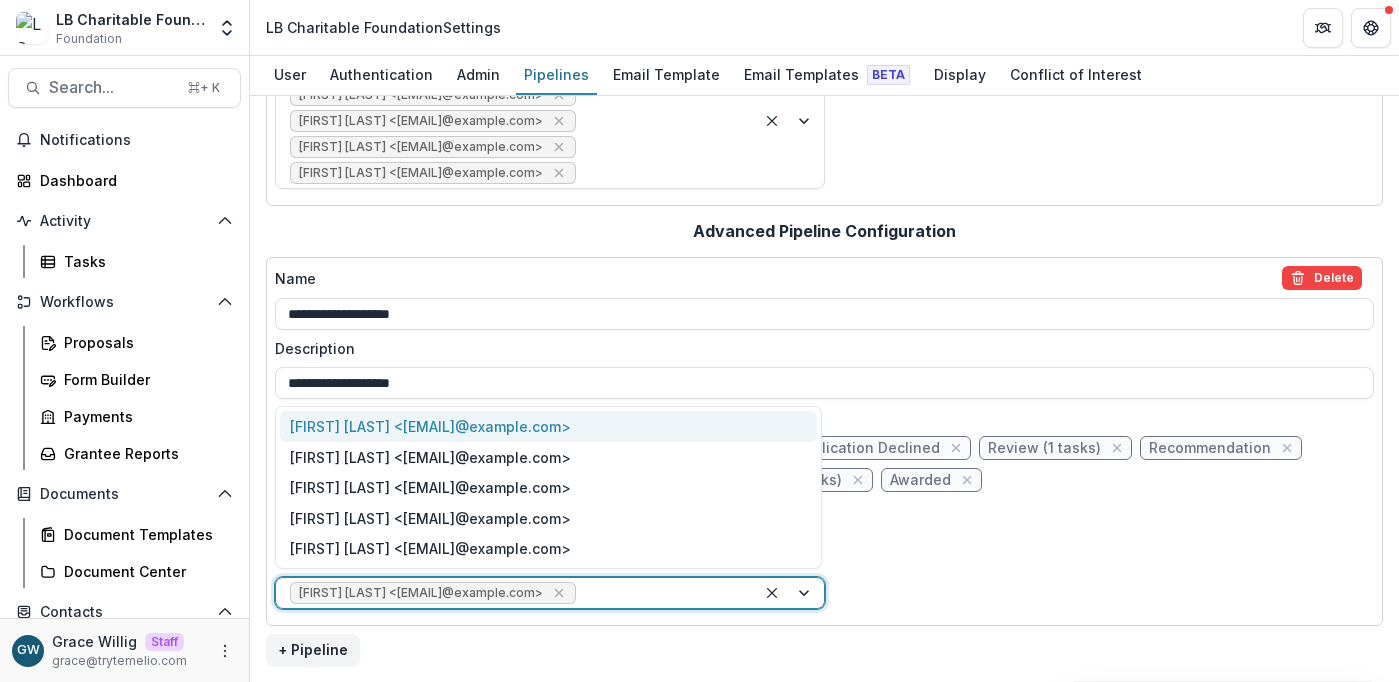 click at bounding box center [661, 593] 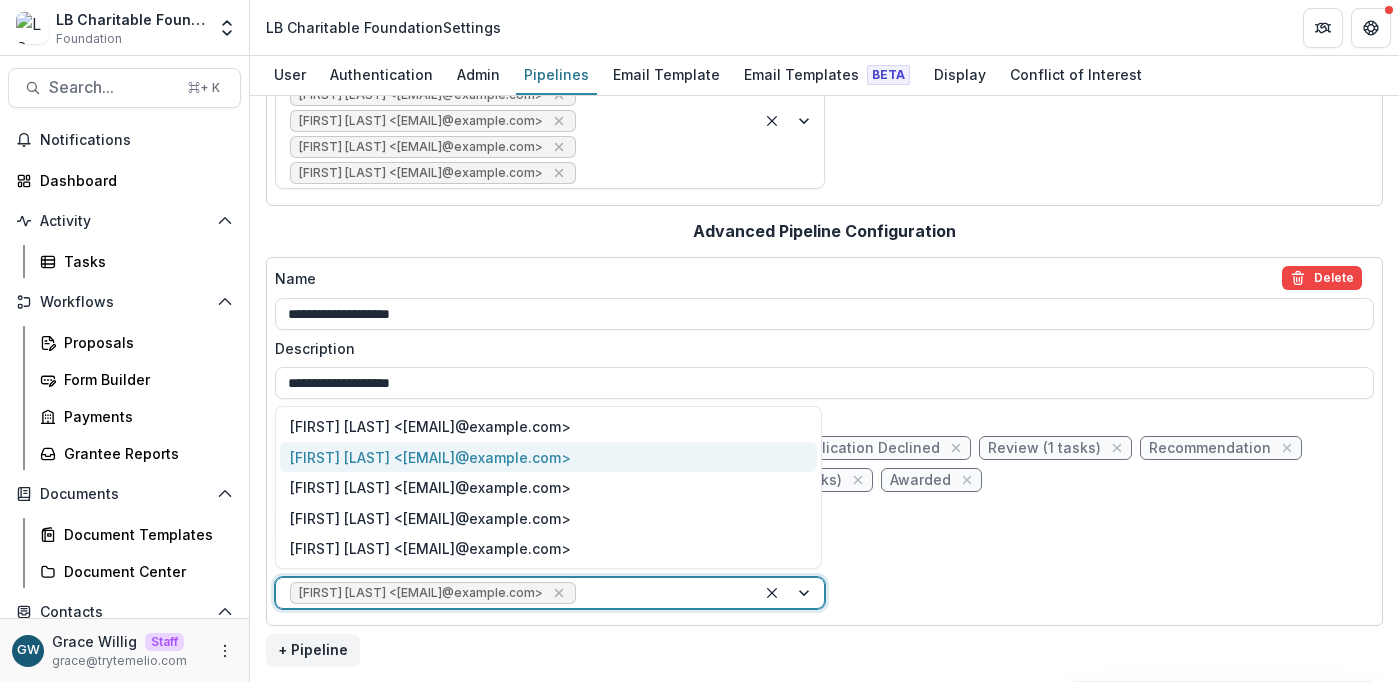 click on "Marietta Pugal <mariettap@lbcharitablefoundation.org>" at bounding box center [548, 457] 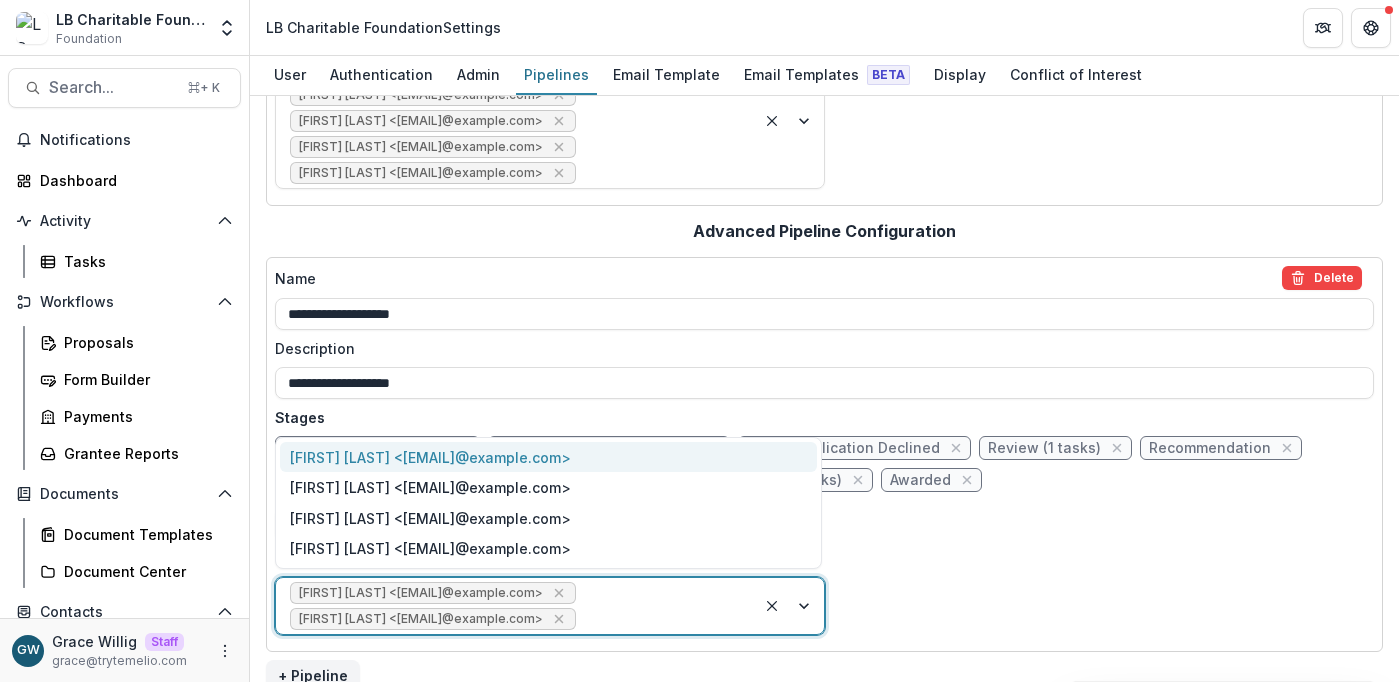 click at bounding box center [661, 619] 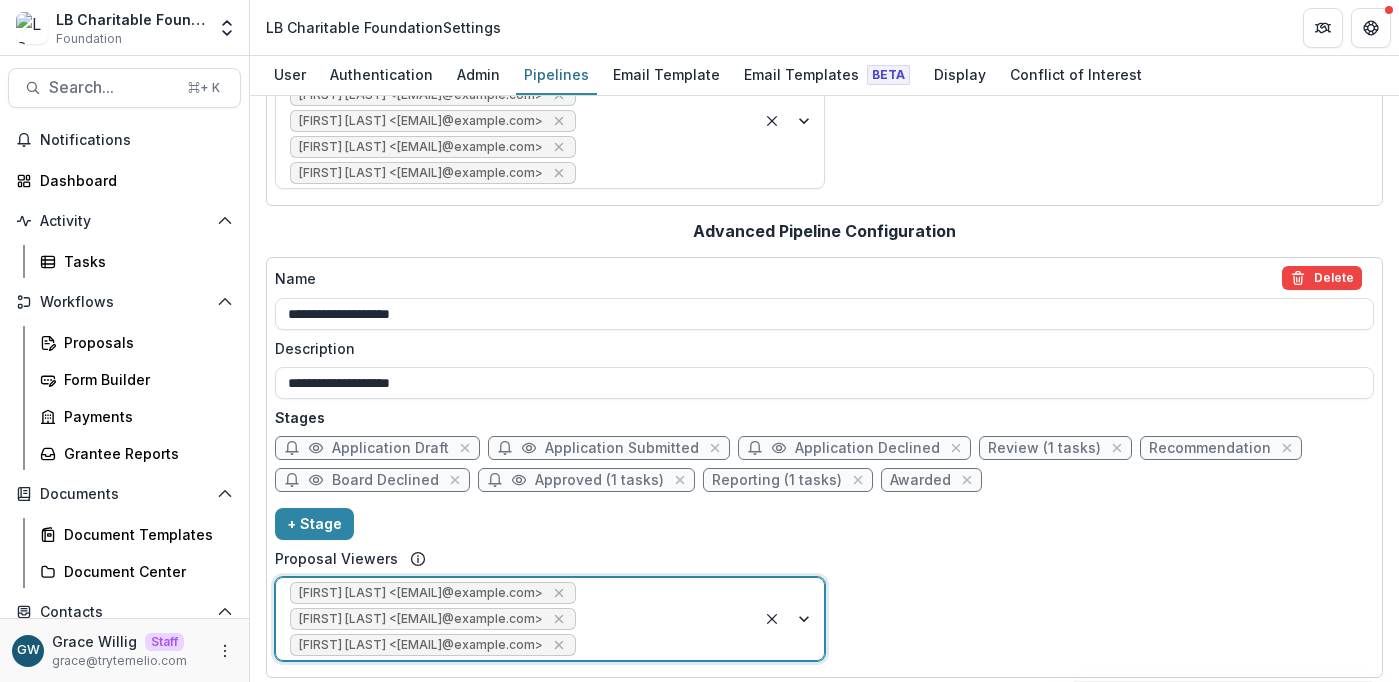 click at bounding box center (661, 645) 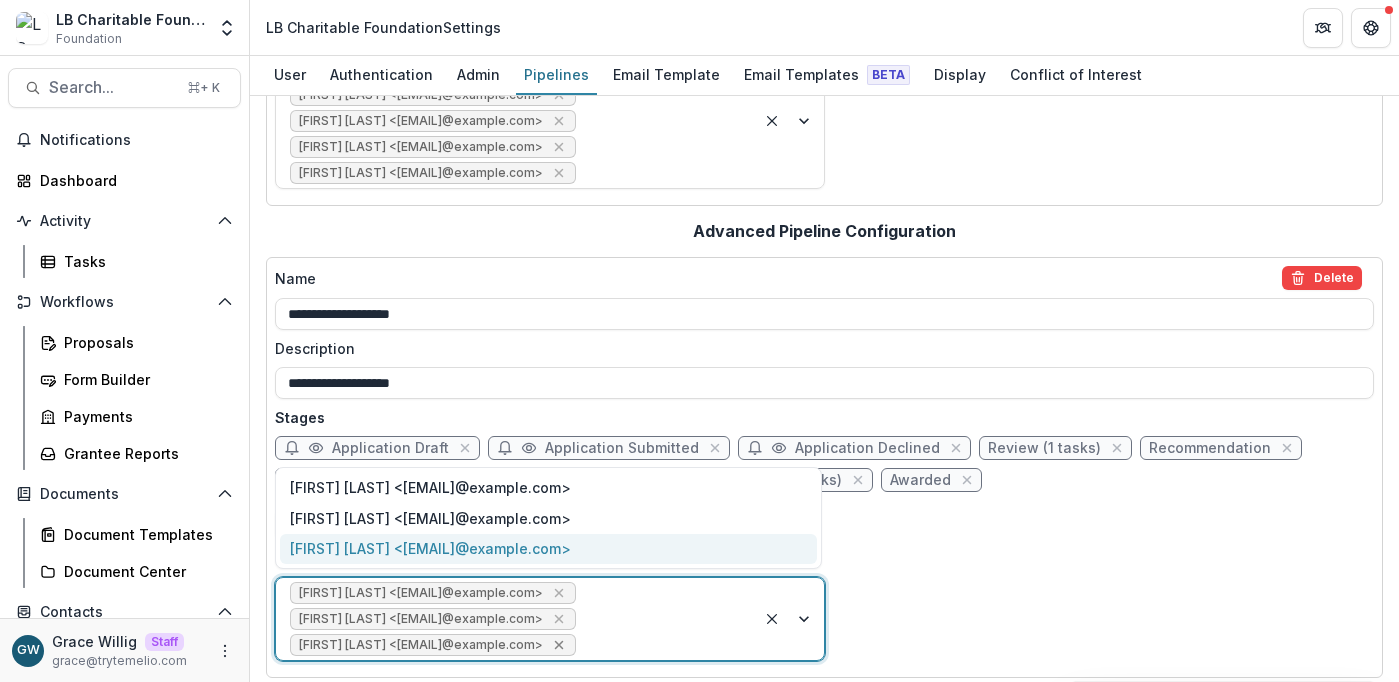 click 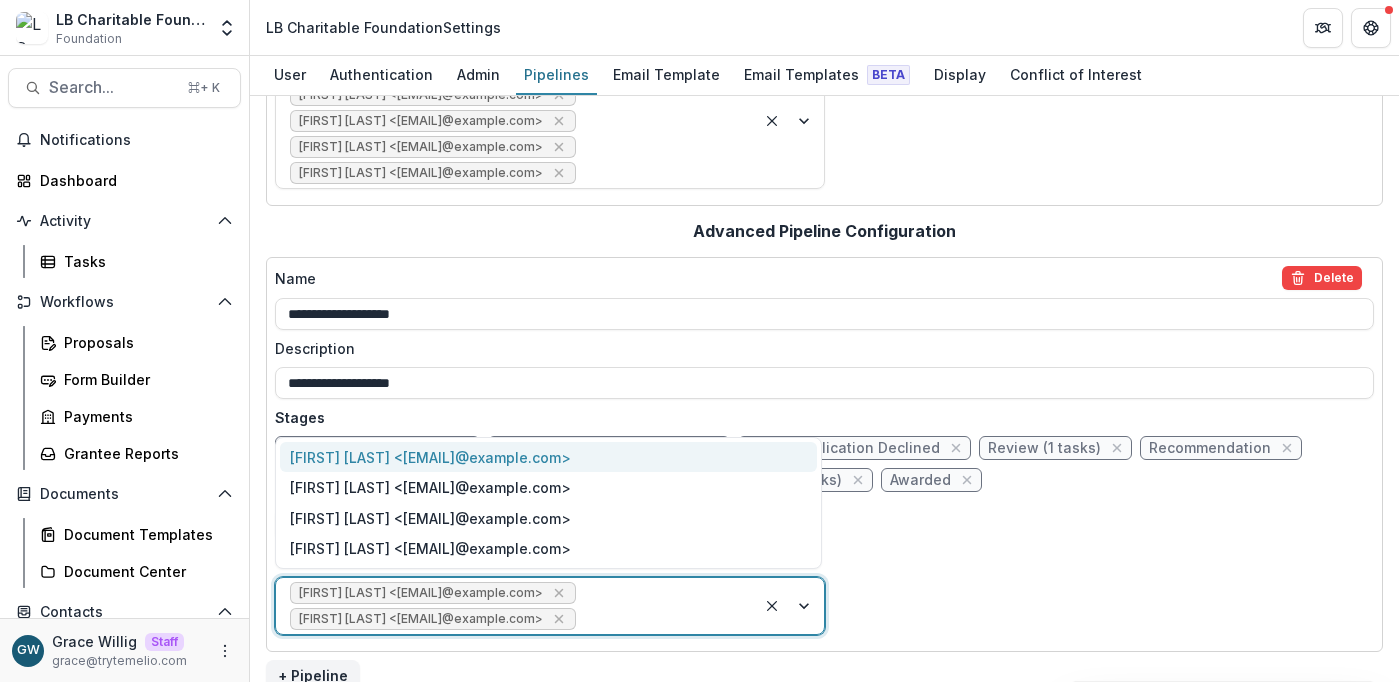 click at bounding box center (661, 619) 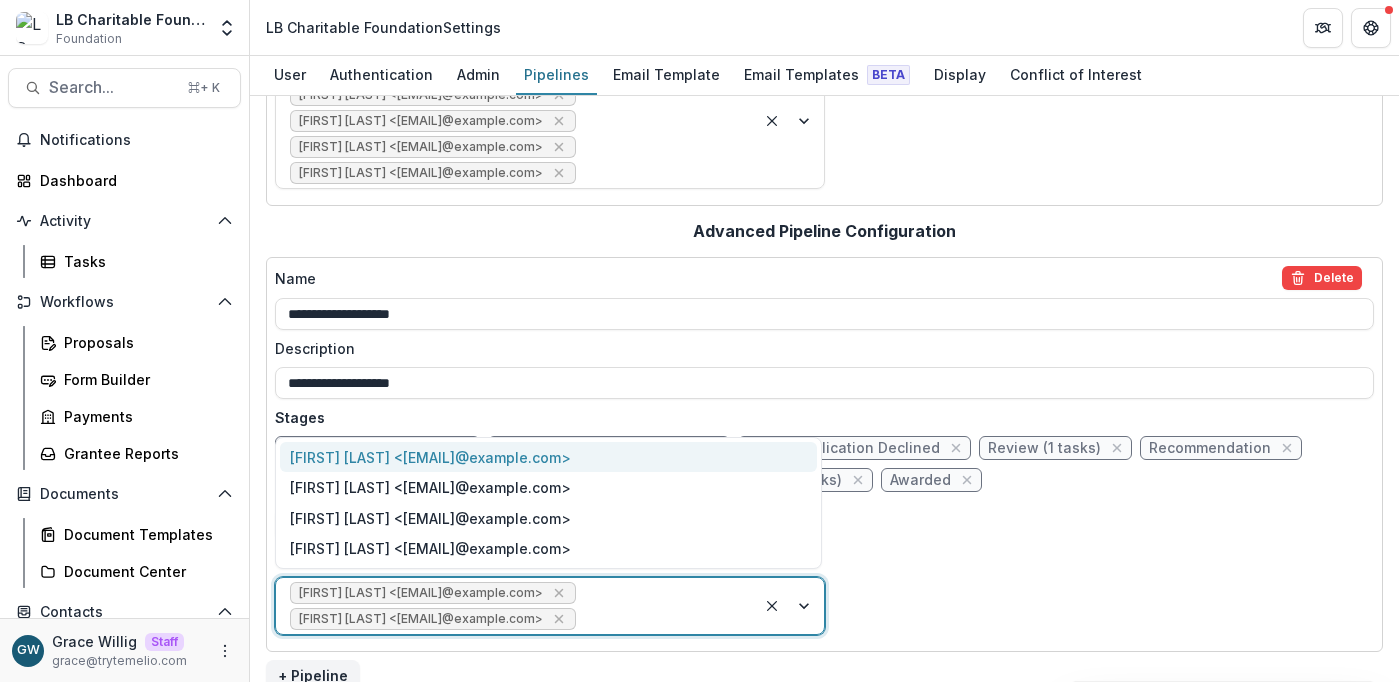 click at bounding box center [661, 619] 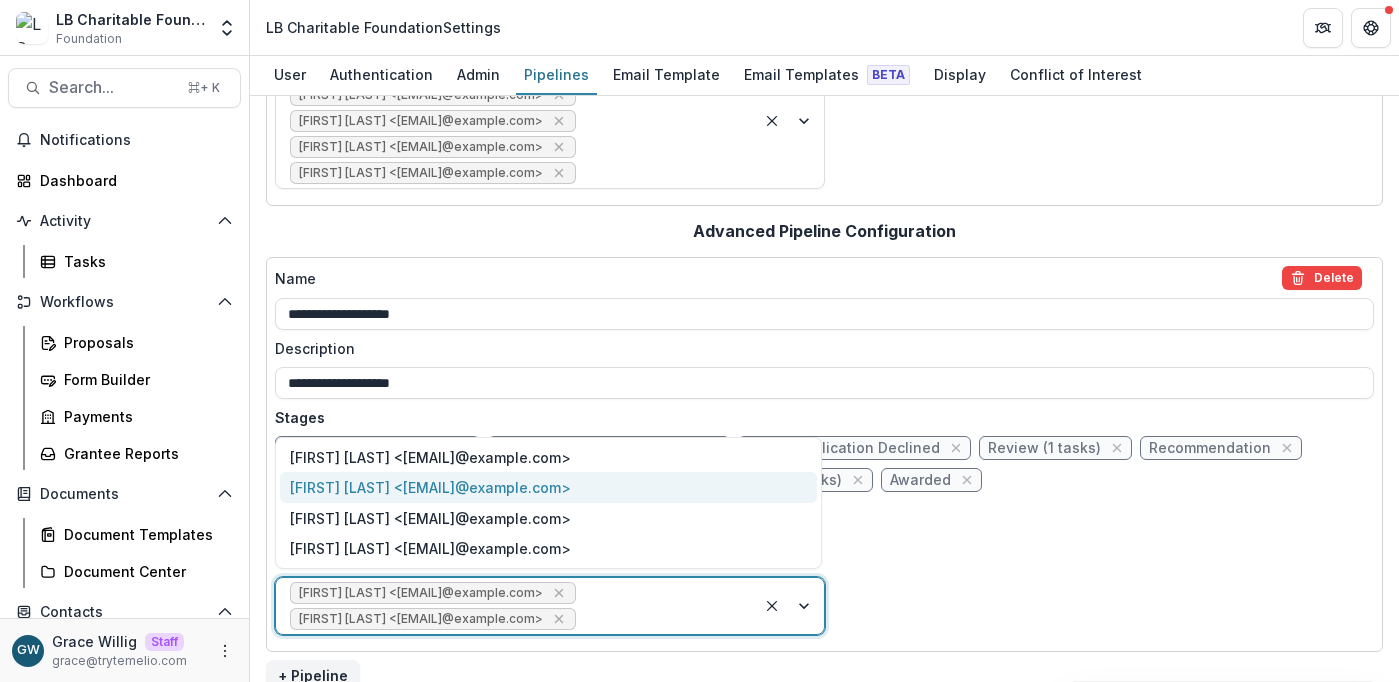click on "Jessie Mendoza <jessiem@lbcharitablefoundation.org>" at bounding box center [548, 487] 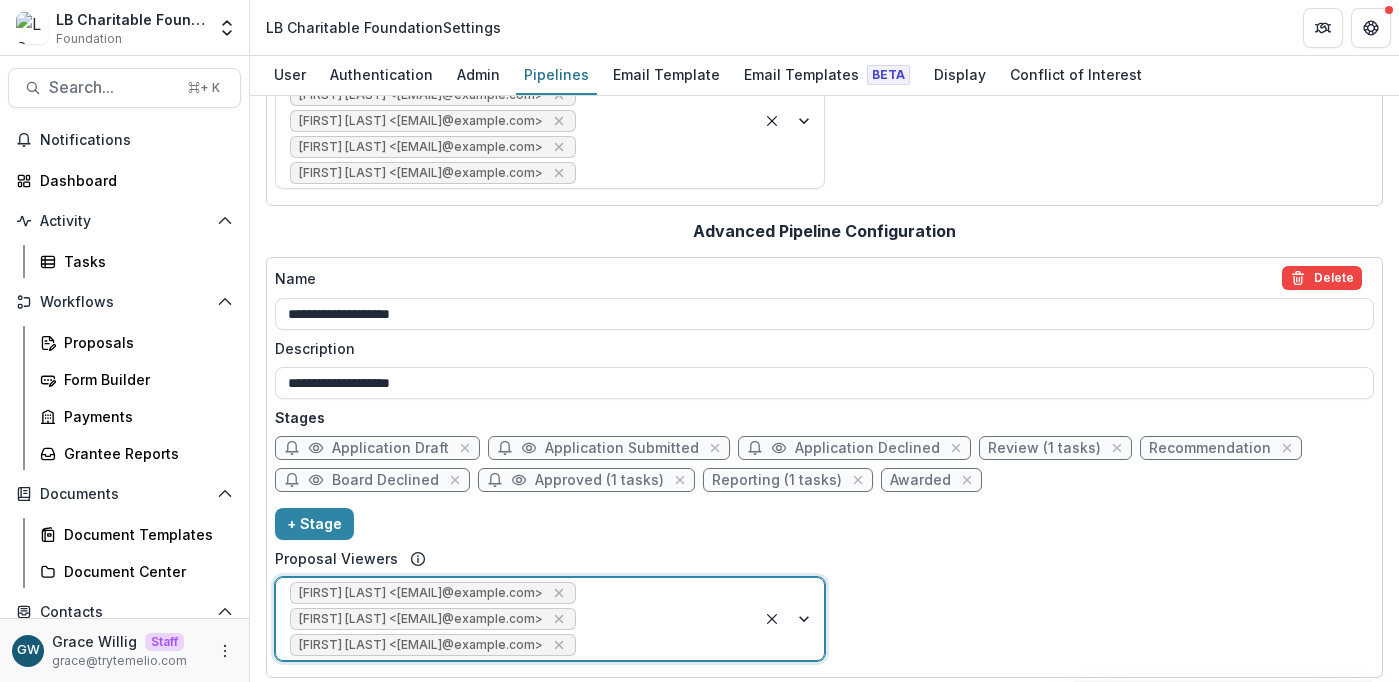 click at bounding box center (661, 645) 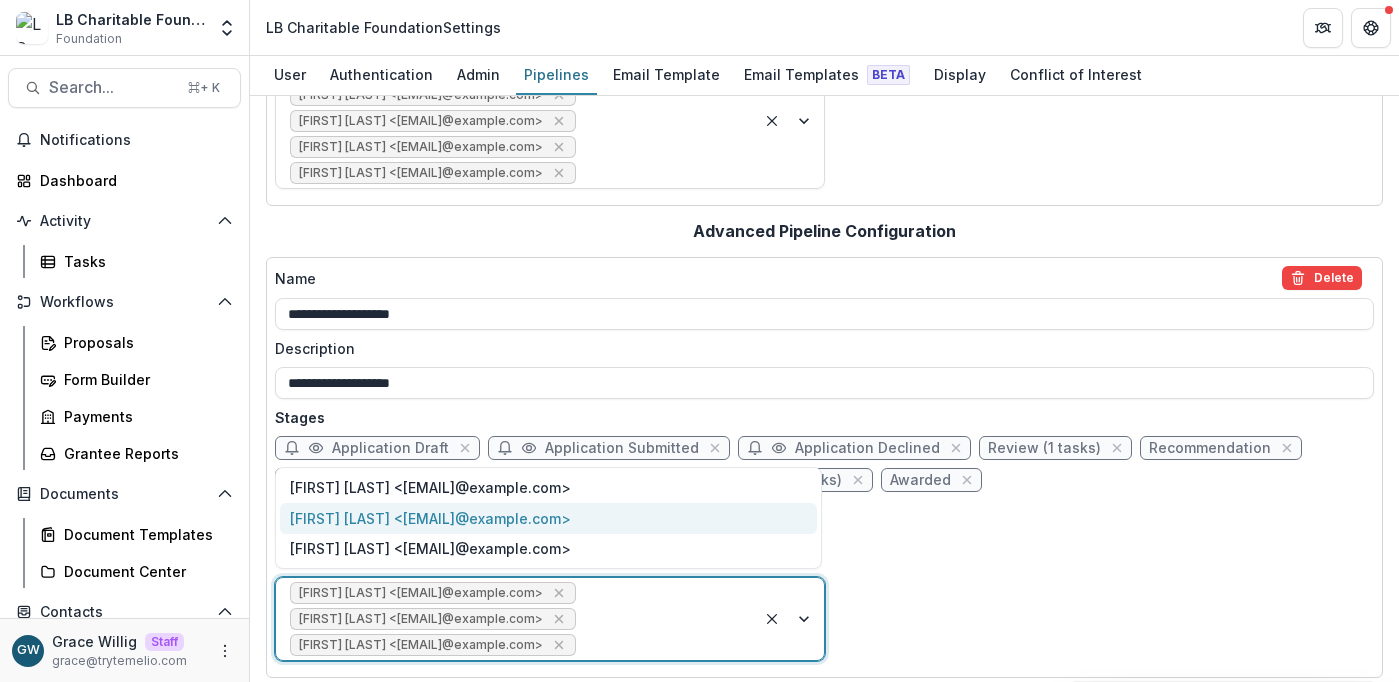 click on "Loida Mendoza <loidam@lbcharitablefoundation.org>" at bounding box center [548, 518] 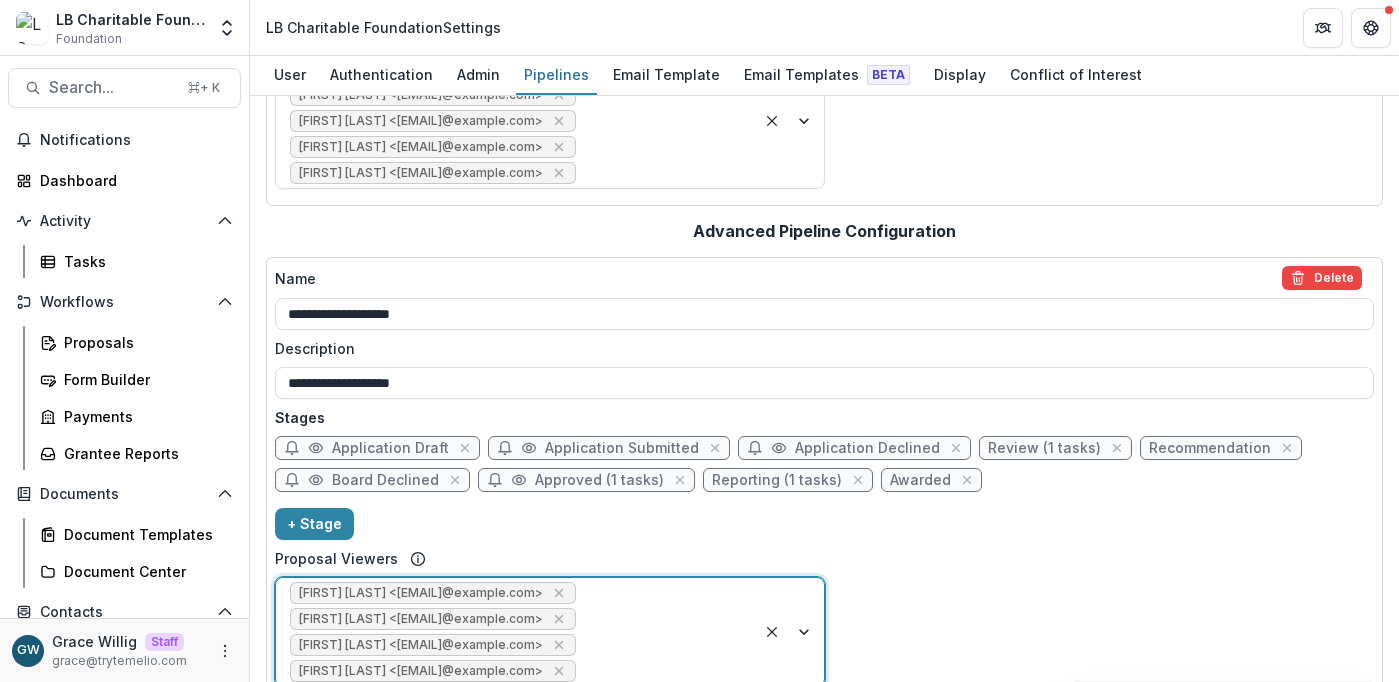 click at bounding box center [661, 671] 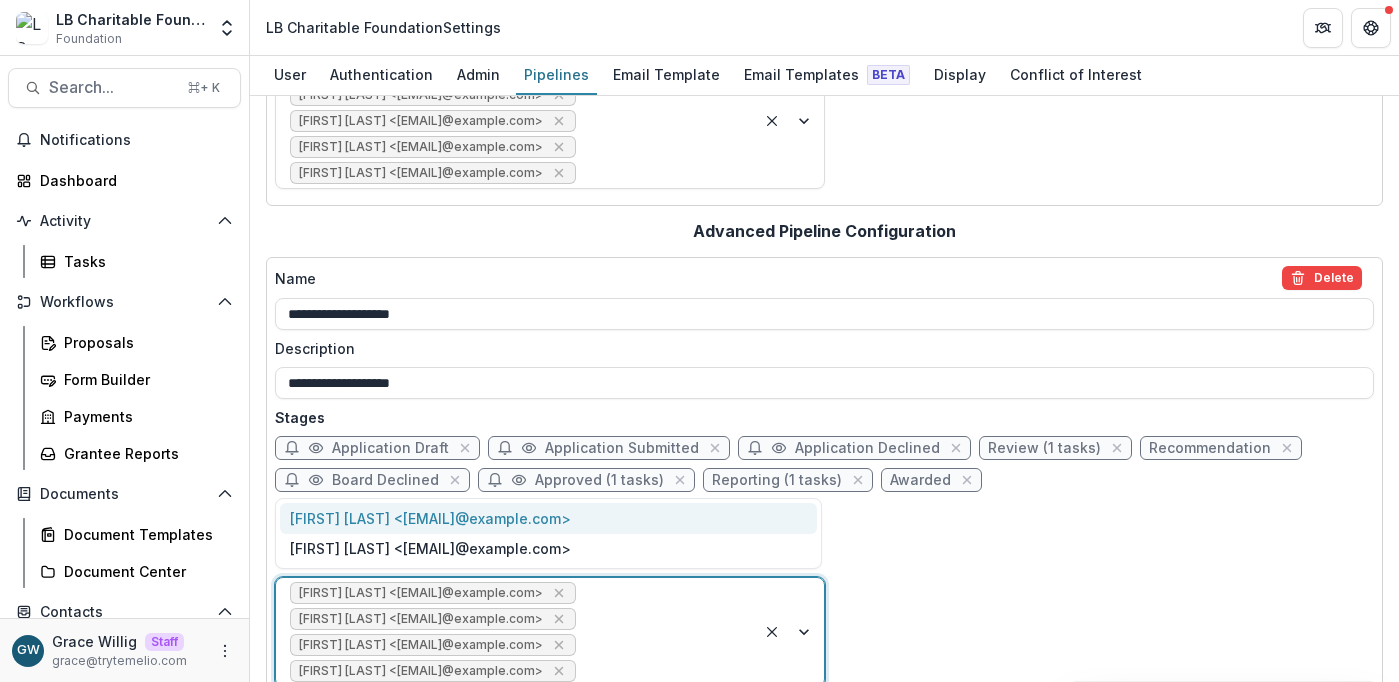 click on "Marietta Pugal <mariettap@lbcharitablefoundation.org>" at bounding box center [548, 518] 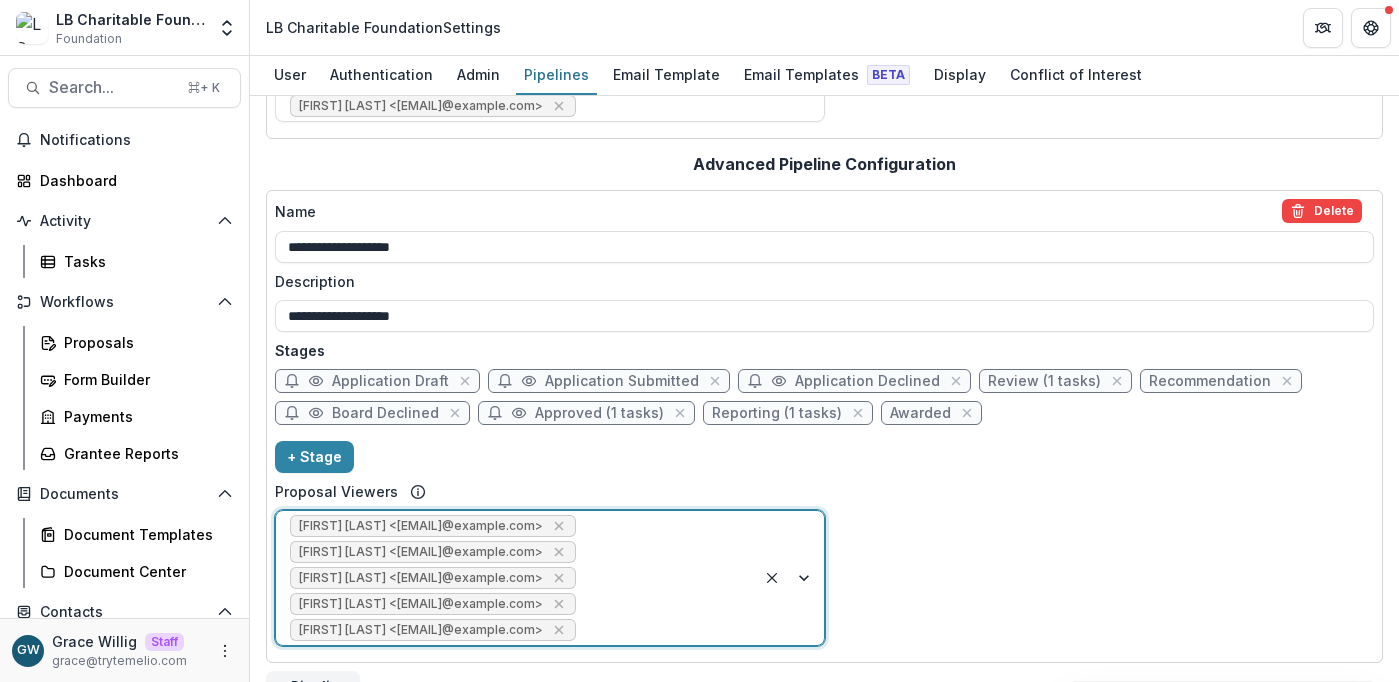 scroll, scrollTop: 454, scrollLeft: 0, axis: vertical 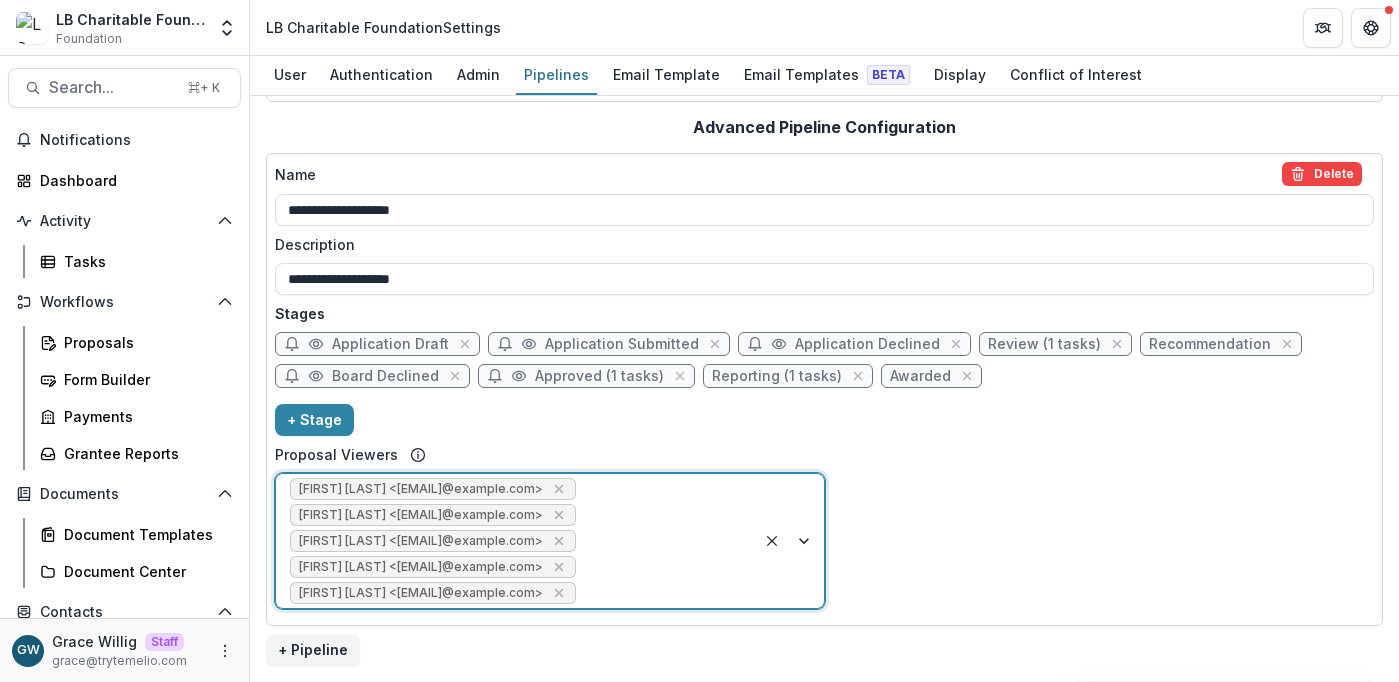 click on "**********" at bounding box center [824, 389] 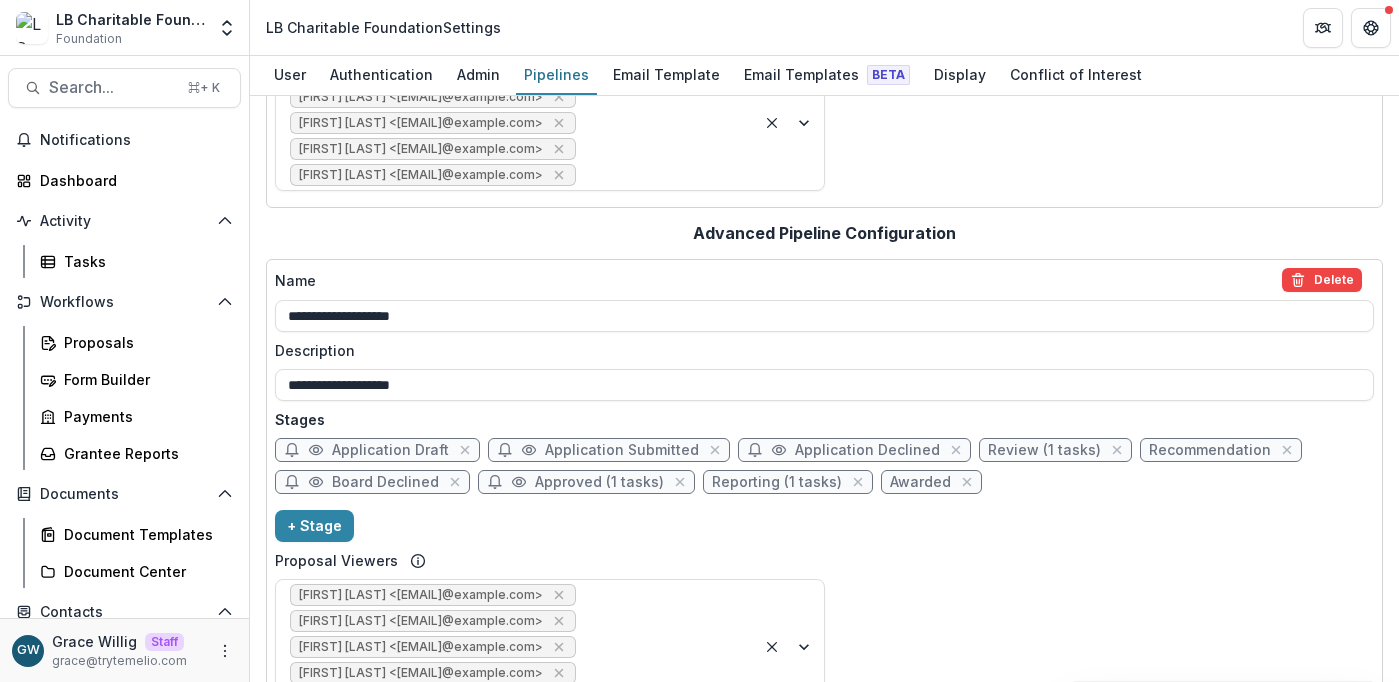 scroll, scrollTop: 218, scrollLeft: 0, axis: vertical 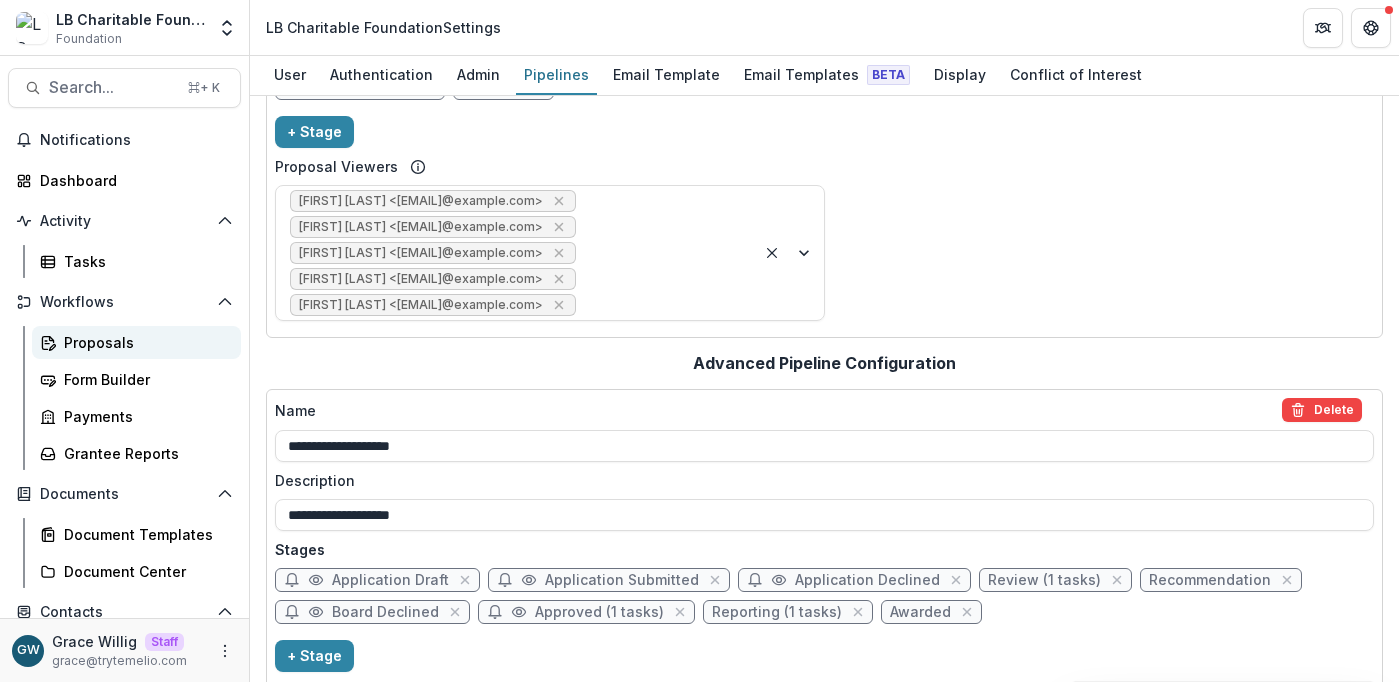 click on "Proposals" at bounding box center [144, 342] 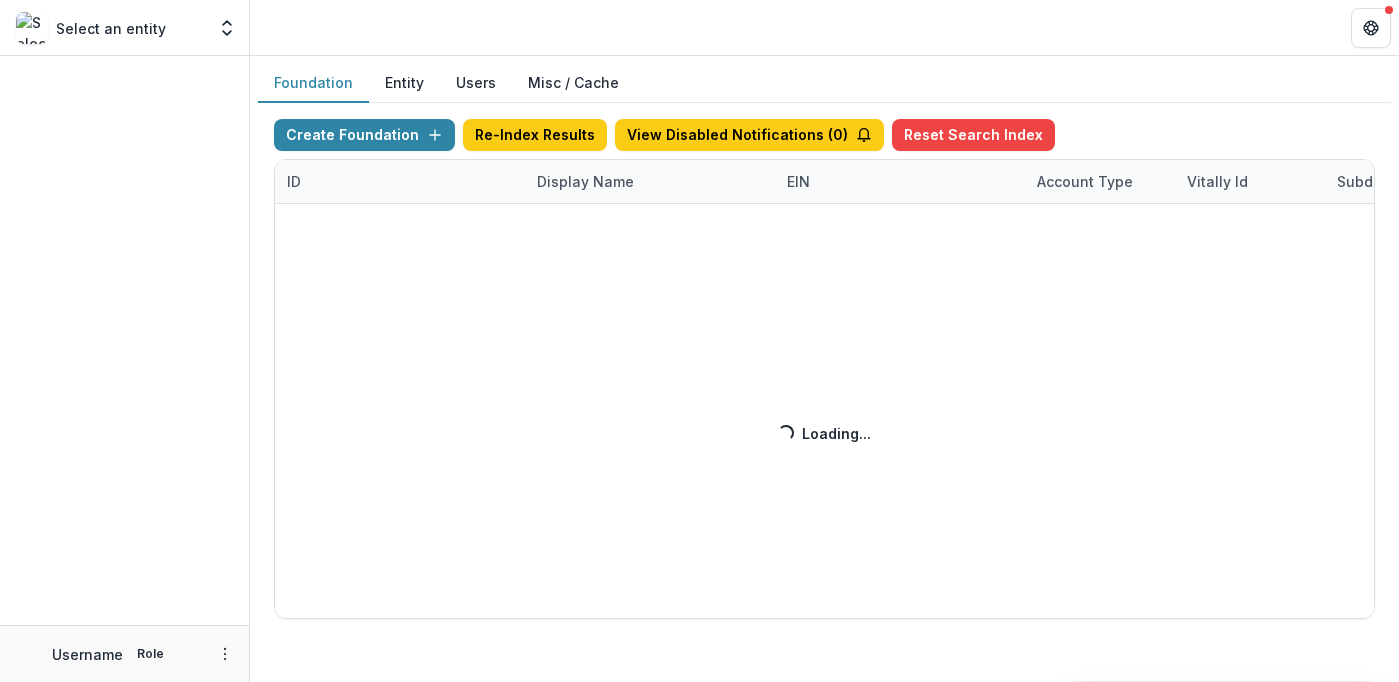 scroll, scrollTop: 0, scrollLeft: 0, axis: both 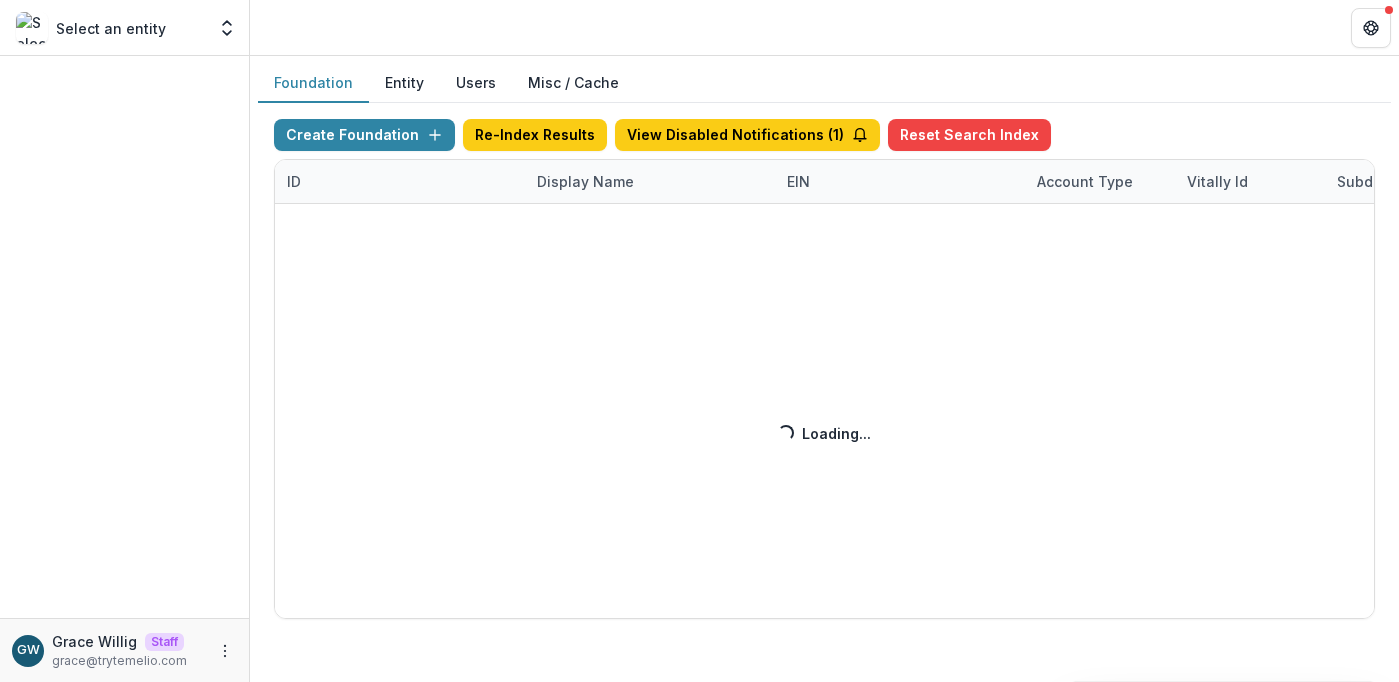 click on "Create Foundation Re-Index Results View Disabled Notifications ( 1 ) Reset Search Index ID Display Name EIN Account Type Vitally Id Subdomain Created on Actions Feature Flags Loading... Loading..." at bounding box center [824, 369] 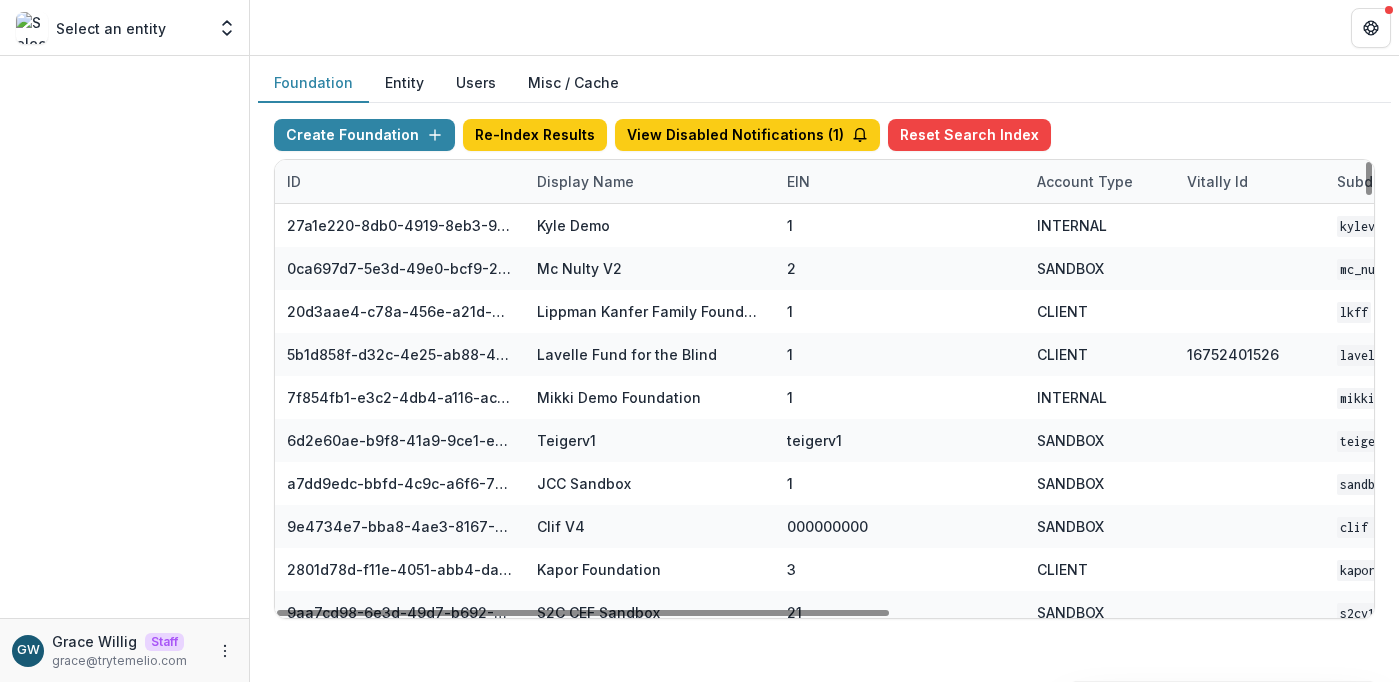 click on "Display Name" at bounding box center [585, 181] 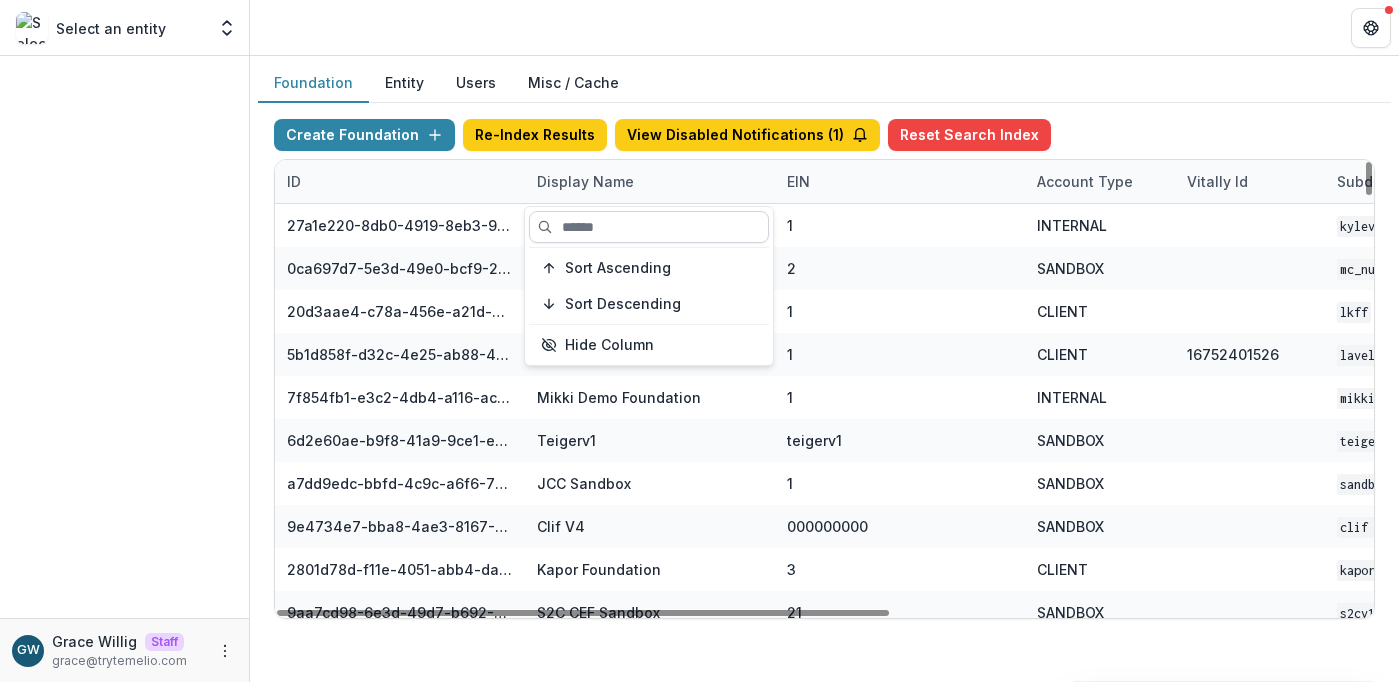 click at bounding box center (649, 227) 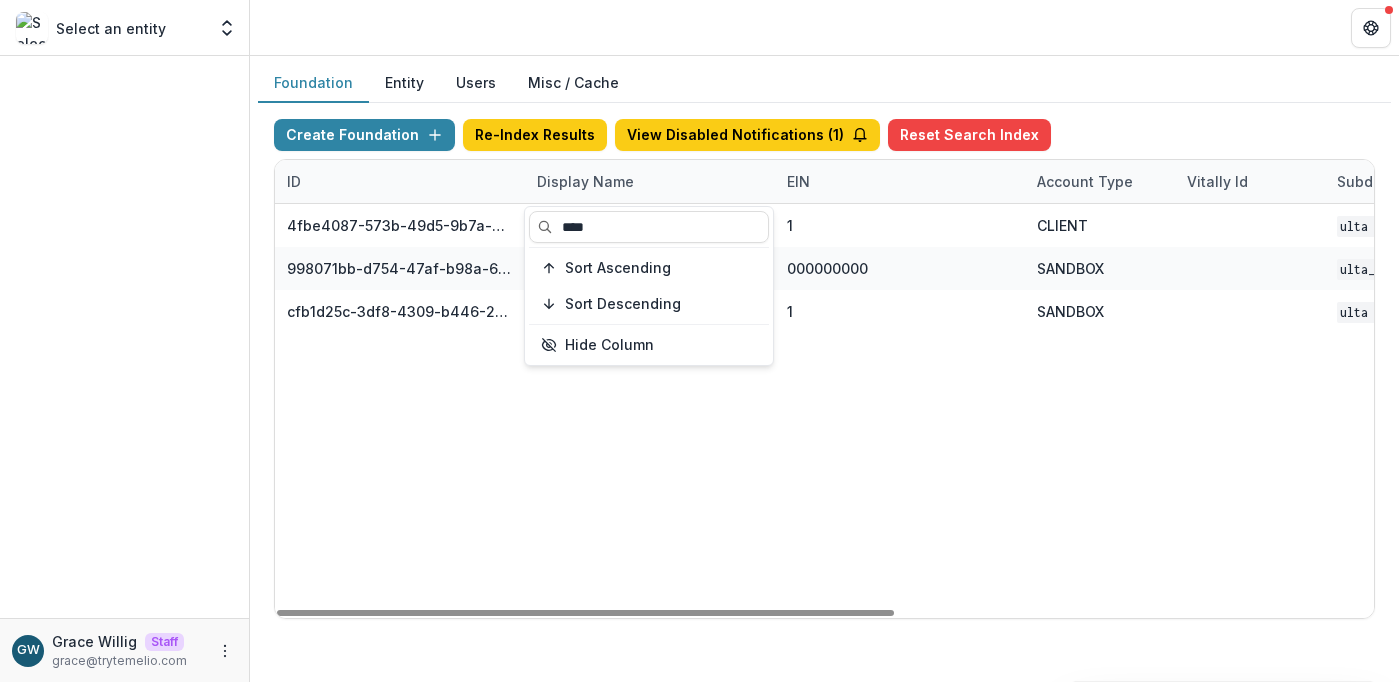 type on "****" 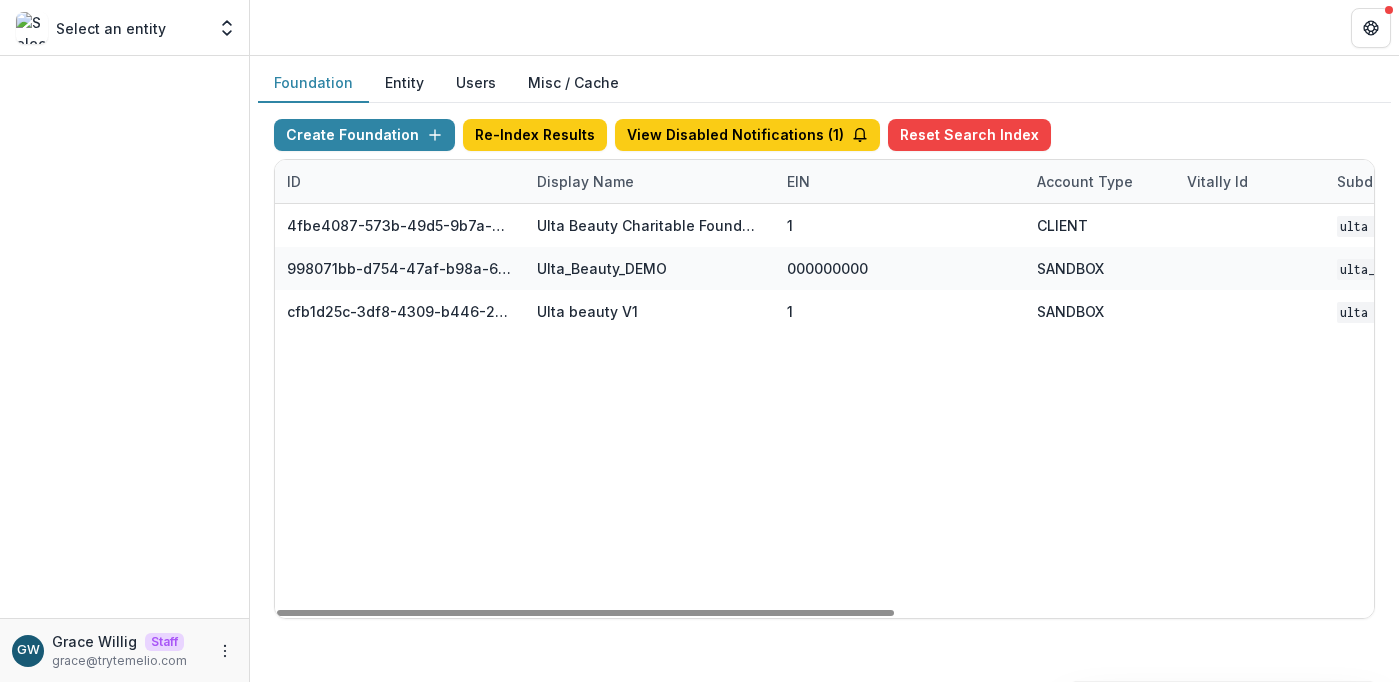 click on "Create Foundation Re-Index Results View Disabled Notifications ( 1 ) Reset Search Index ID Display Name EIN Account Type Vitally Id Subdomain Created on Actions Feature Flags 4fbe4087-573b-49d5-9b7a-983df7b1dc88 Ulta Beauty Charitable Foundation 1 CLIENT Ulta beauty Mar 19, 2025, 1:42 PM Visit Edit Feature Flags 998071bb-d754-47af-b98a-65c402de9add Ulta_Beauty_DEMO 000000000 SANDBOX Ulta_Beauty_DEMO Jan 14, 2025, 9:49 AM Visit Edit Feature Flags cfb1d25c-3df8-4309-b446-239df562ce6e Ulta beauty V1 1 SANDBOX Ulta beauty V1 Feb 06, 2025, 2:20 PM Visit Edit Feature Flags" at bounding box center (824, 369) 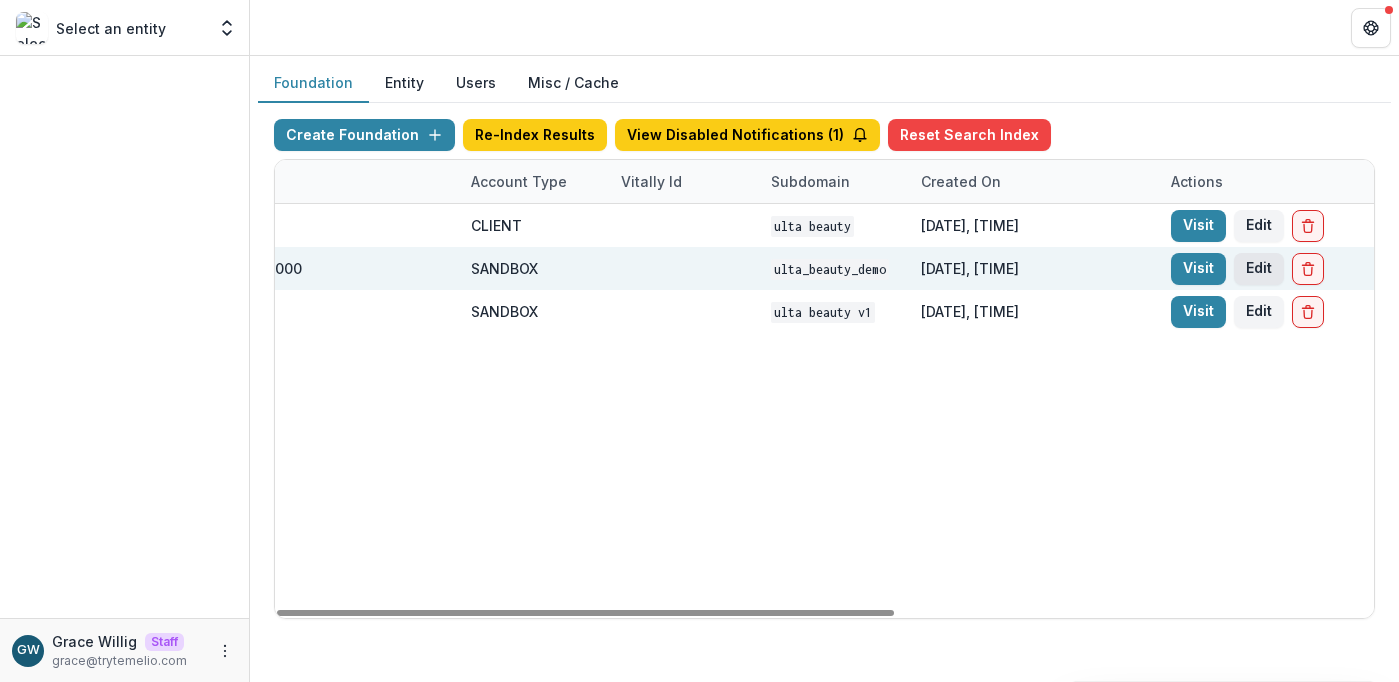scroll, scrollTop: 0, scrollLeft: 851, axis: horizontal 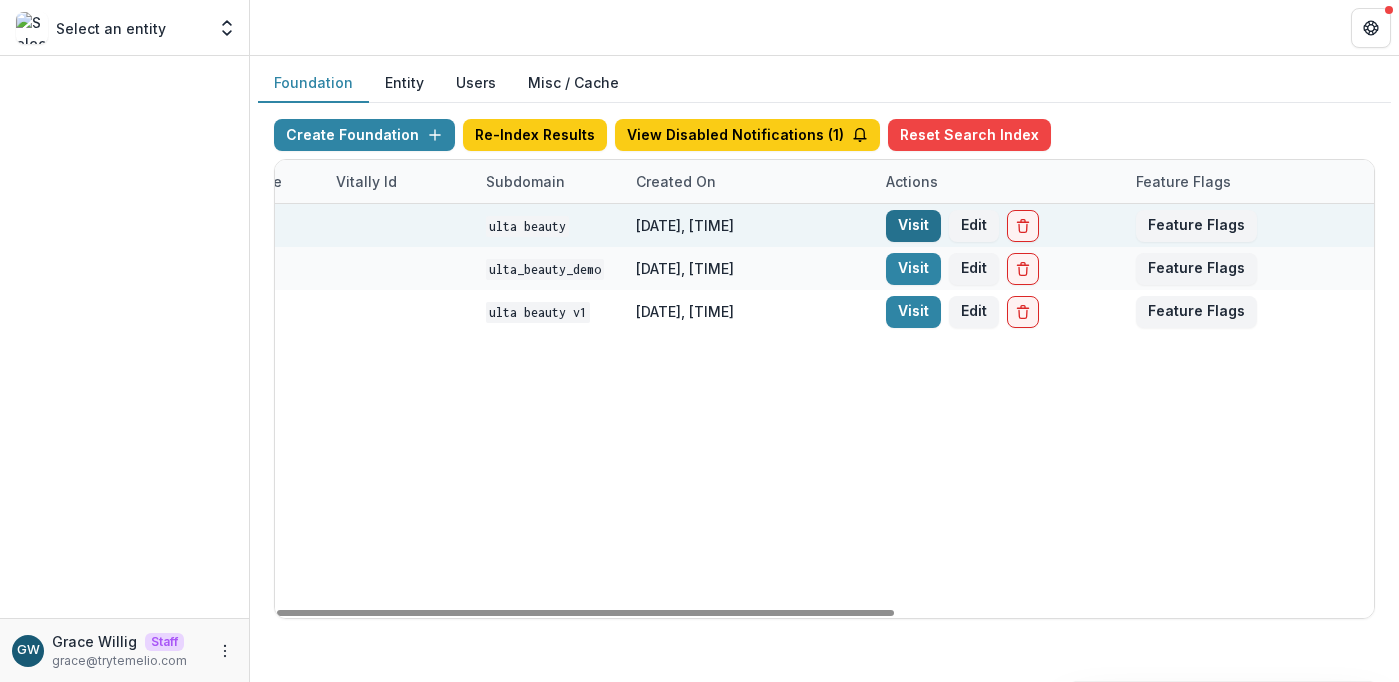click on "Visit" at bounding box center [913, 226] 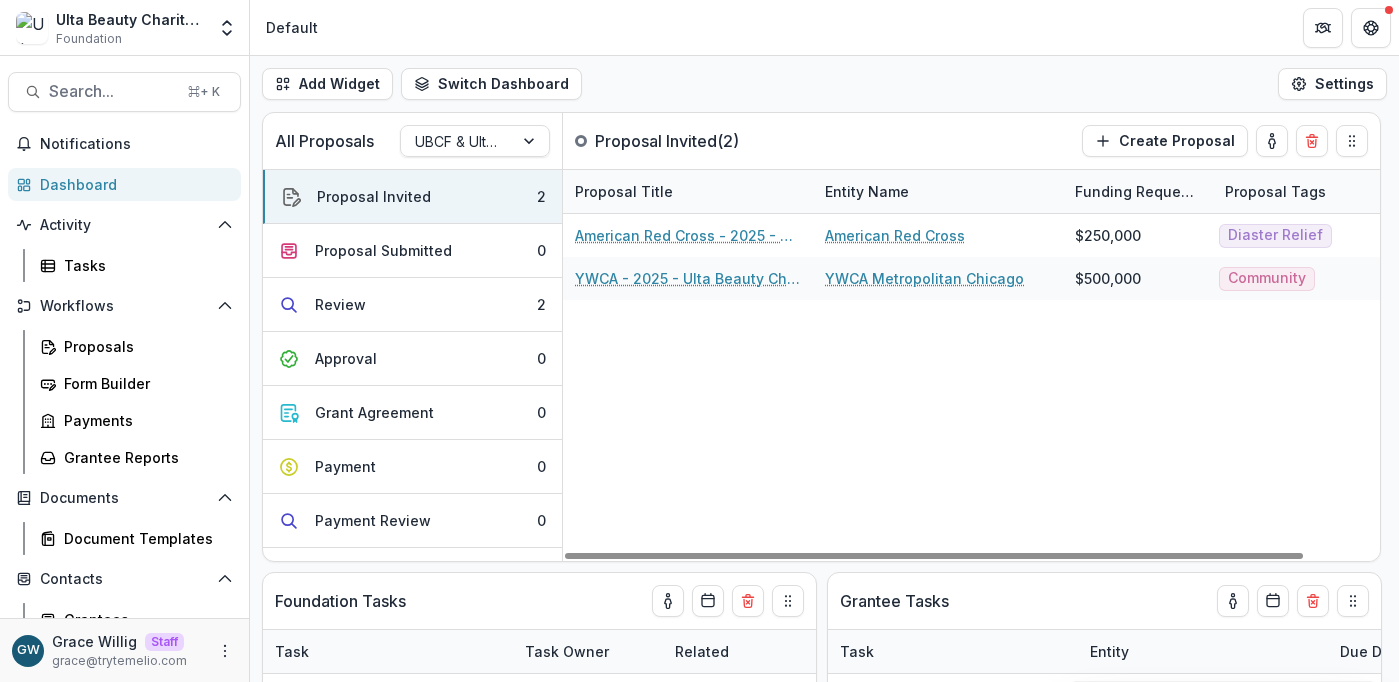 click on "Workflows Proposals Form Builder Payments Grantee Reports" at bounding box center [124, 382] 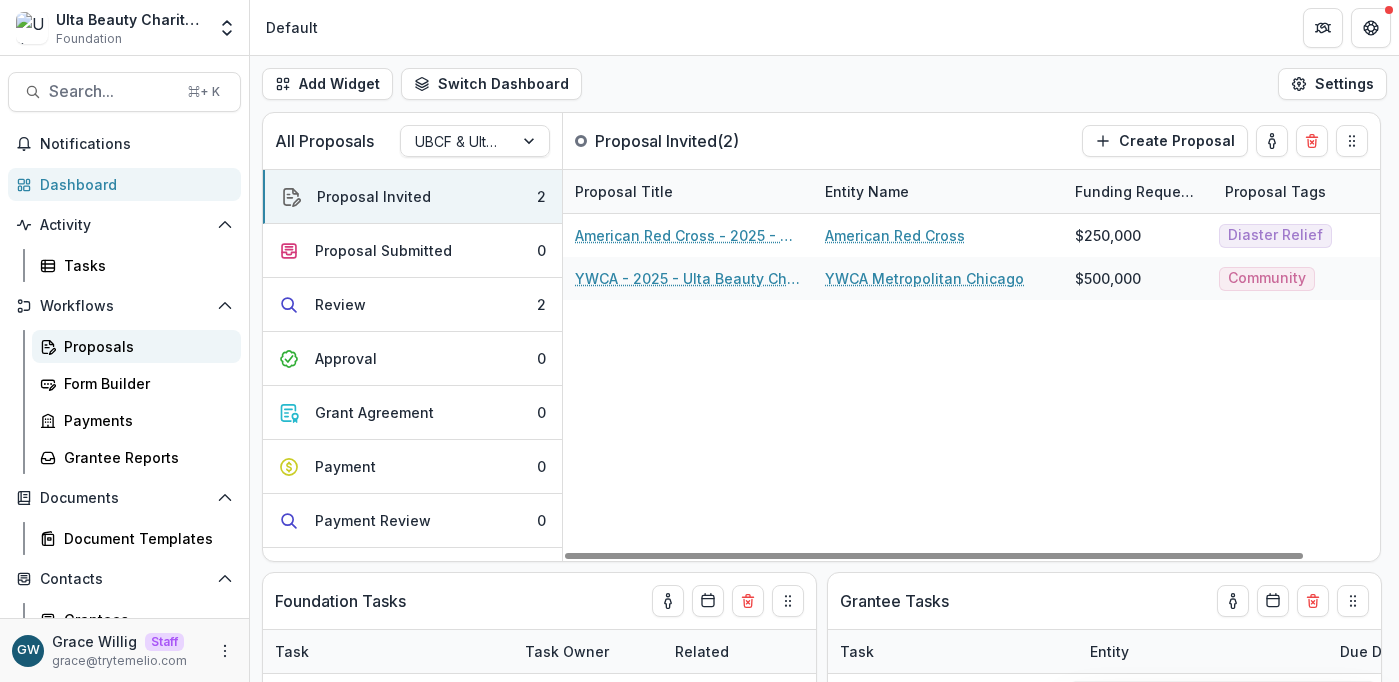 click on "Proposals" at bounding box center (144, 346) 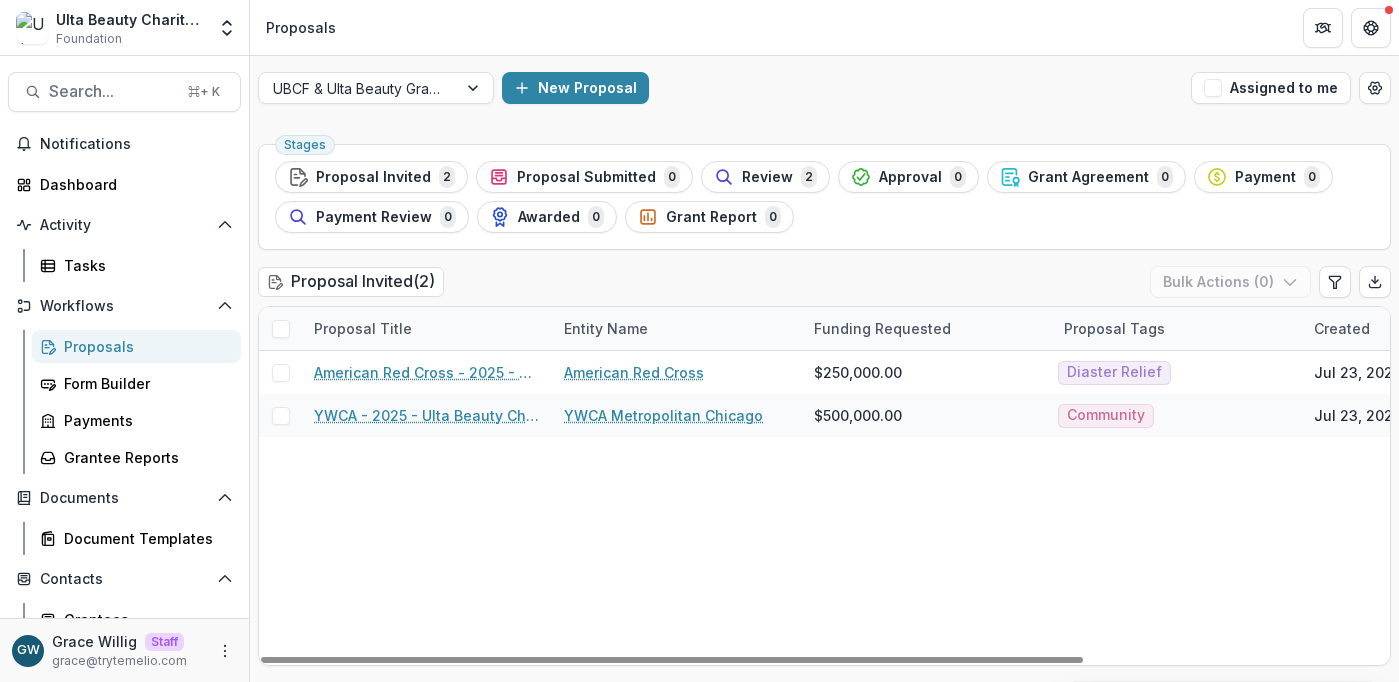 click on "Proposal Invited" at bounding box center [373, 177] 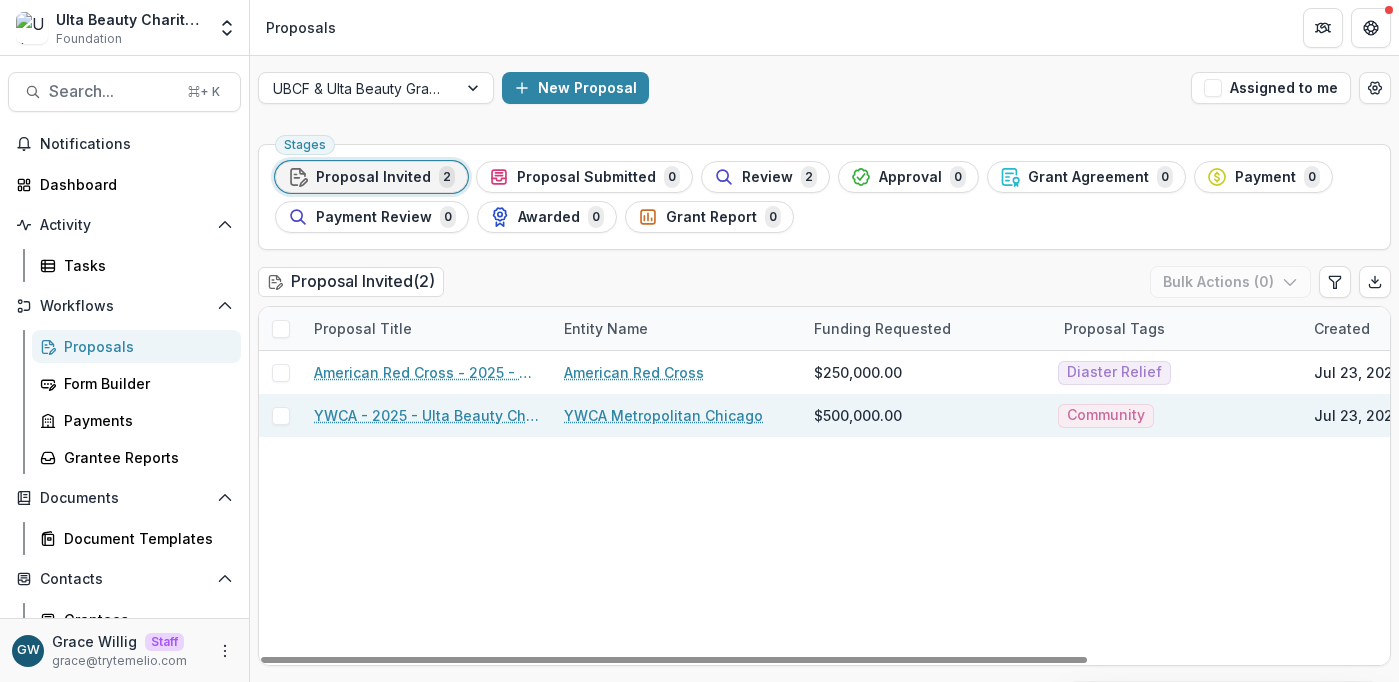 click on "YWCA - 2025 - Ulta Beauty Charitable Foundation Application" at bounding box center (427, 415) 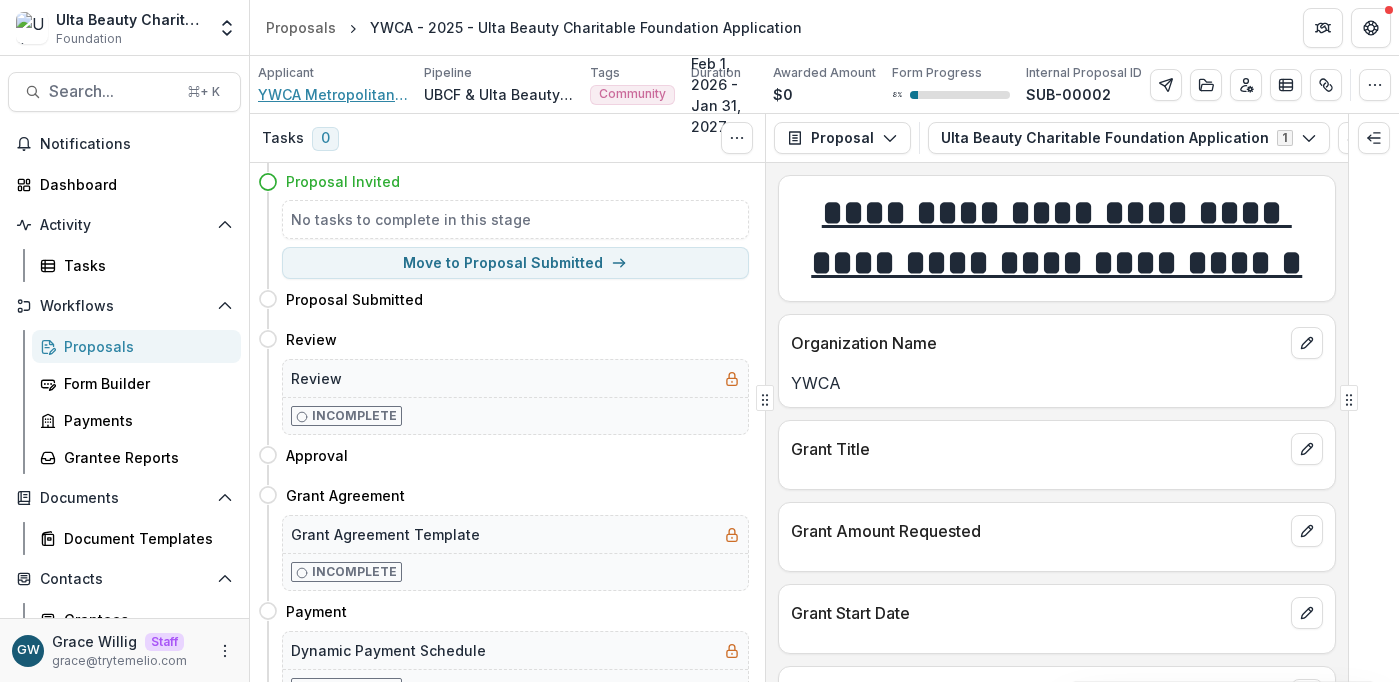 click on "YWCA Metropolitan Chicago" at bounding box center [333, 94] 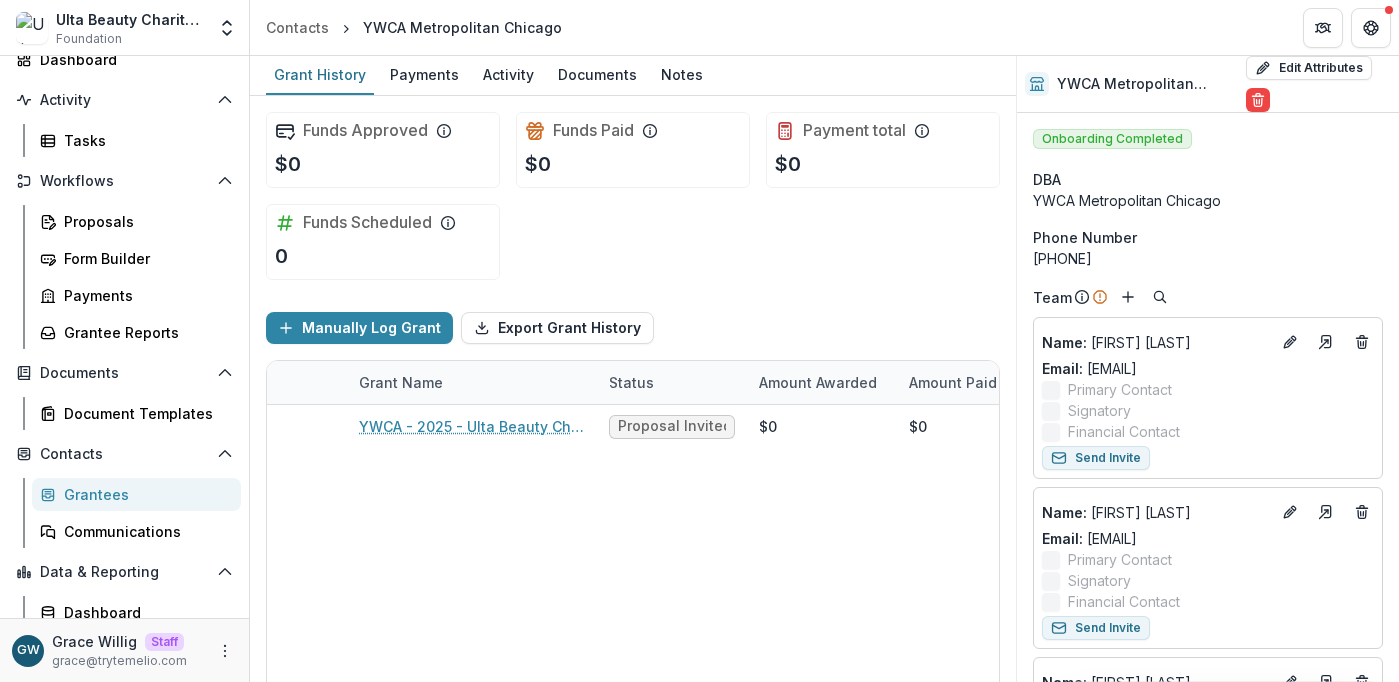 scroll, scrollTop: 165, scrollLeft: 0, axis: vertical 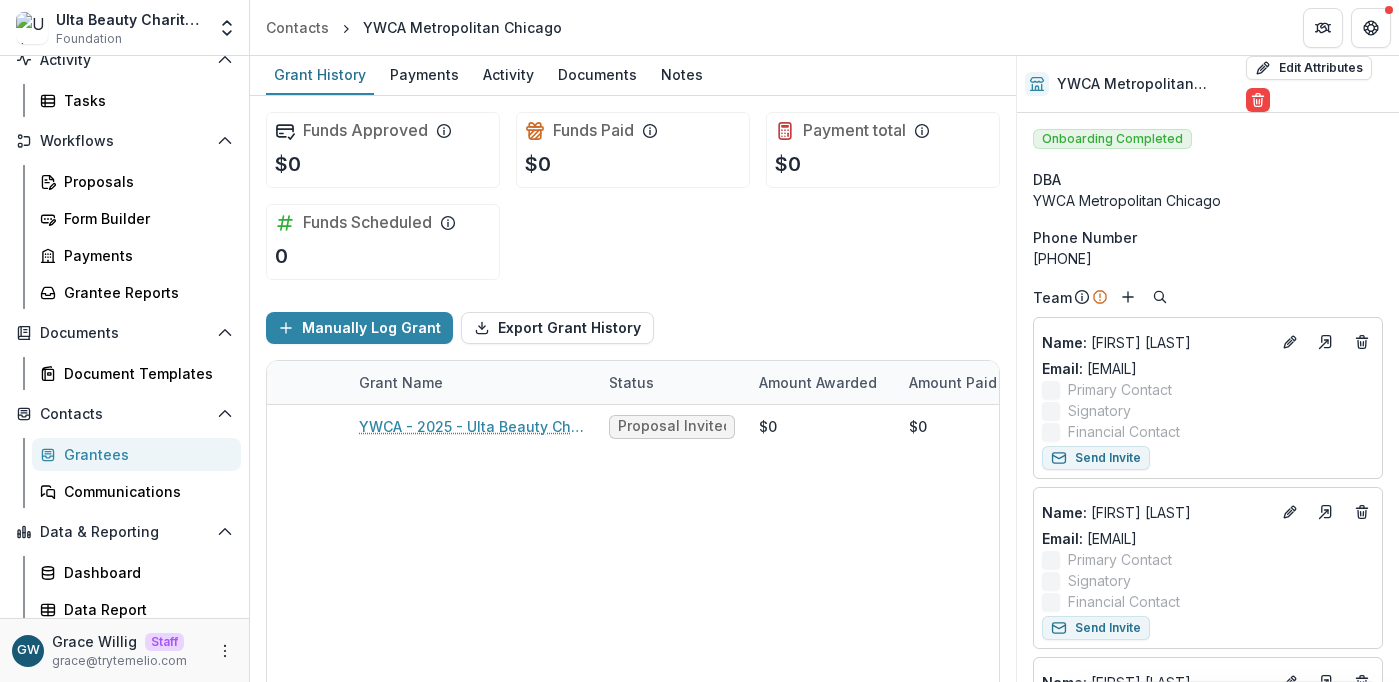 click on "Grantees" at bounding box center (144, 454) 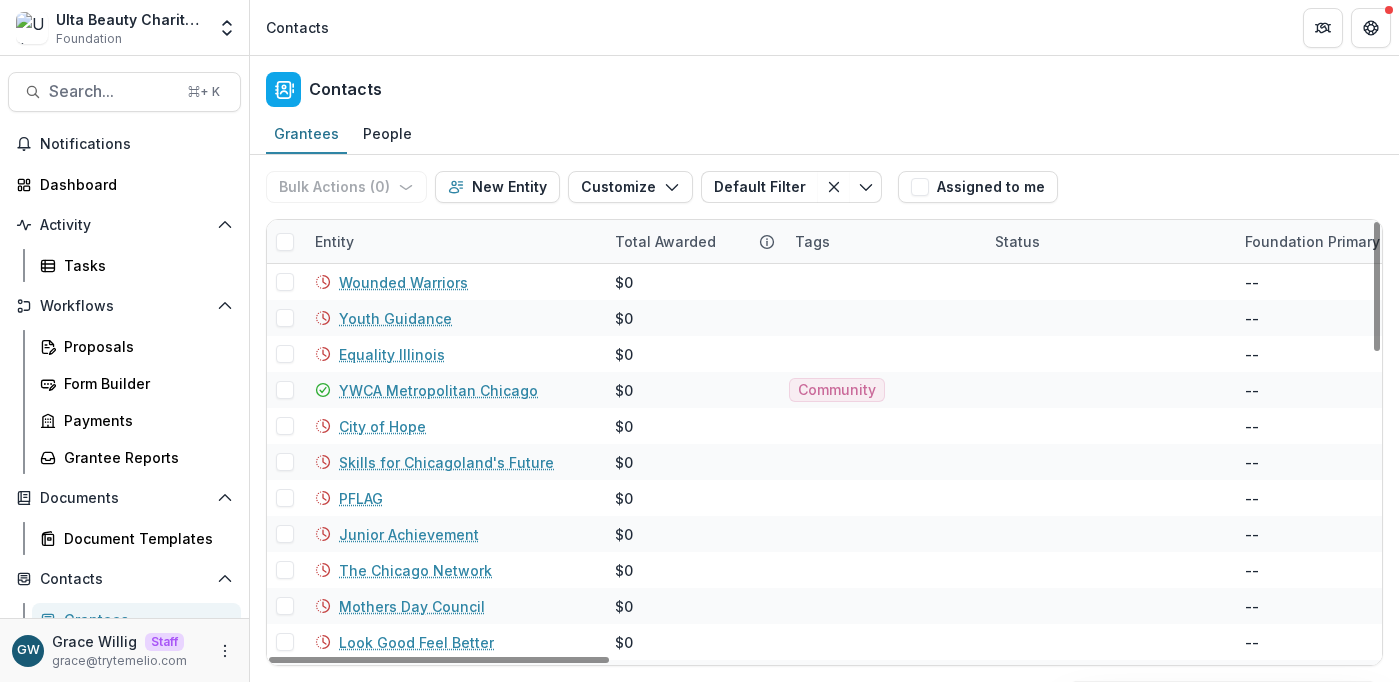 click on "Entity" at bounding box center [453, 241] 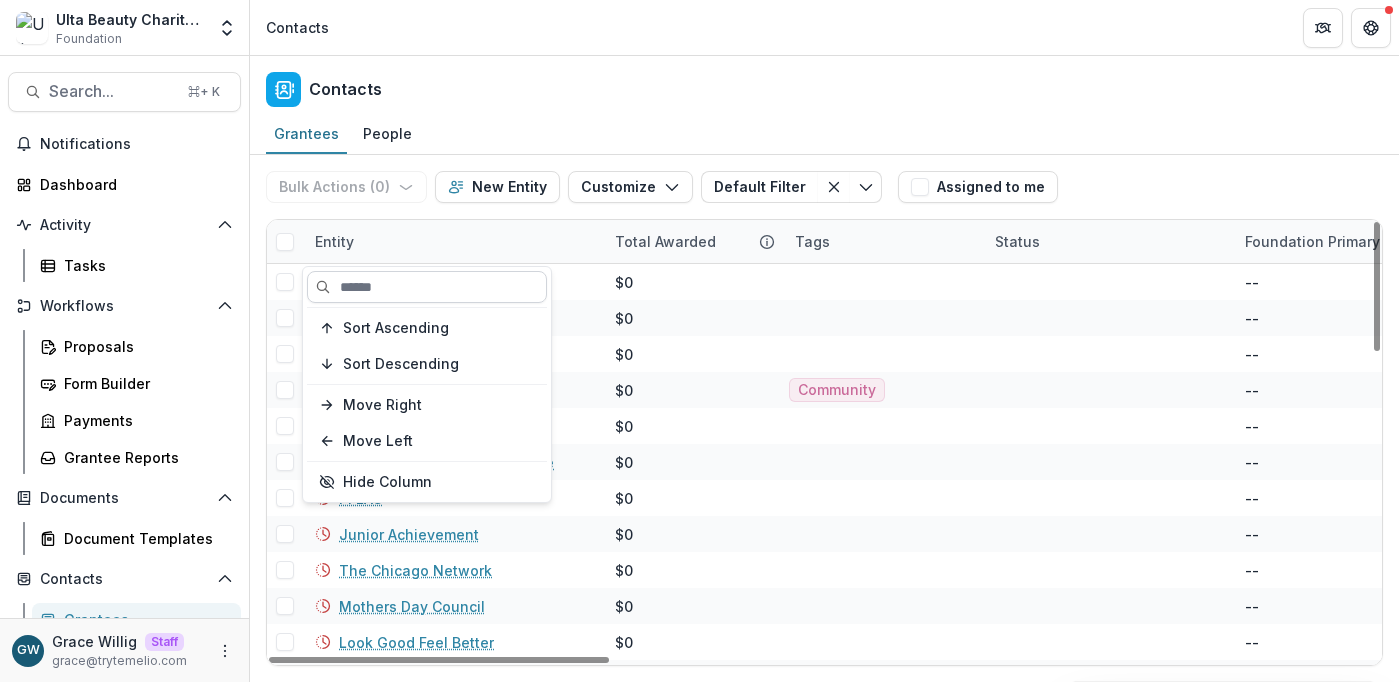 click at bounding box center [427, 287] 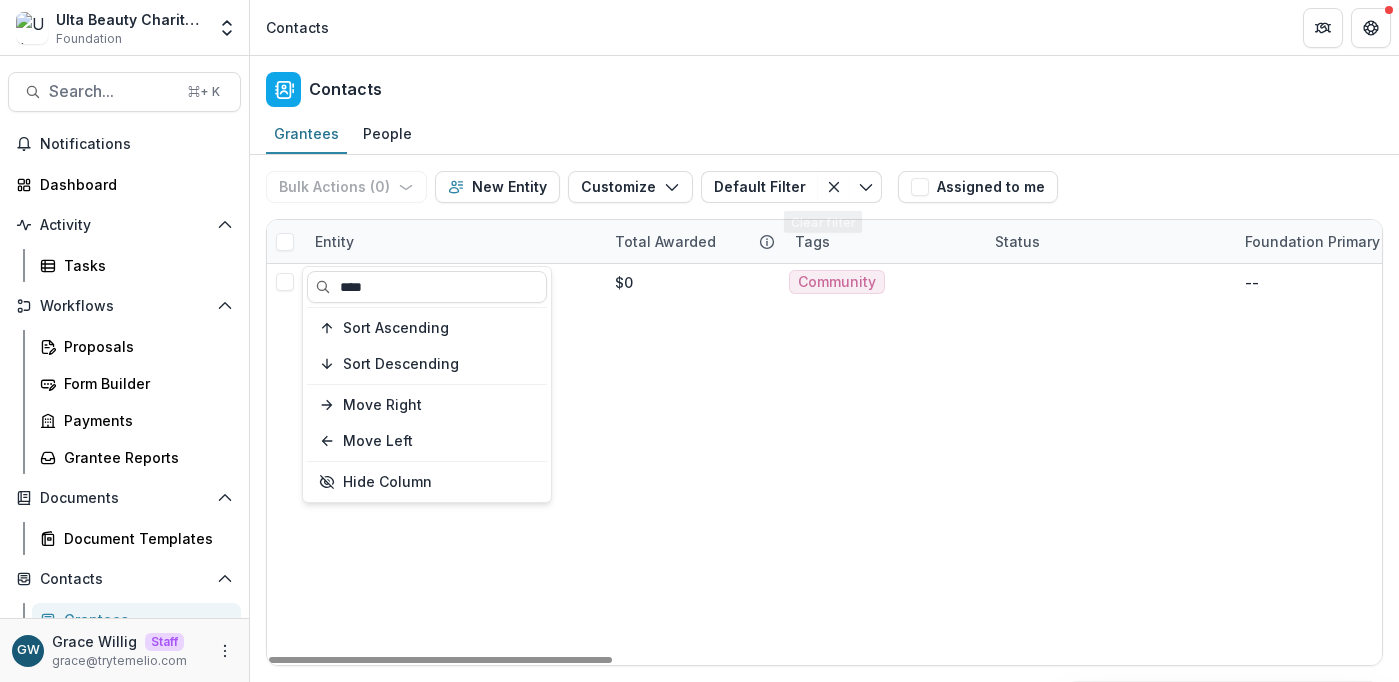 type on "****" 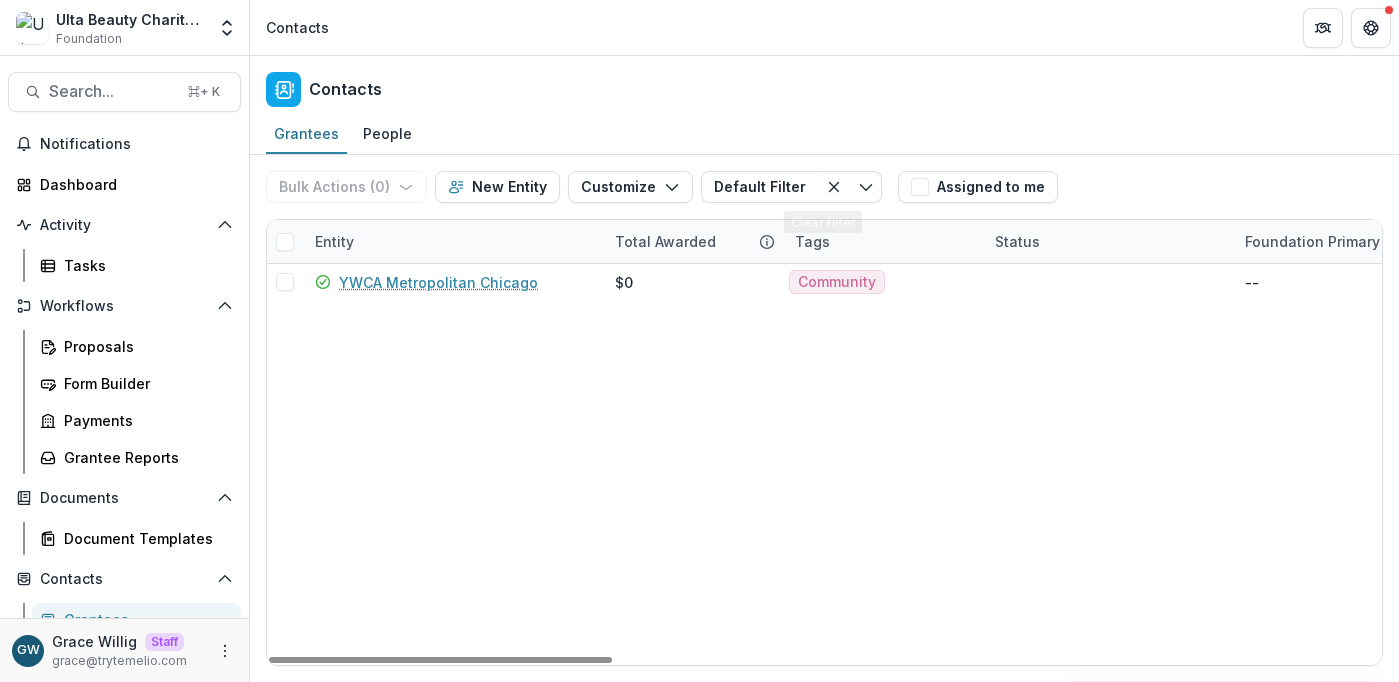 click on "Bulk Actions ( 0 ) Send Email Create Proposals Create Tasks New Entity Customize New Custom Field Manage Custom Fields Manage Grantee Status Default Filter Default Filter Save changes New Filter Assigned to me" at bounding box center [824, 187] 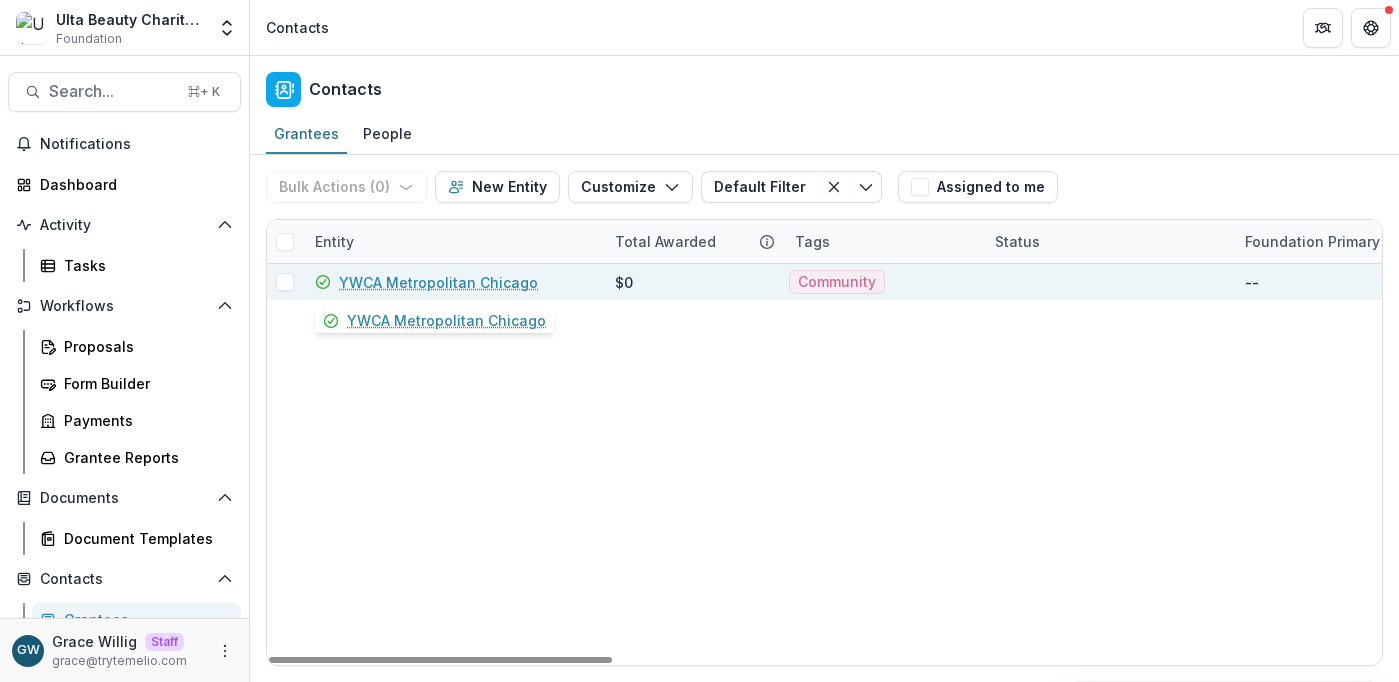 click on "YWCA Metropolitan Chicago" at bounding box center [438, 282] 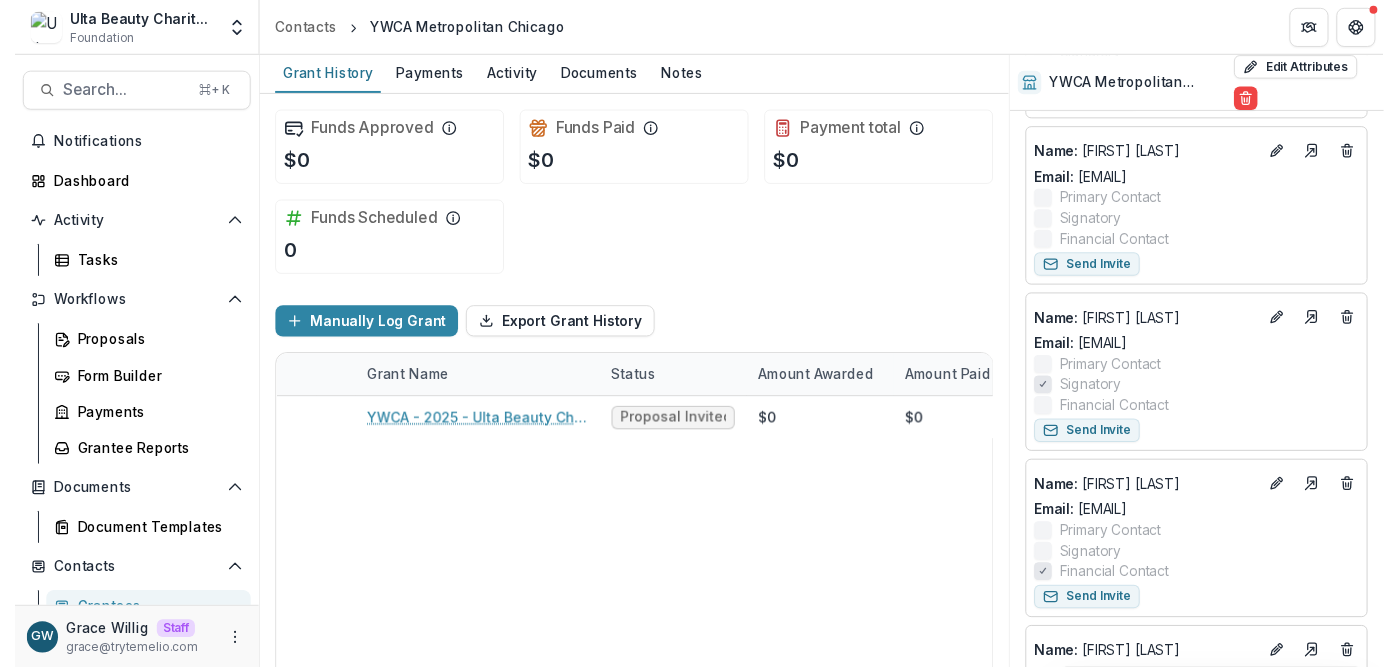 scroll, scrollTop: 0, scrollLeft: 0, axis: both 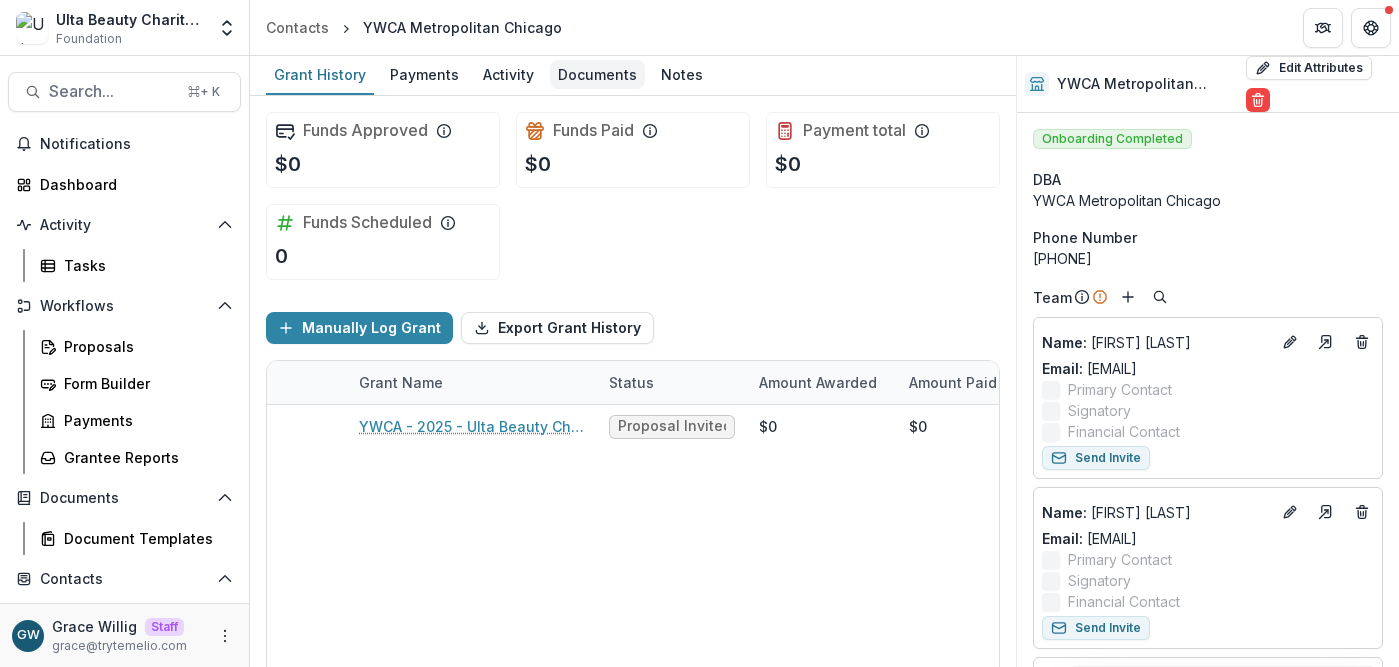 click on "Documents" at bounding box center [597, 74] 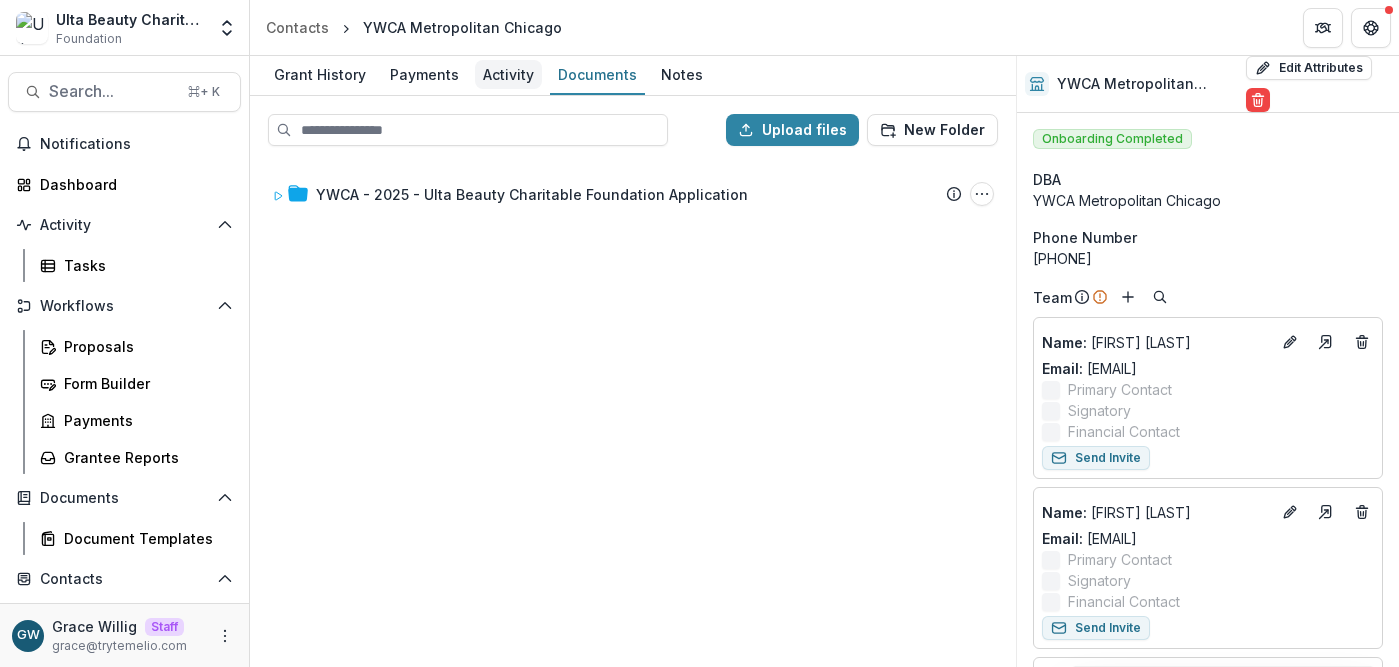 click on "Activity" at bounding box center [508, 74] 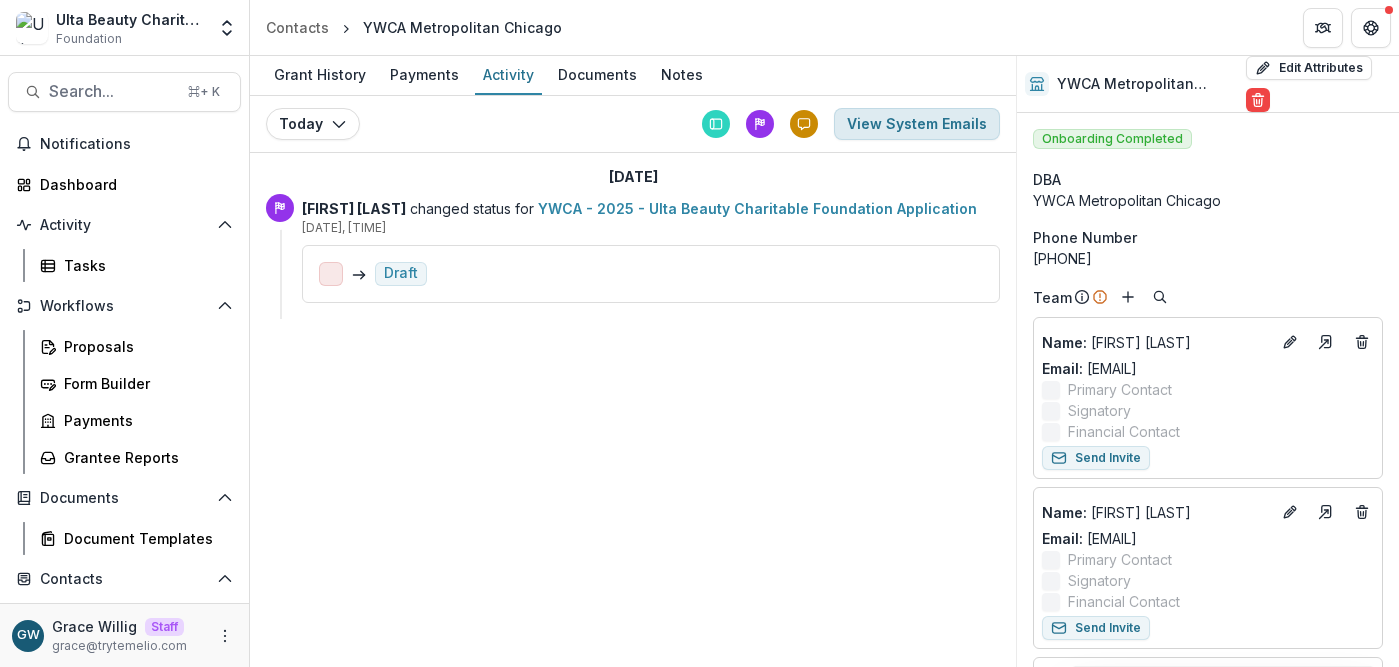 click on "View System Emails" at bounding box center (917, 124) 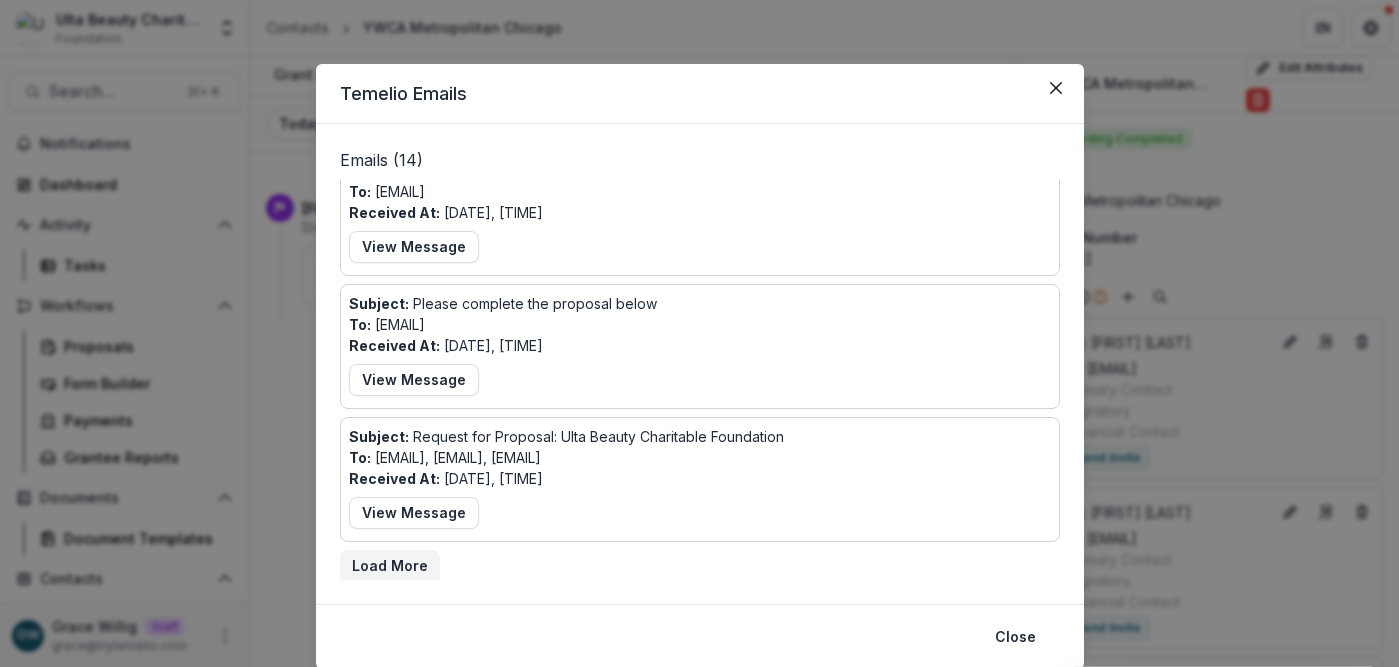 scroll, scrollTop: 962, scrollLeft: 0, axis: vertical 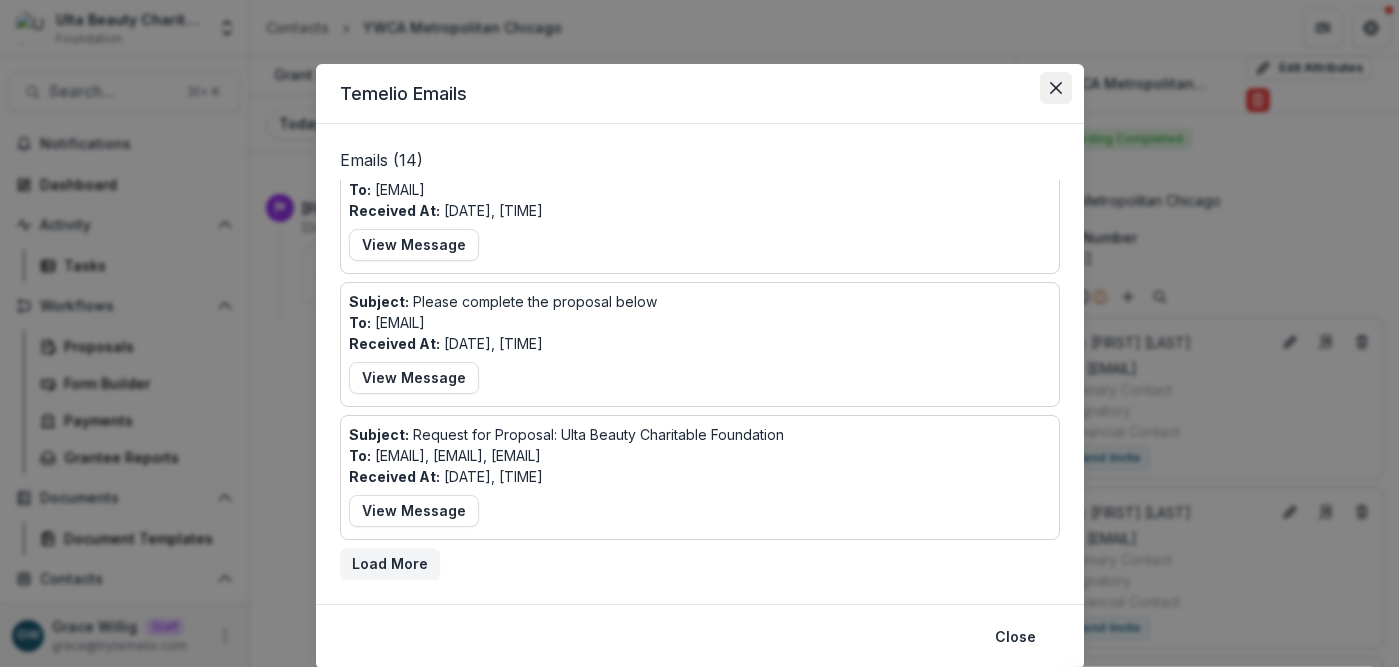 click at bounding box center [1056, 88] 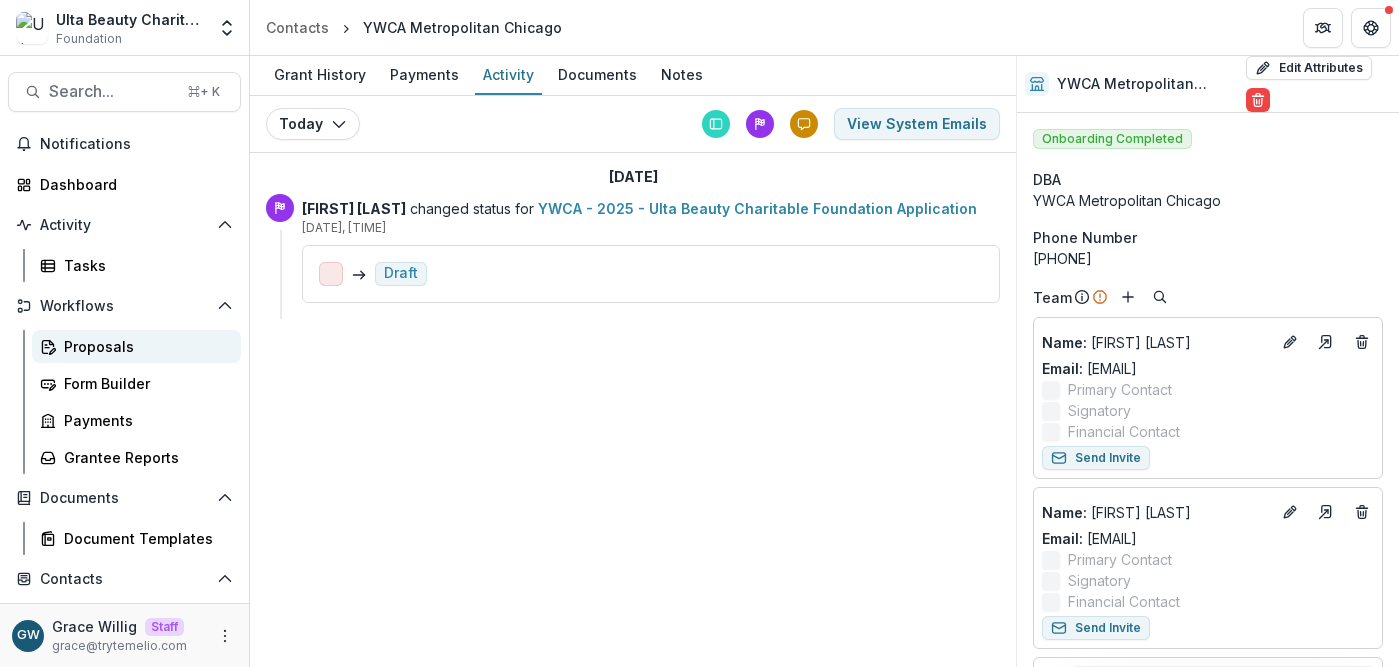 click on "Proposals" at bounding box center (144, 346) 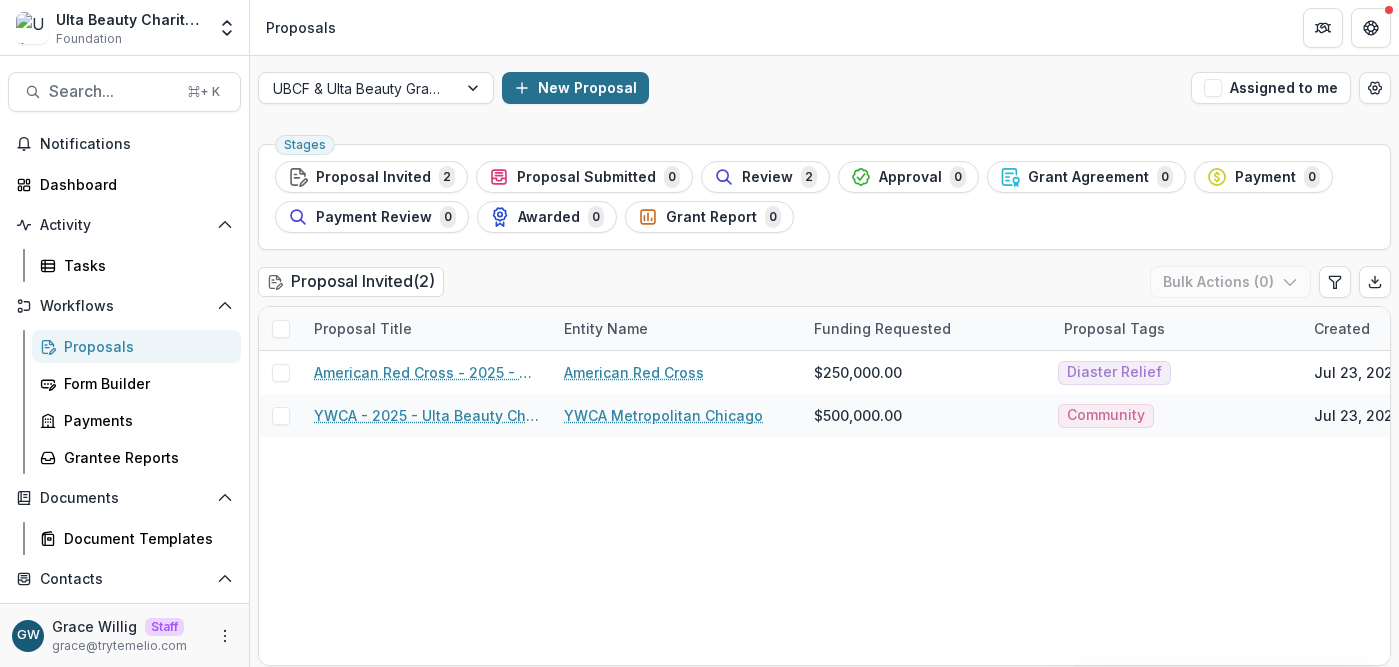 click on "New Proposal" at bounding box center (575, 88) 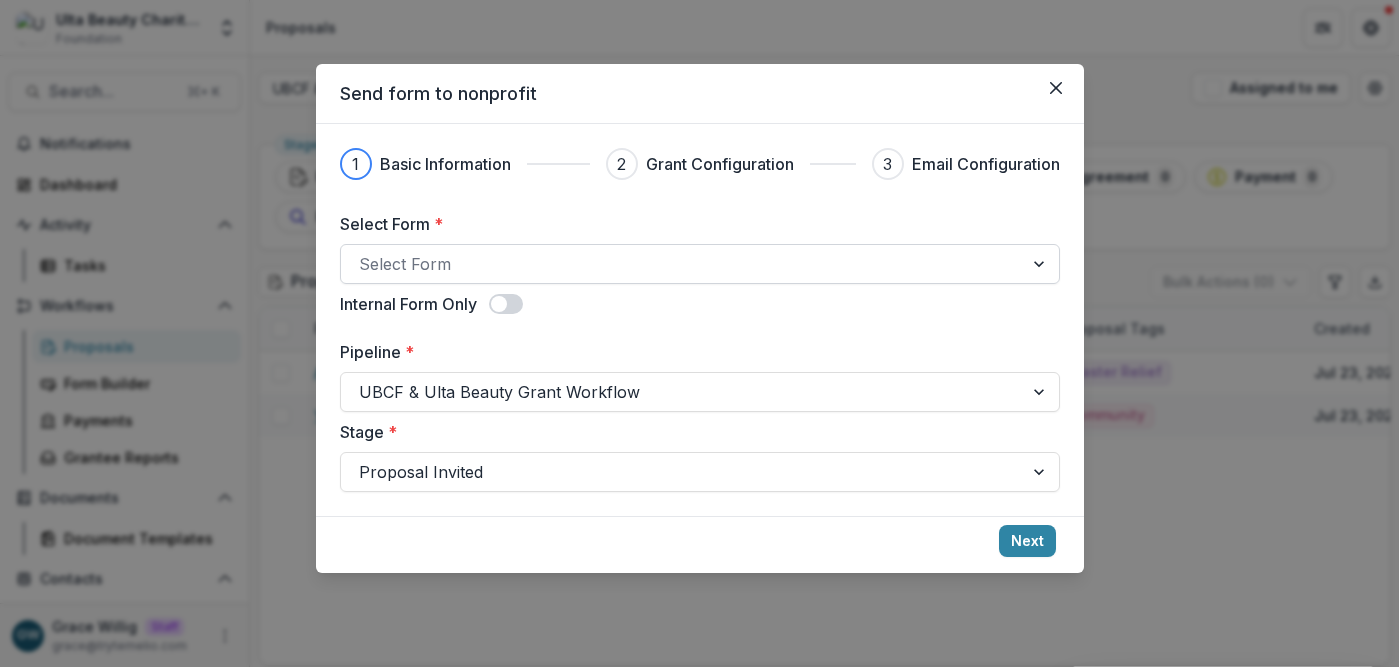 click at bounding box center (682, 264) 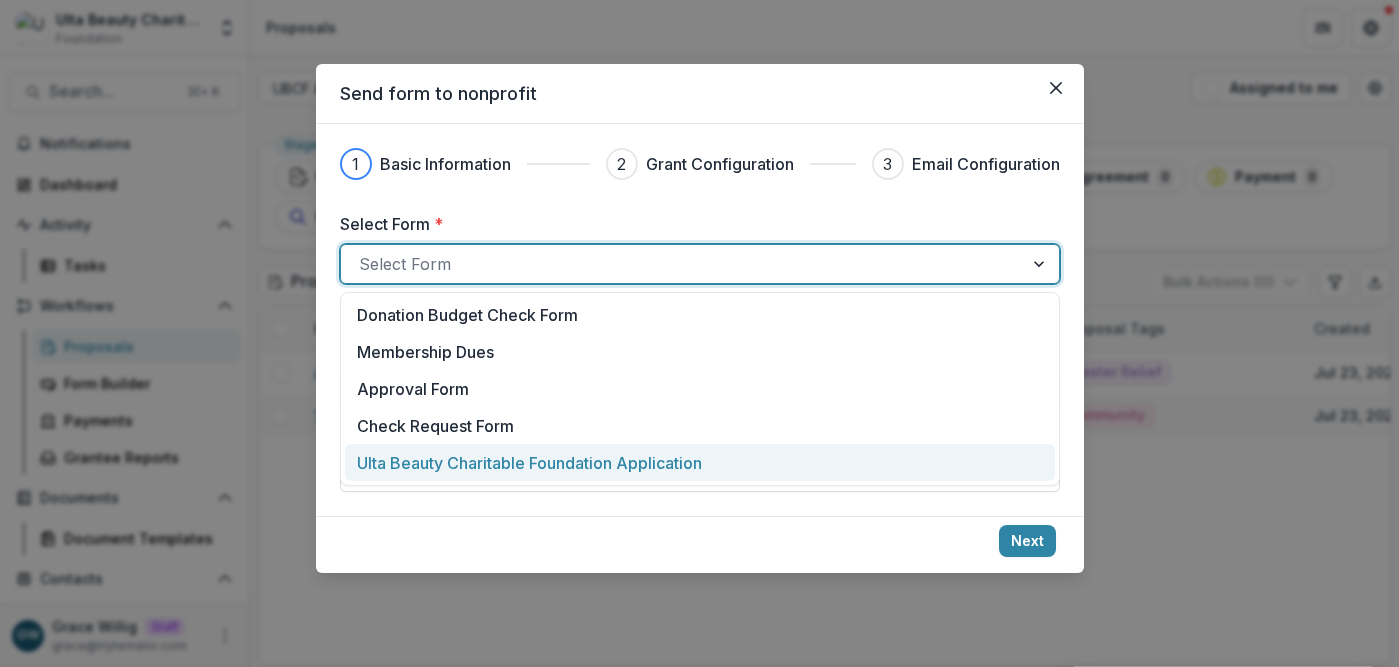 click on "Ulta Beauty Charitable Foundation Application" at bounding box center [529, 463] 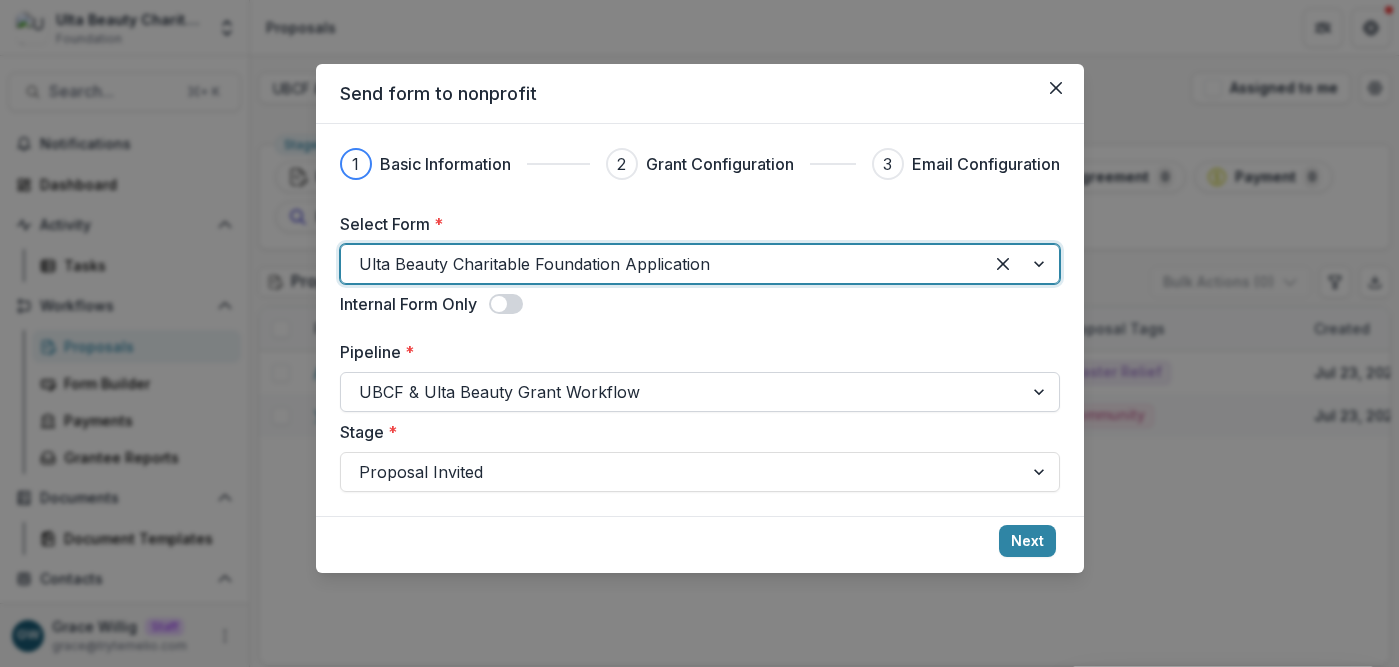 click at bounding box center (682, 392) 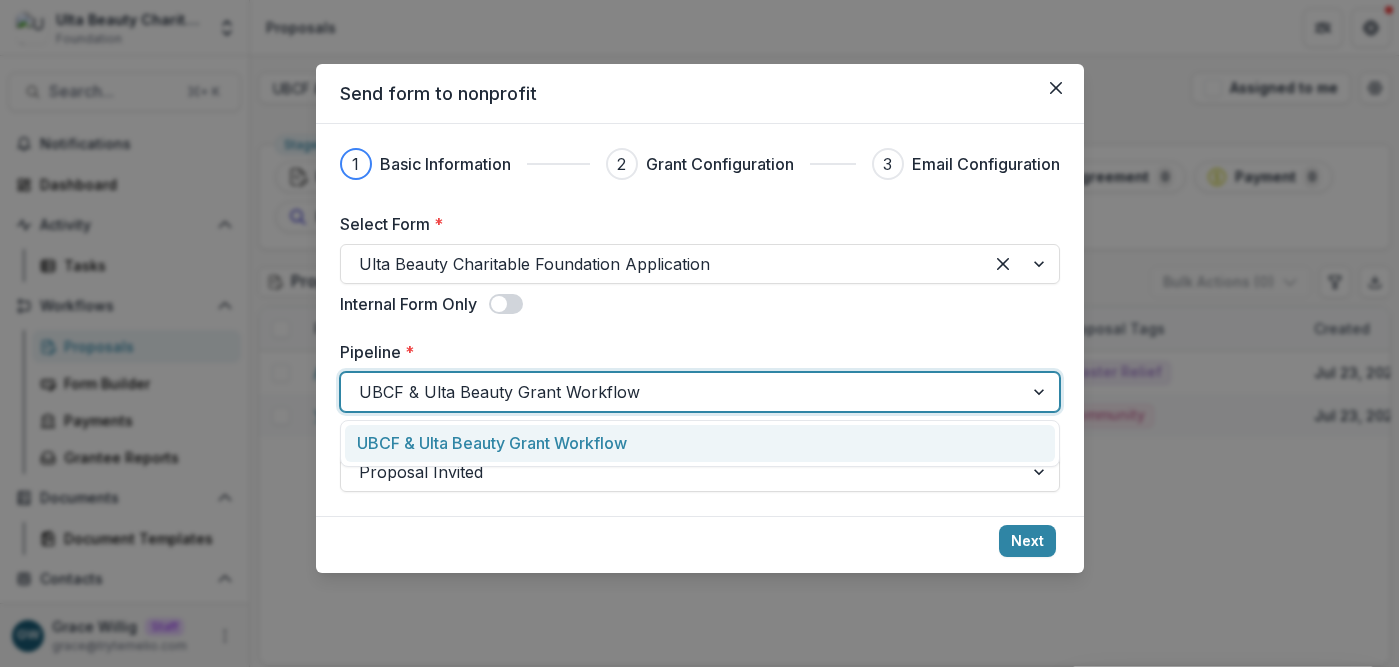 click on "Select Form * Ulta Beauty Charitable Foundation Application Internal Form Only Pipeline * UBCF & Ulta Beauty Grant Workflow selected, 1 of 1. 1 result available. Use Up and Down to choose options, press Enter to select the currently focused option, press Escape to exit the menu, press Tab to select the option and exit the menu. UBCF & Ulta Beauty Grant Workflow Stage * Proposal Invited" at bounding box center [700, 352] 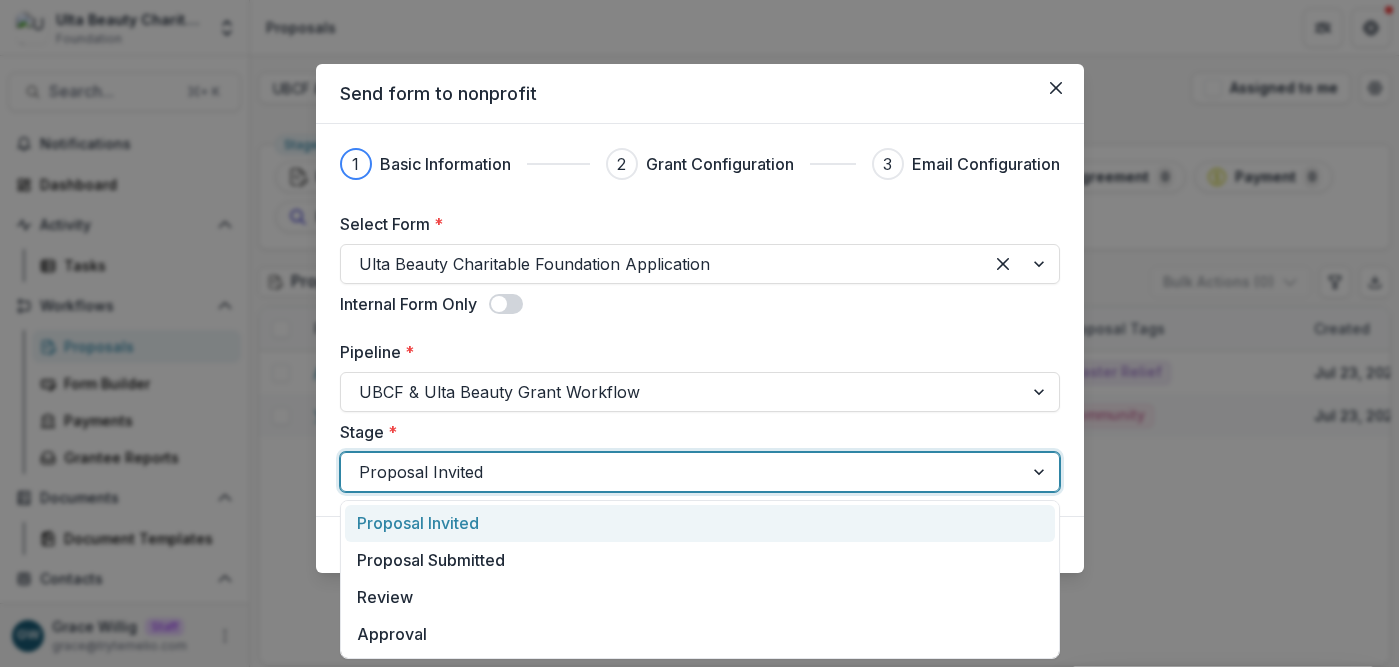 click at bounding box center [682, 472] 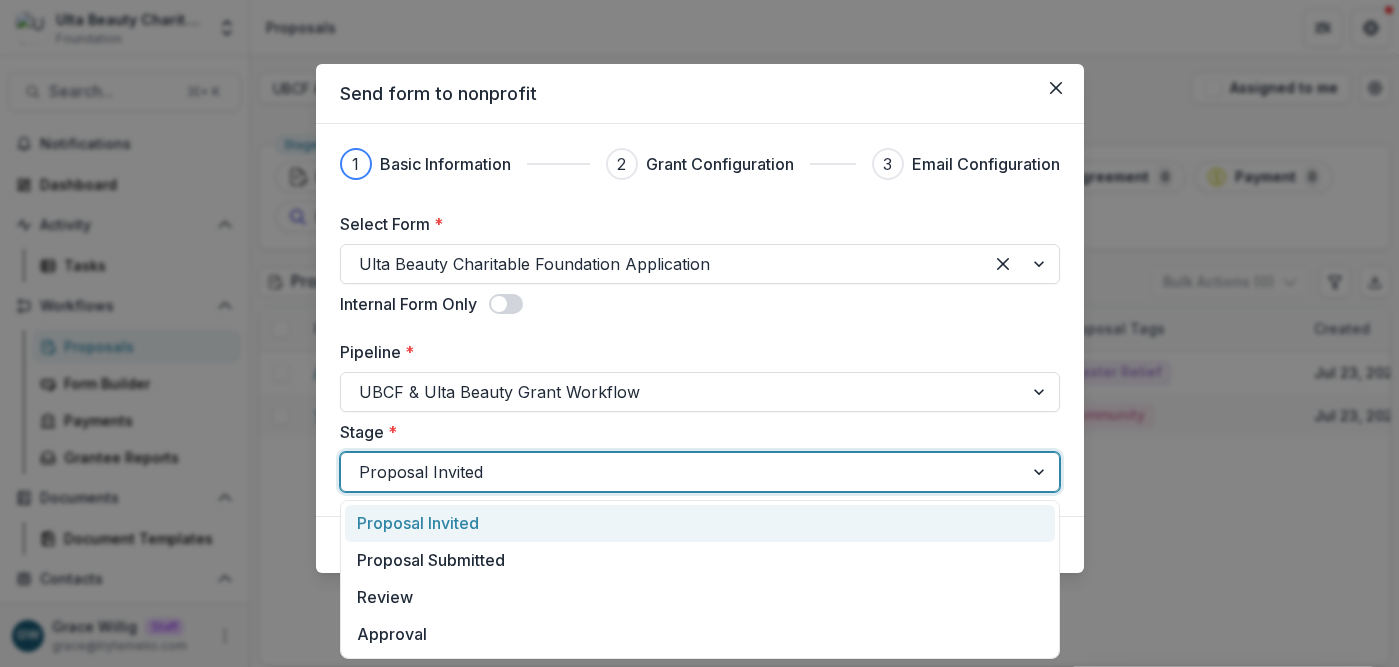 drag, startPoint x: 497, startPoint y: 436, endPoint x: 514, endPoint y: 436, distance: 17 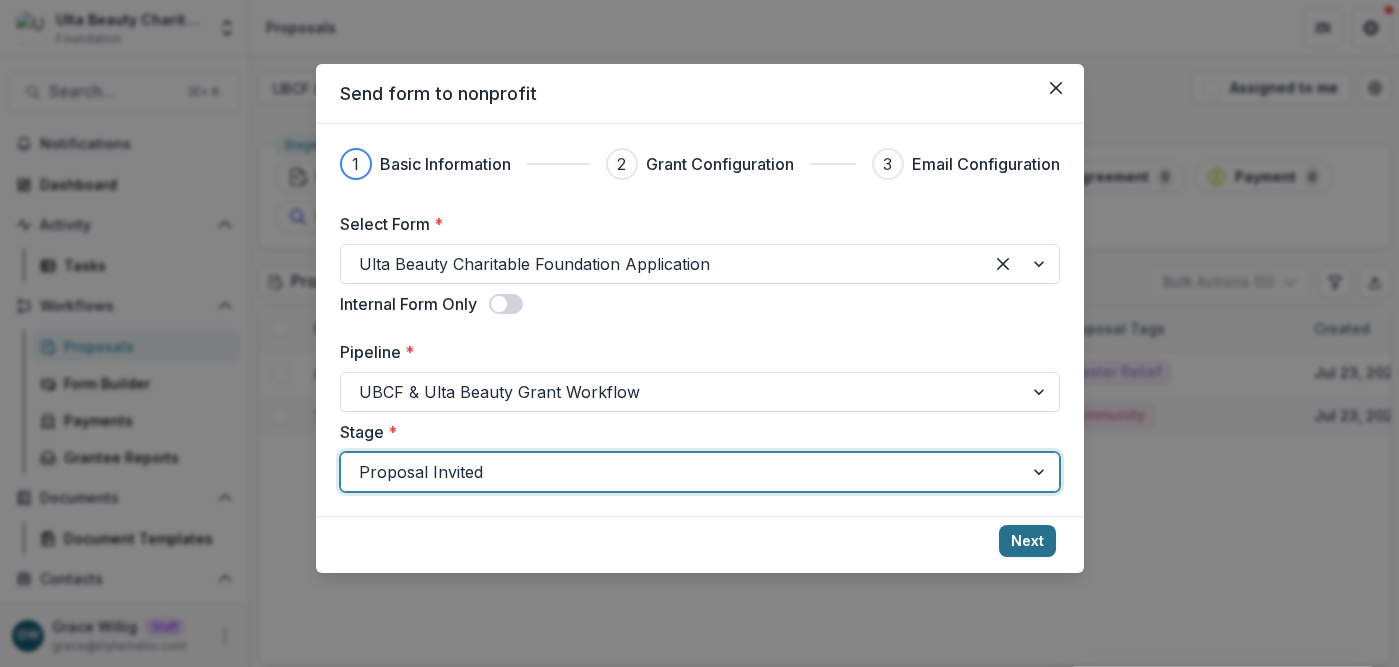click on "Next" at bounding box center (1027, 541) 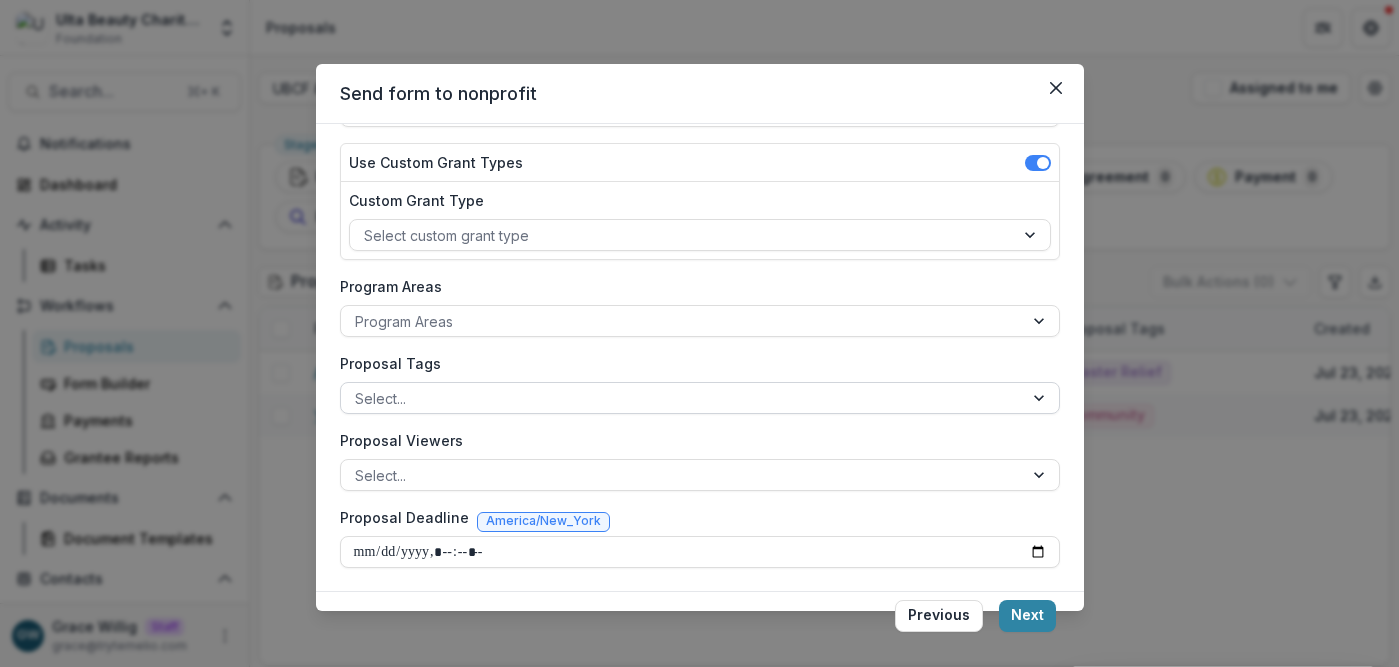 scroll, scrollTop: 224, scrollLeft: 0, axis: vertical 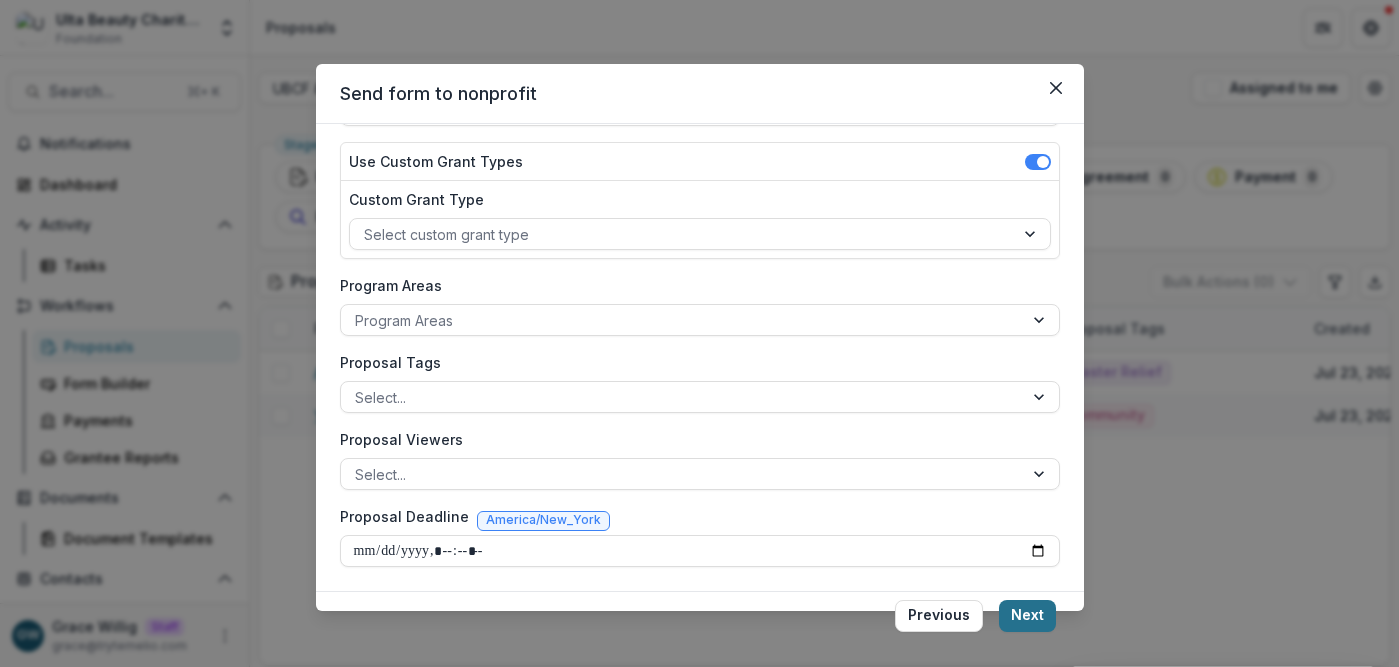 click on "Next" at bounding box center [1027, 616] 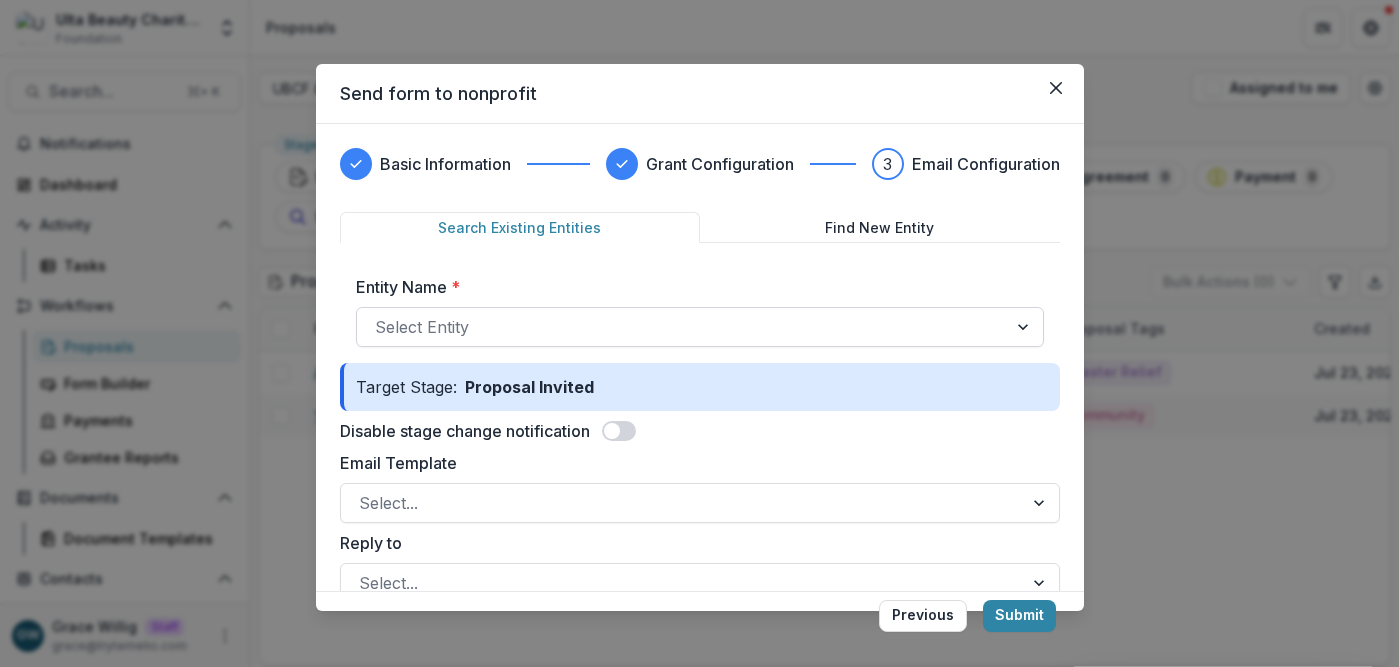 click at bounding box center [682, 327] 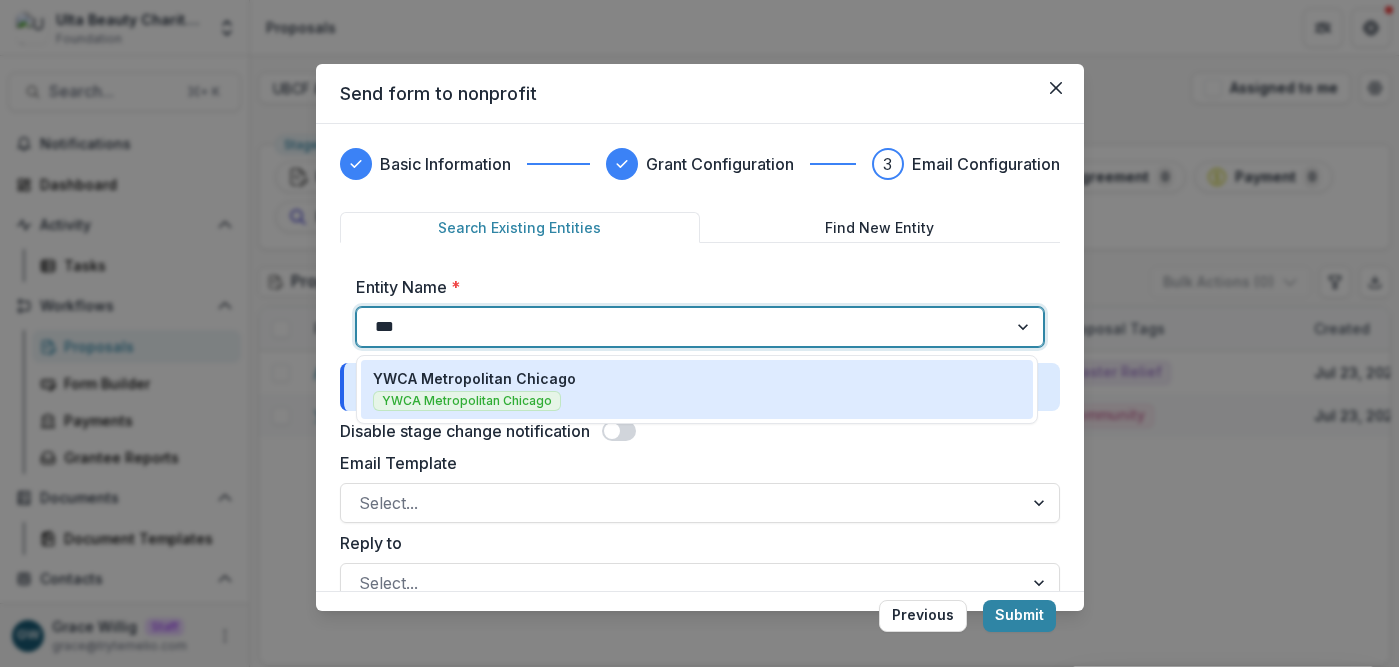 type on "****" 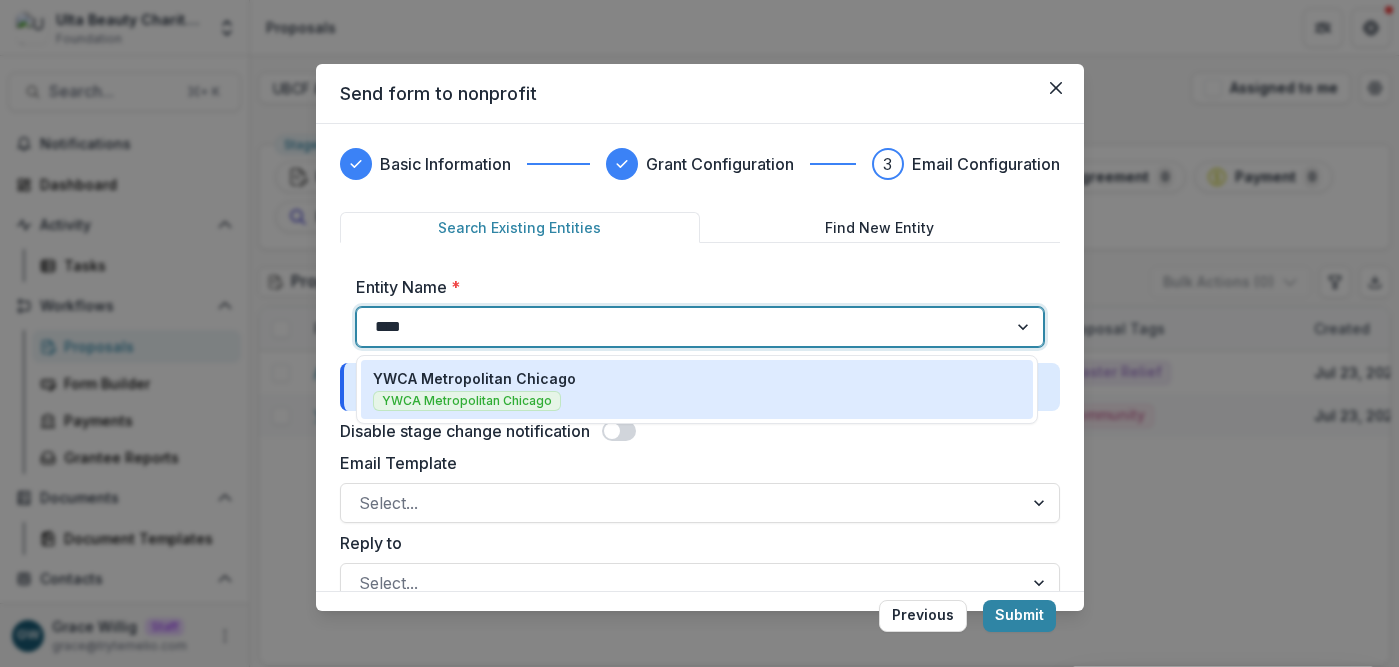 click on "[ENTITY_NAME] [ENTITY_NAME]" at bounding box center (697, 389) 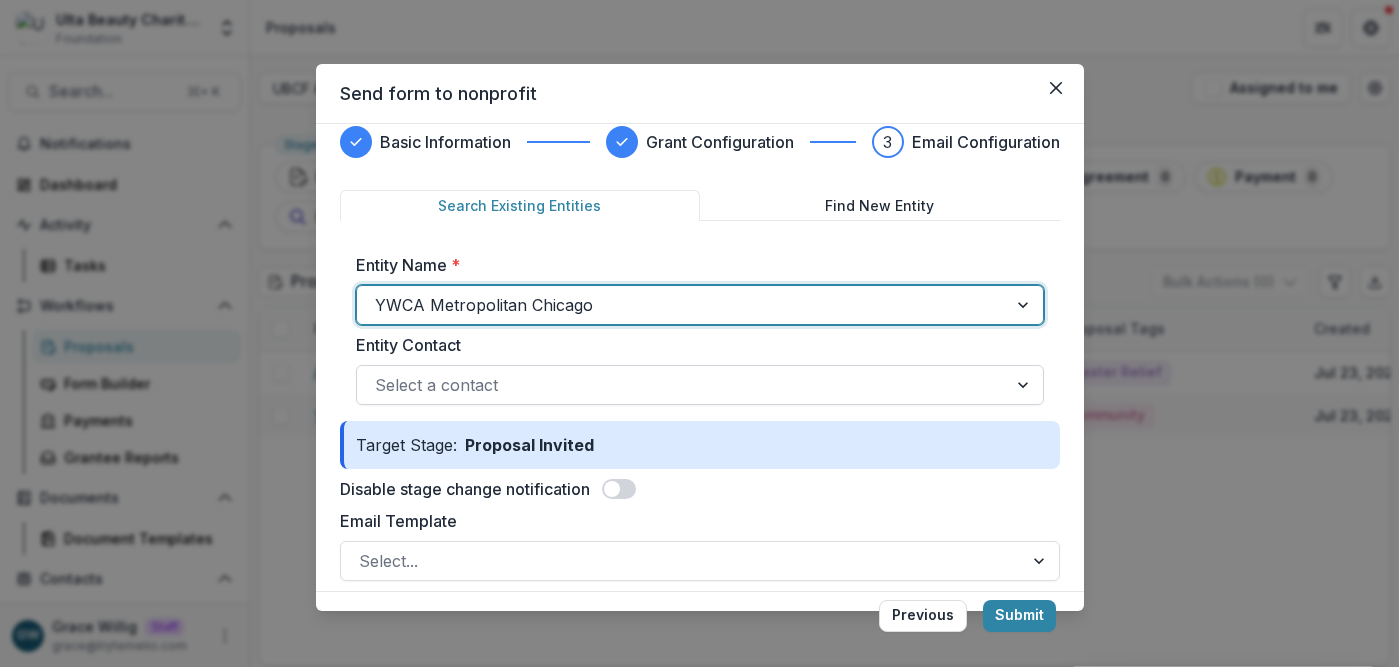 scroll, scrollTop: 41, scrollLeft: 0, axis: vertical 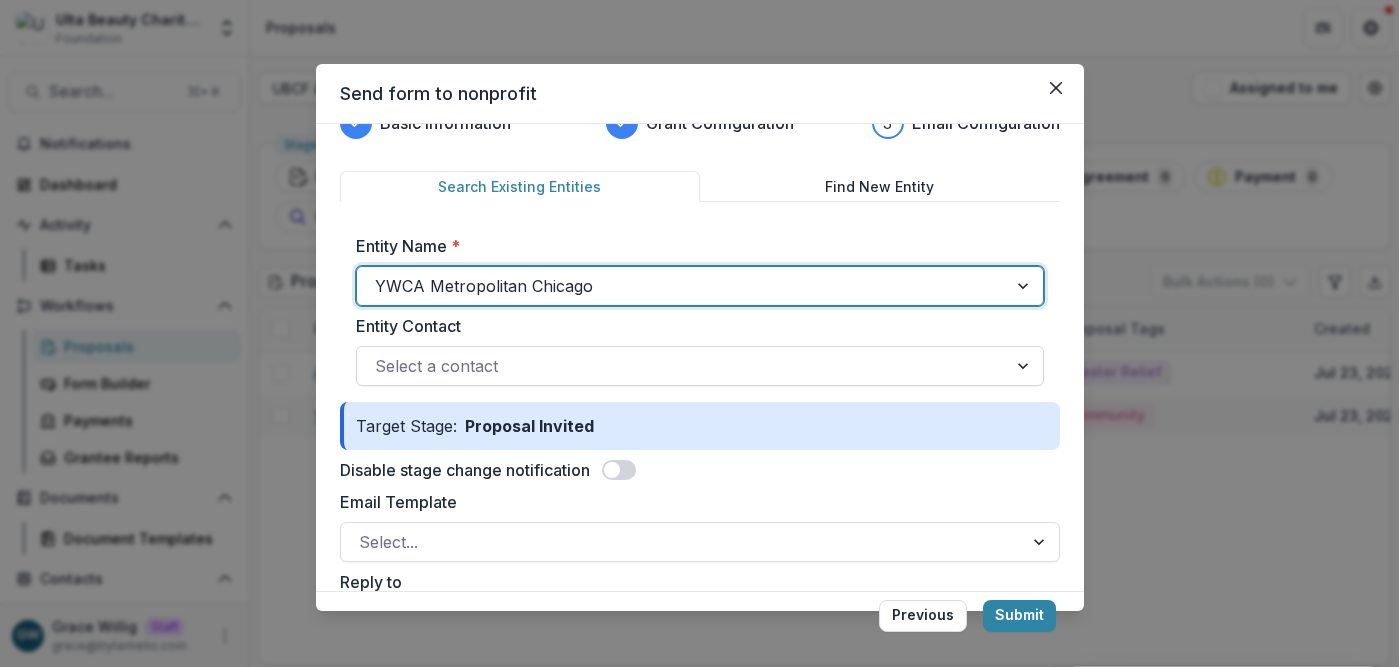 click at bounding box center (682, 366) 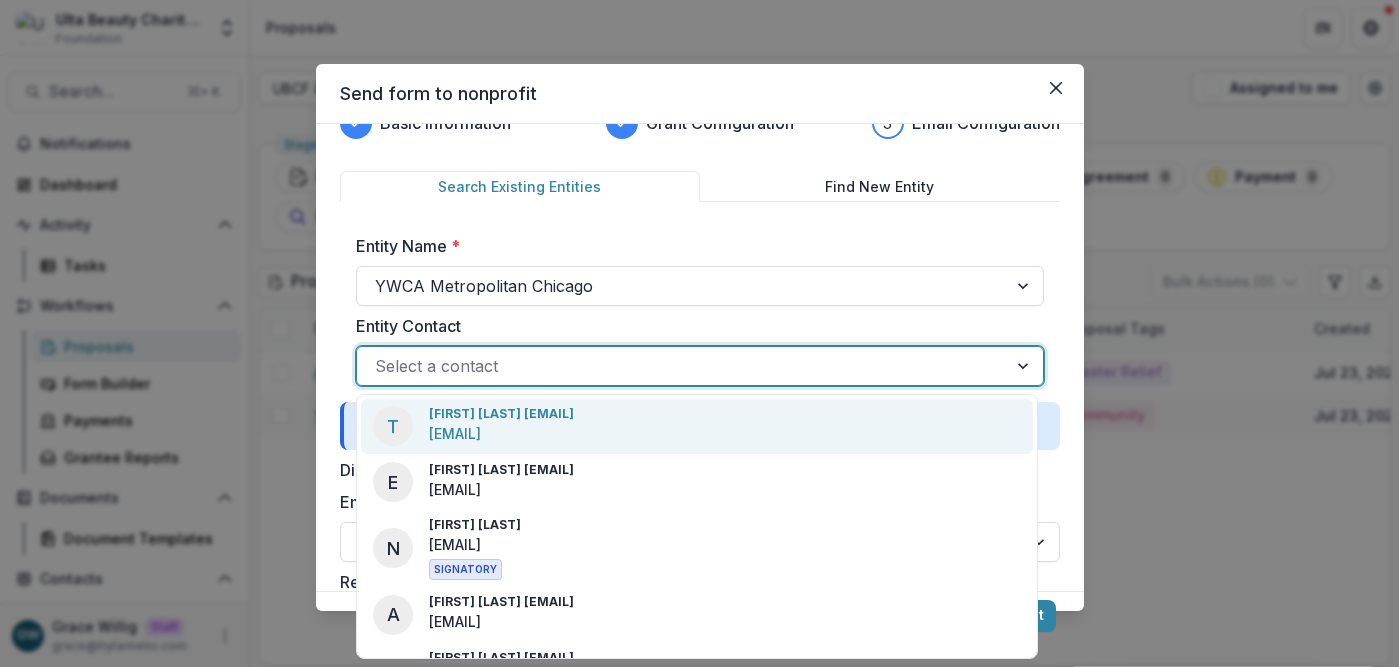 click on "Entity Contact" at bounding box center (694, 326) 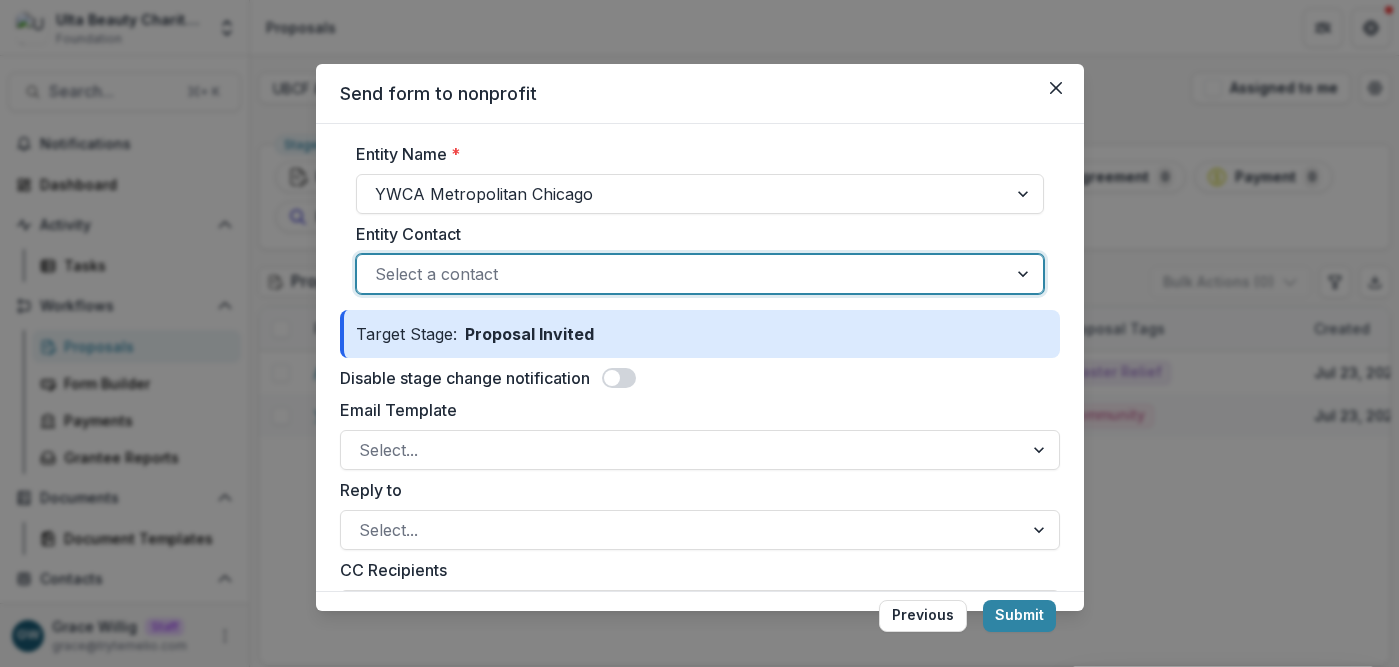 scroll, scrollTop: 136, scrollLeft: 0, axis: vertical 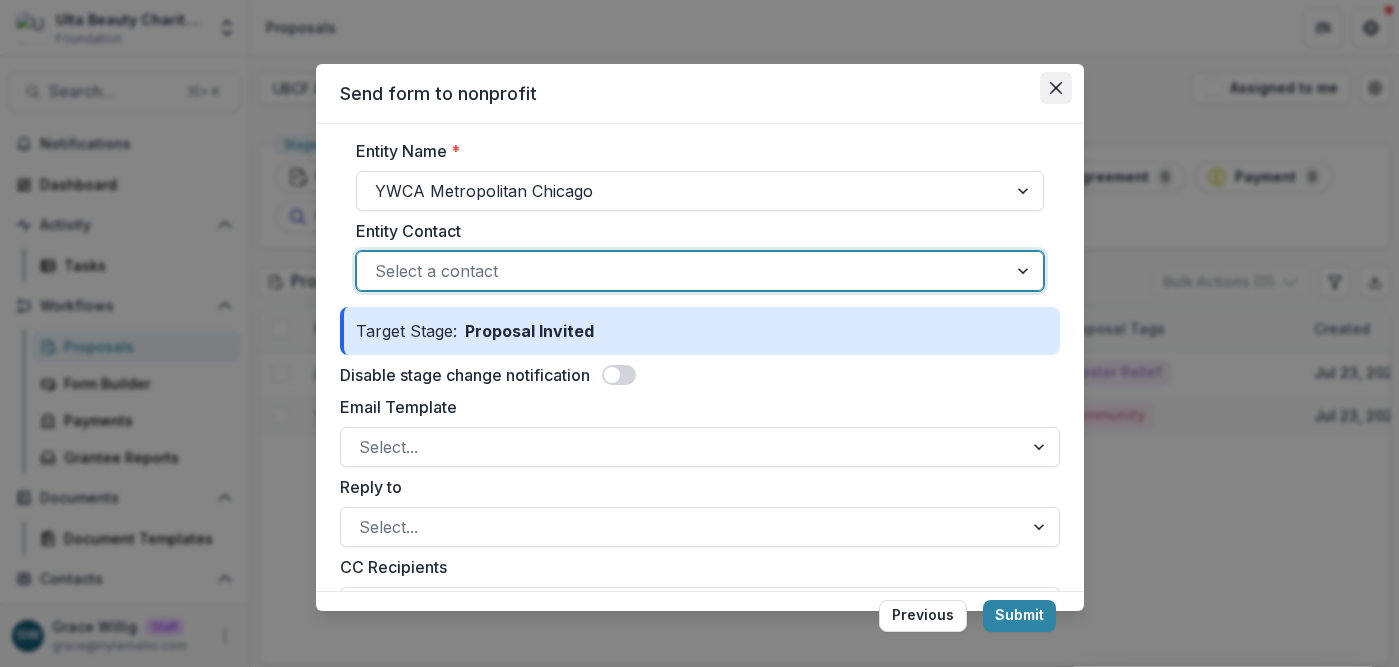 click 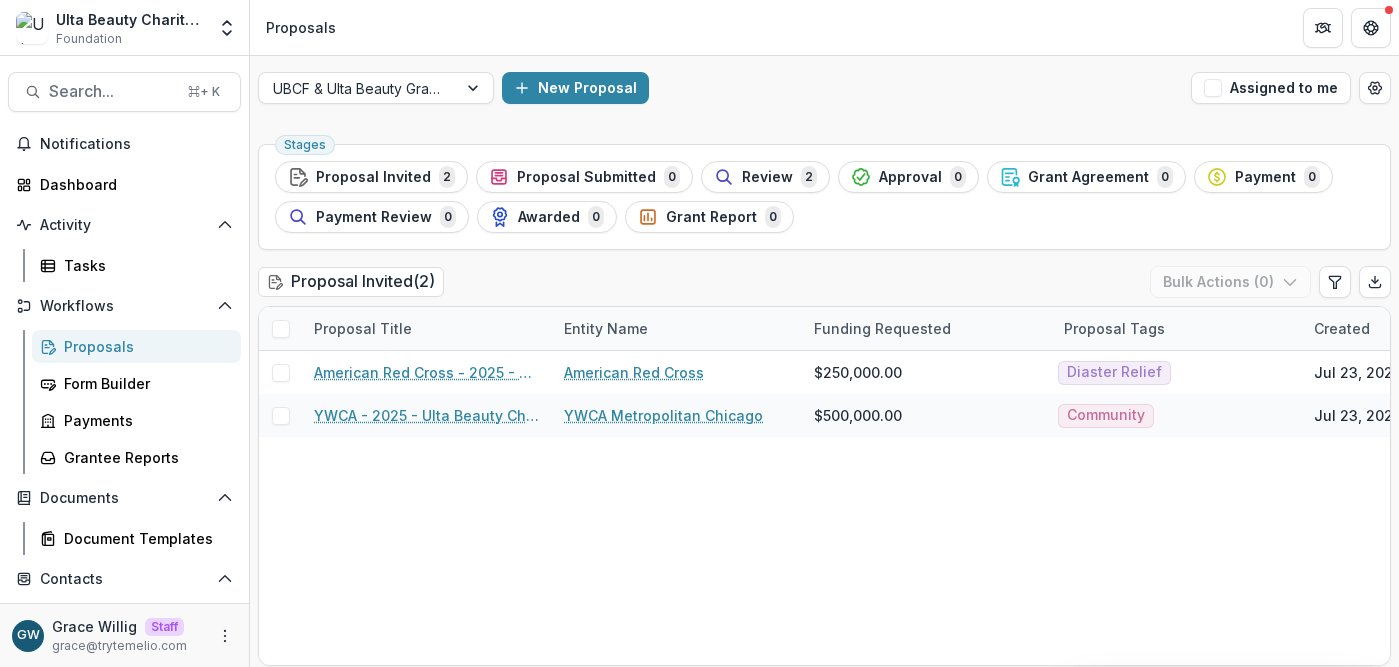 scroll, scrollTop: 0, scrollLeft: 0, axis: both 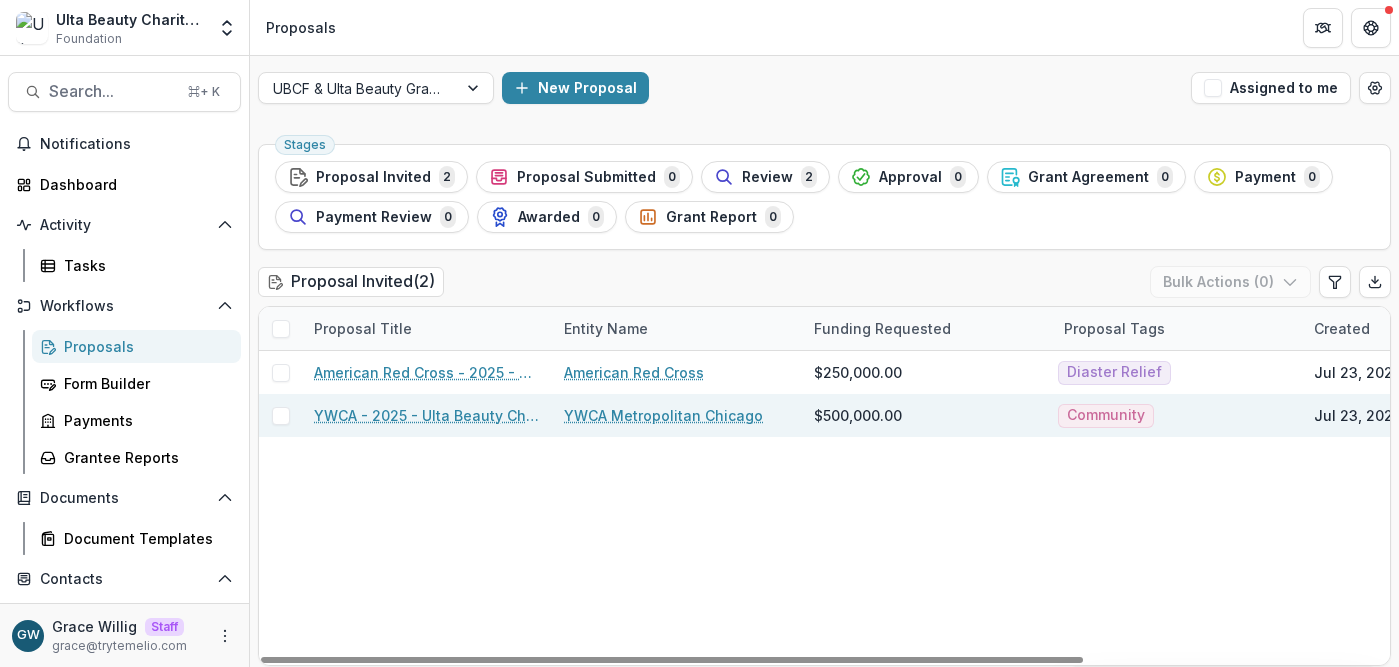 click on "YWCA Metropolitan Chicago" at bounding box center [663, 415] 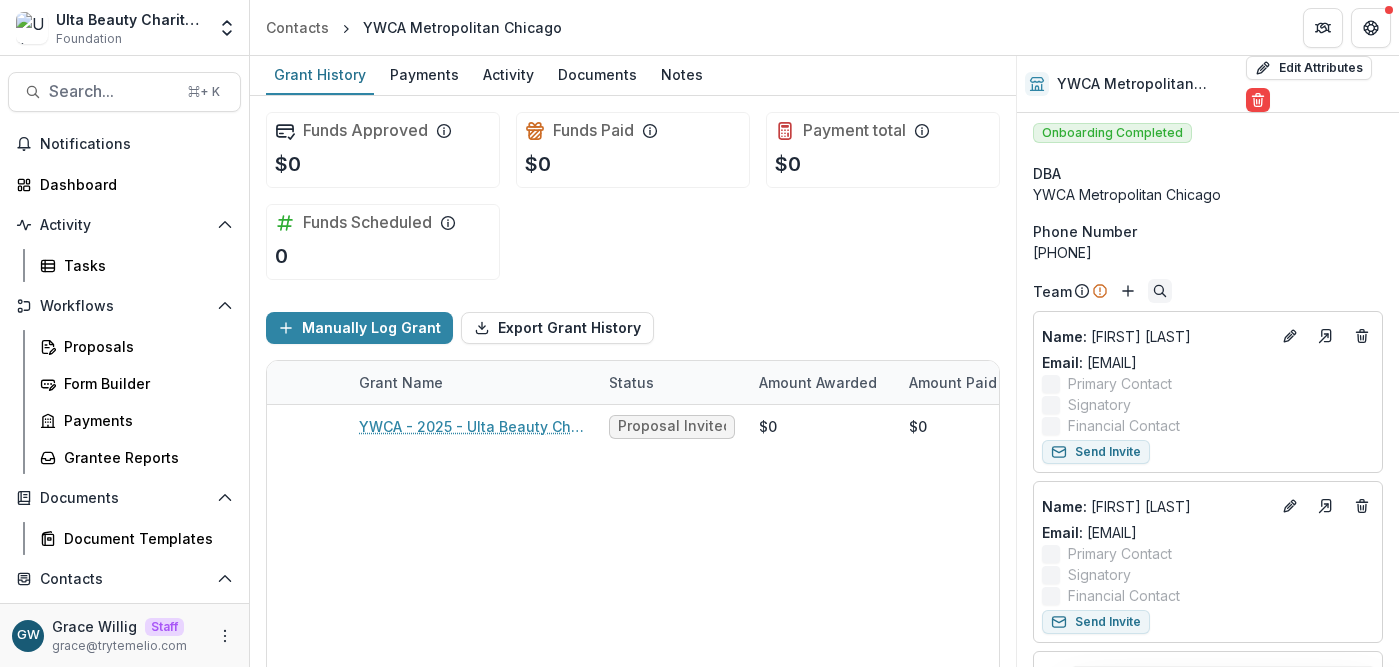 scroll, scrollTop: 0, scrollLeft: 0, axis: both 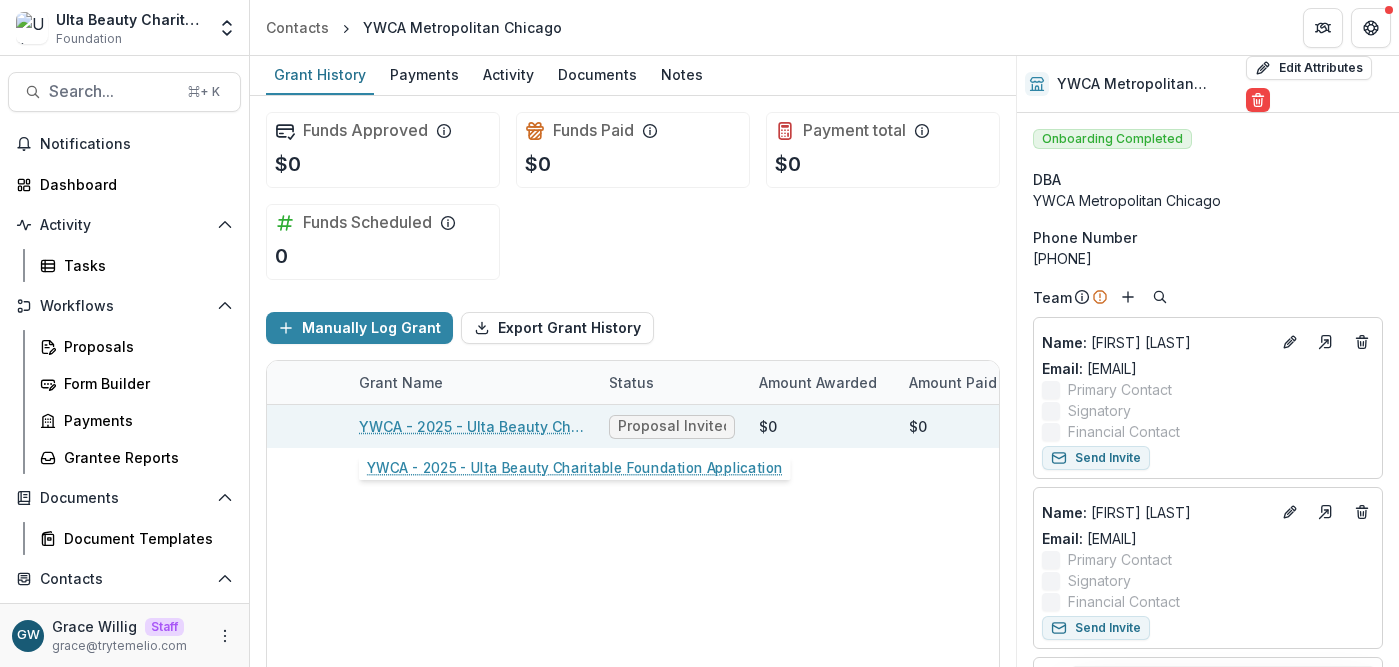 click on "YWCA - 2025 - Ulta Beauty Charitable Foundation Application" at bounding box center (472, 426) 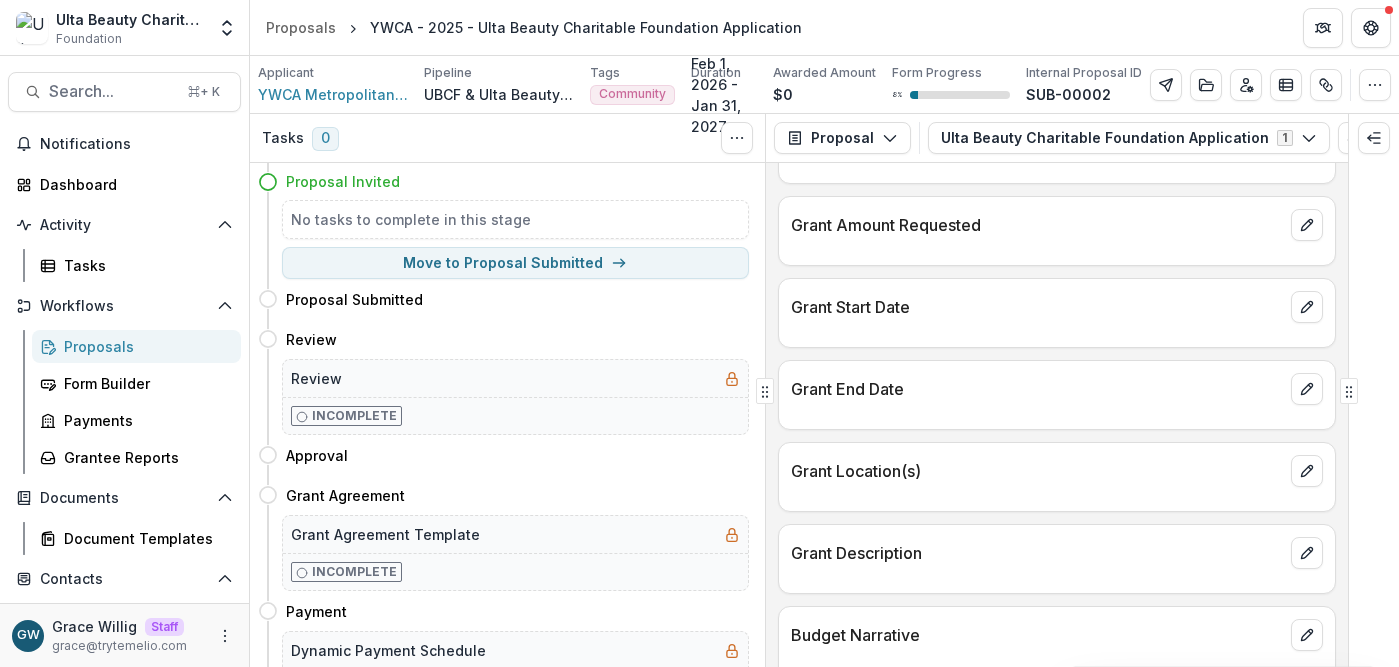 scroll, scrollTop: 0, scrollLeft: 0, axis: both 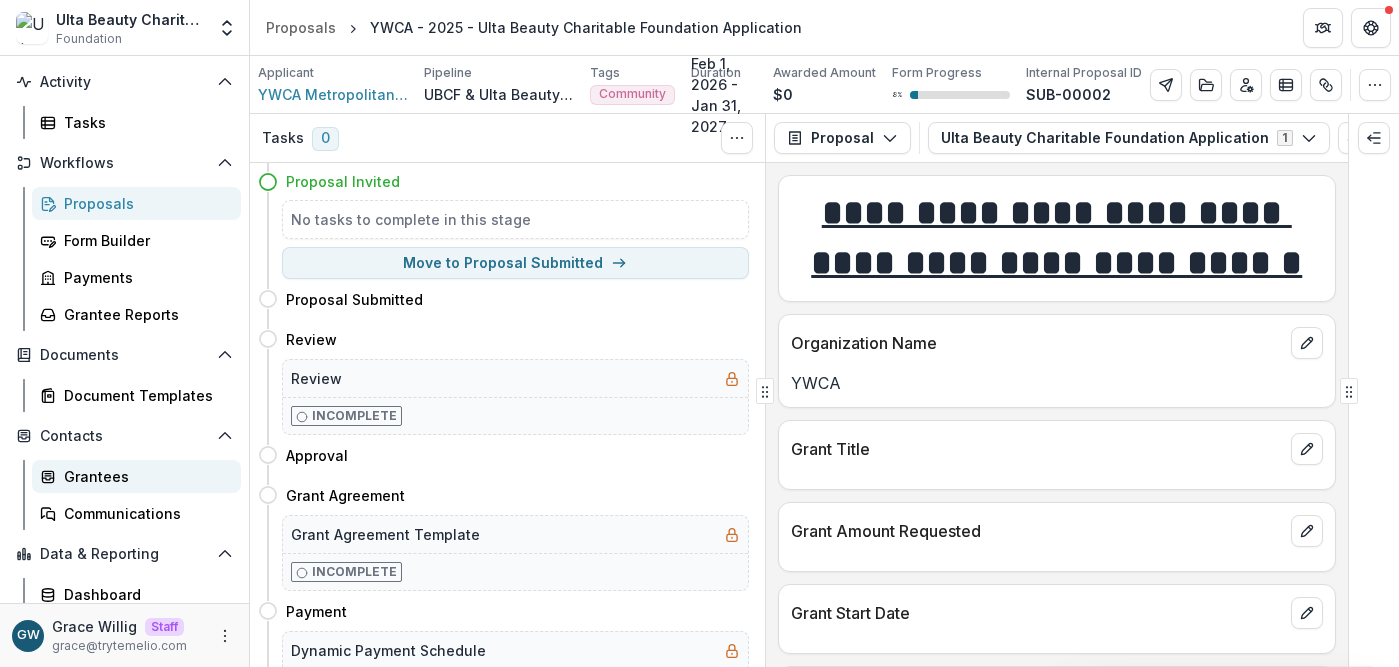 click on "Grantees" at bounding box center [144, 476] 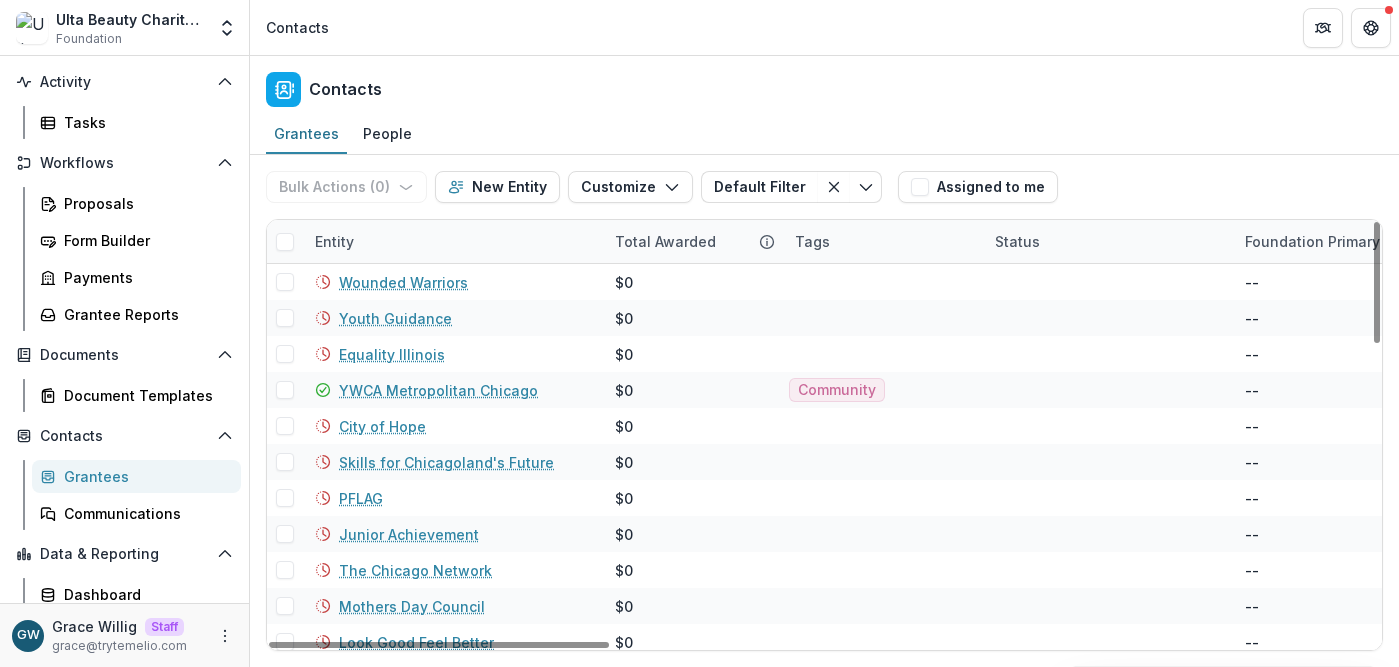 drag, startPoint x: 347, startPoint y: 235, endPoint x: 361, endPoint y: 247, distance: 18.439089 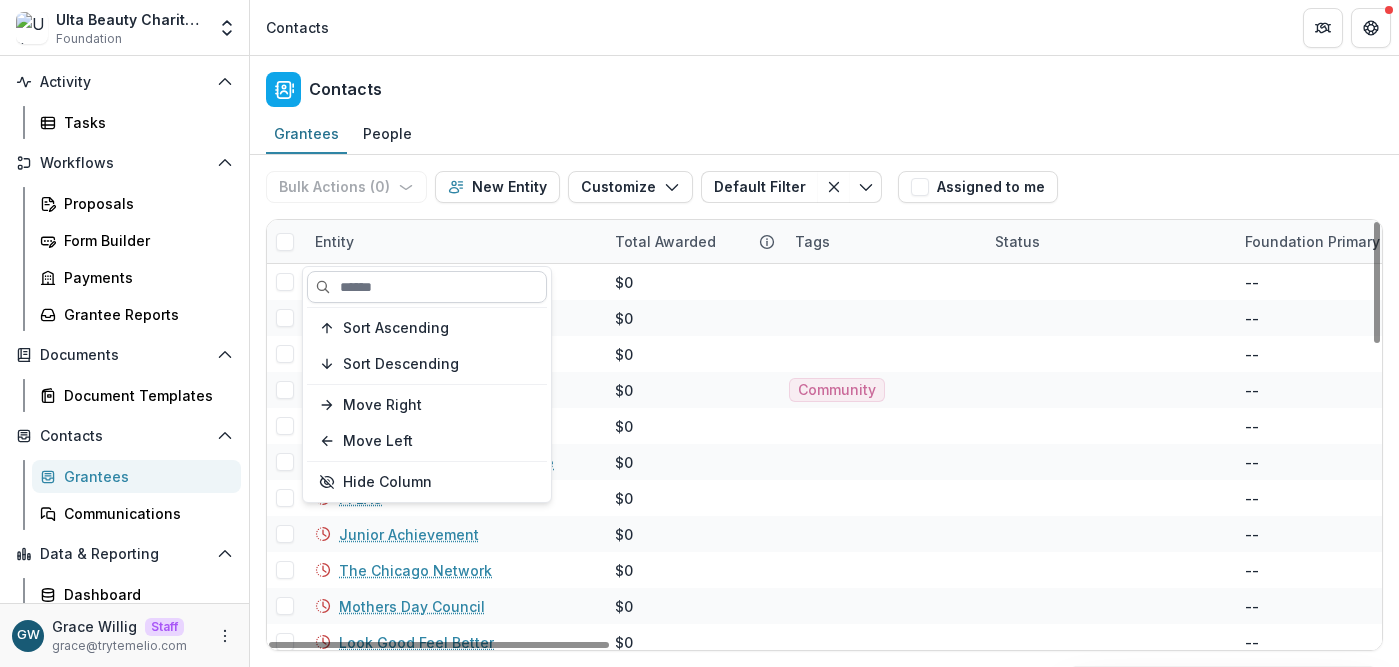 click at bounding box center (427, 287) 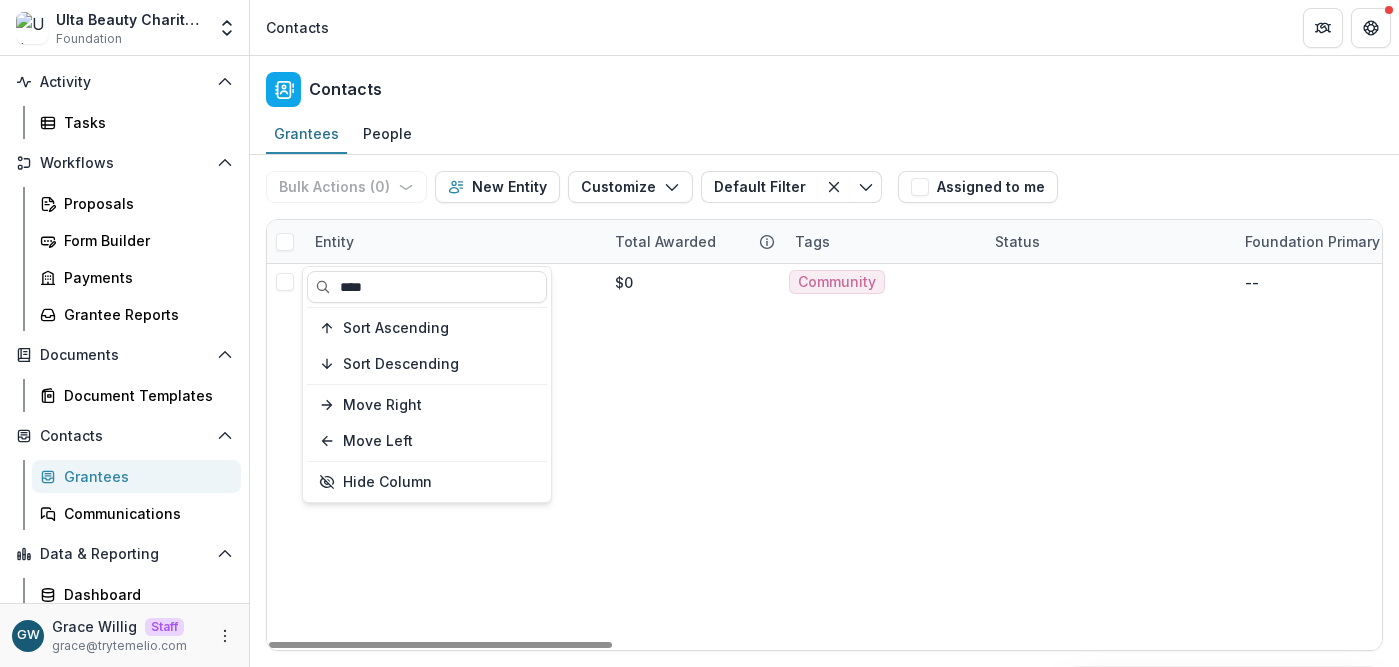 type on "****" 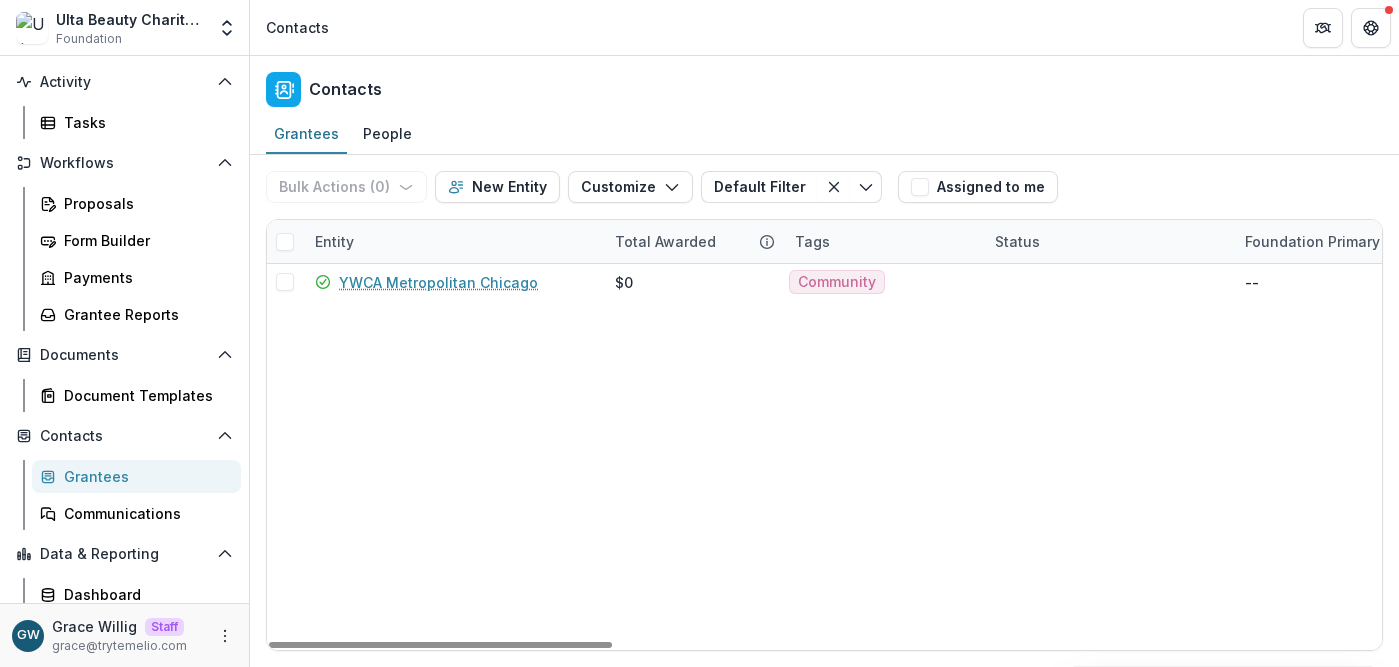 click on "Grantees People" at bounding box center (824, 135) 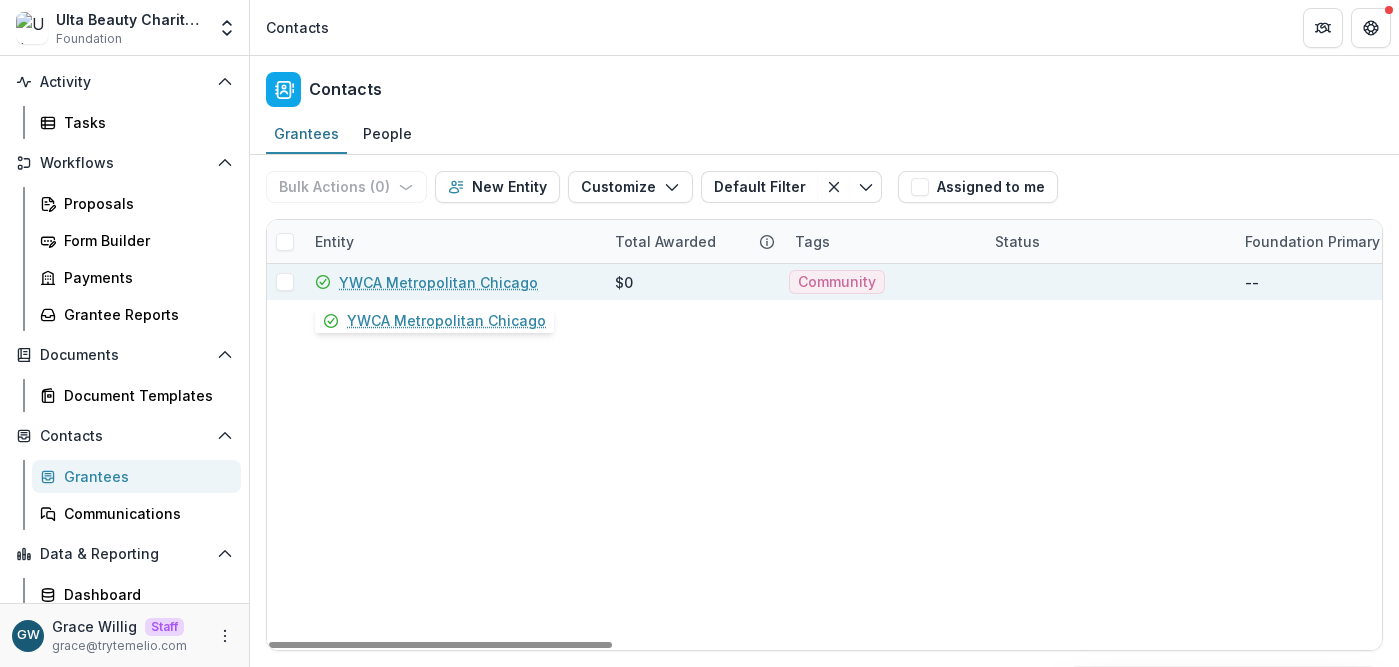 click on "YWCA Metropolitan Chicago" at bounding box center [438, 282] 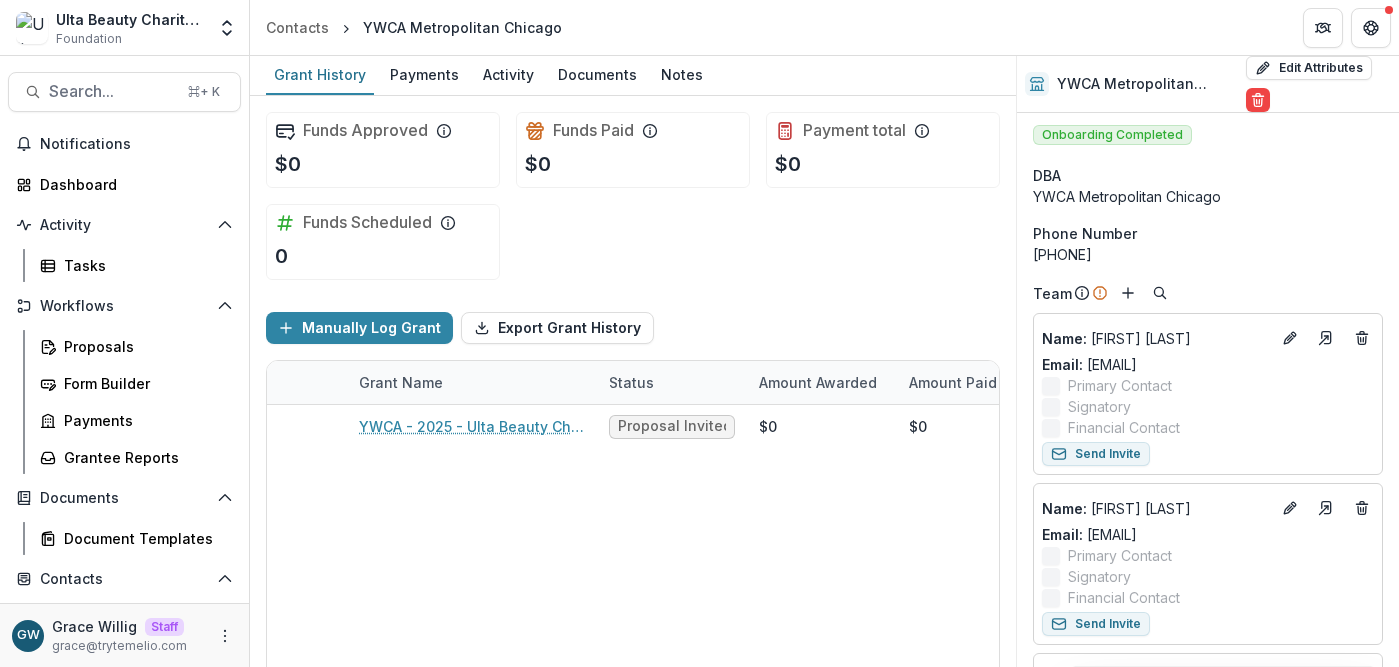 scroll, scrollTop: 0, scrollLeft: 0, axis: both 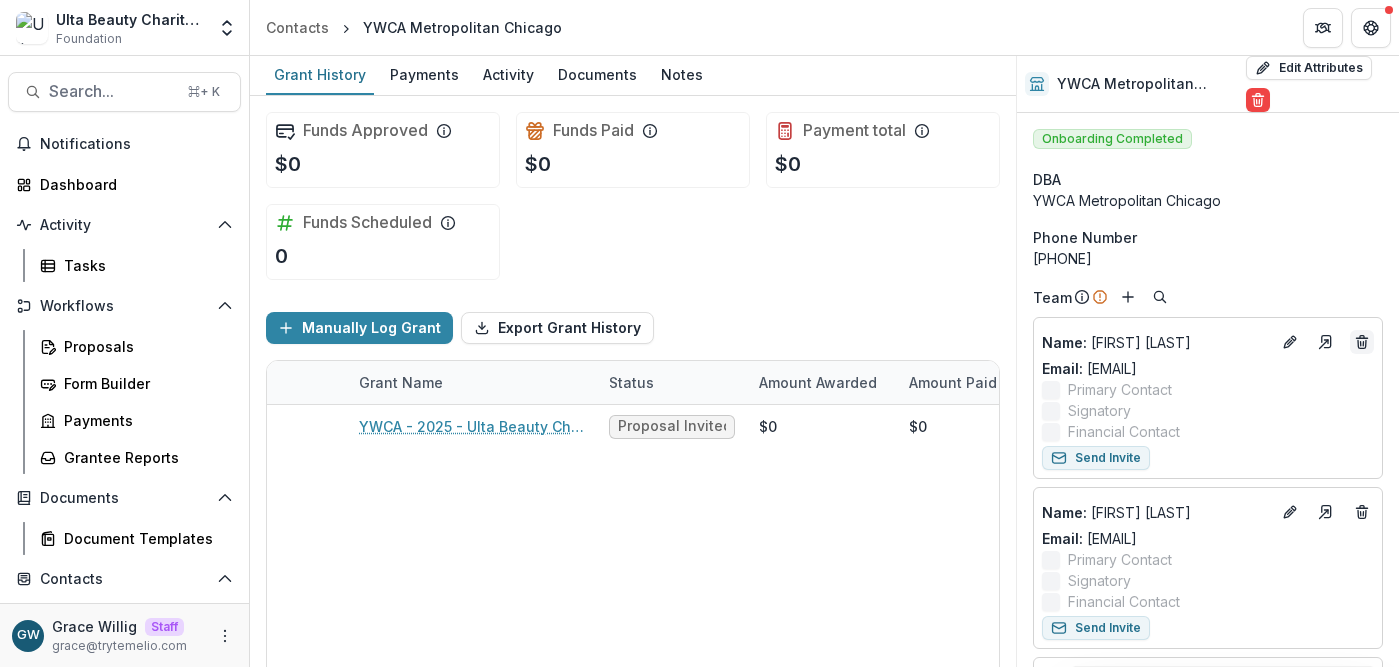 click 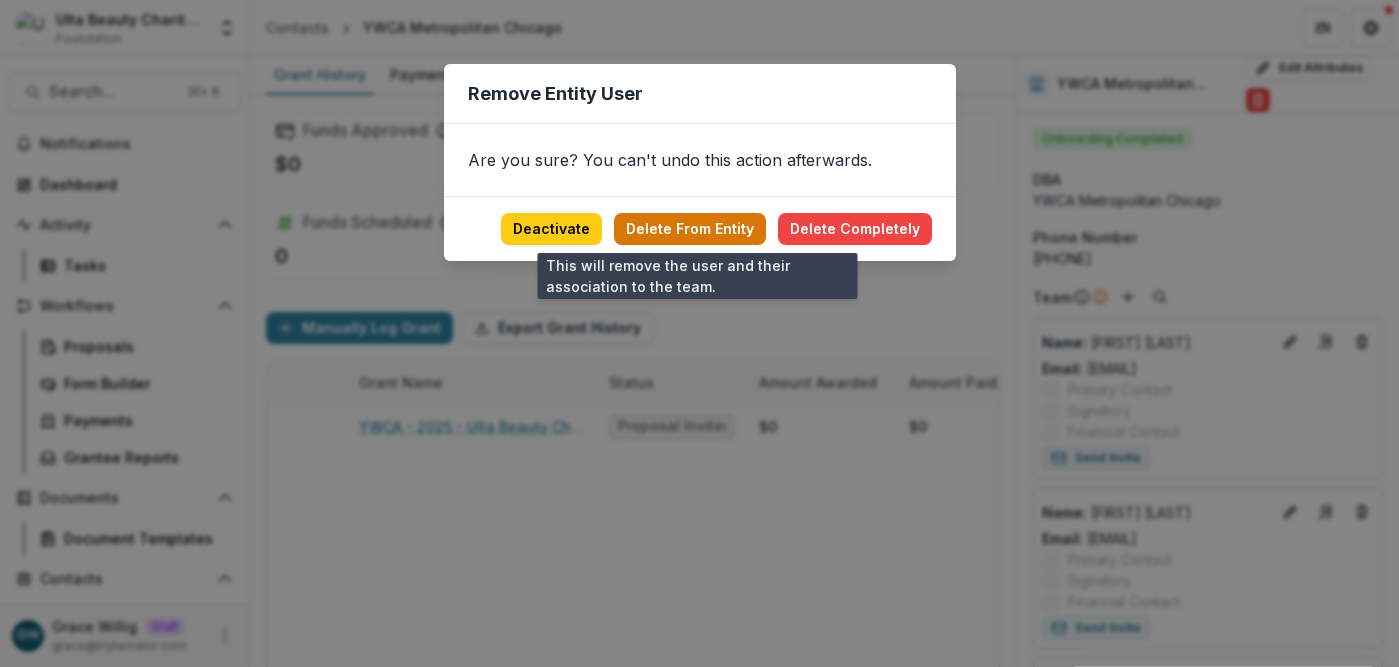 click on "Delete From Entity" at bounding box center (690, 229) 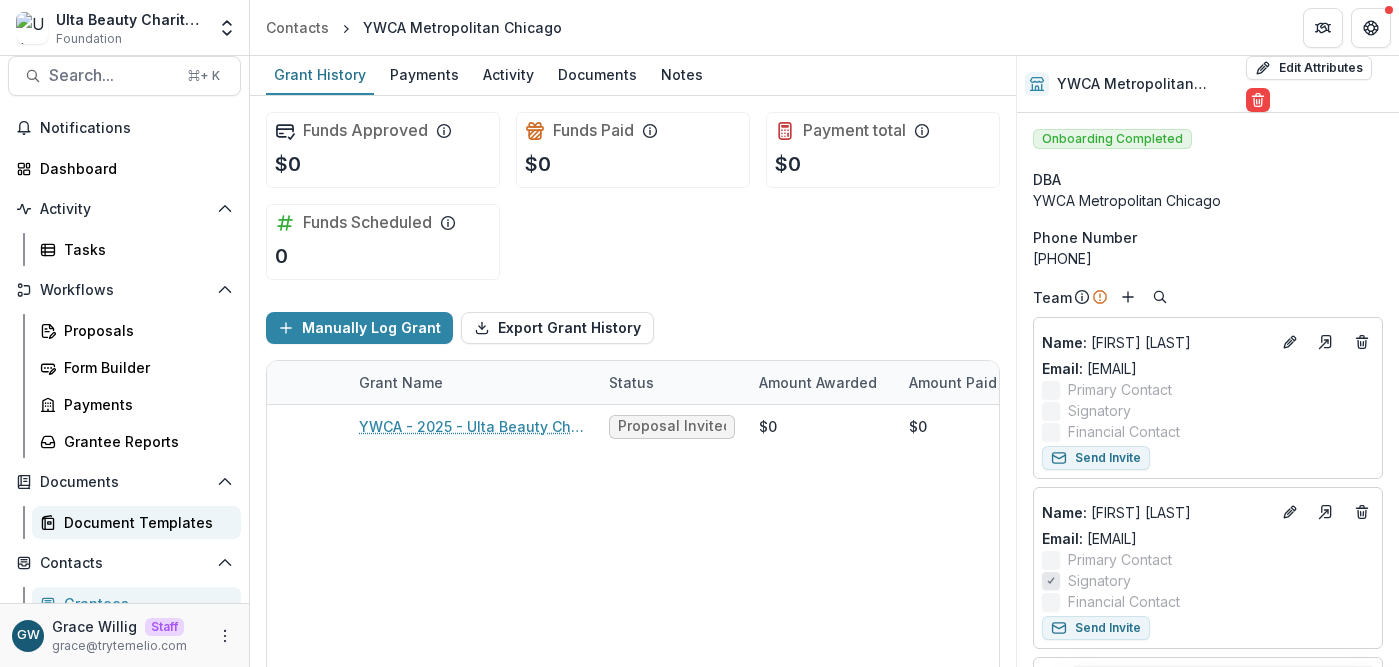 scroll, scrollTop: 168, scrollLeft: 0, axis: vertical 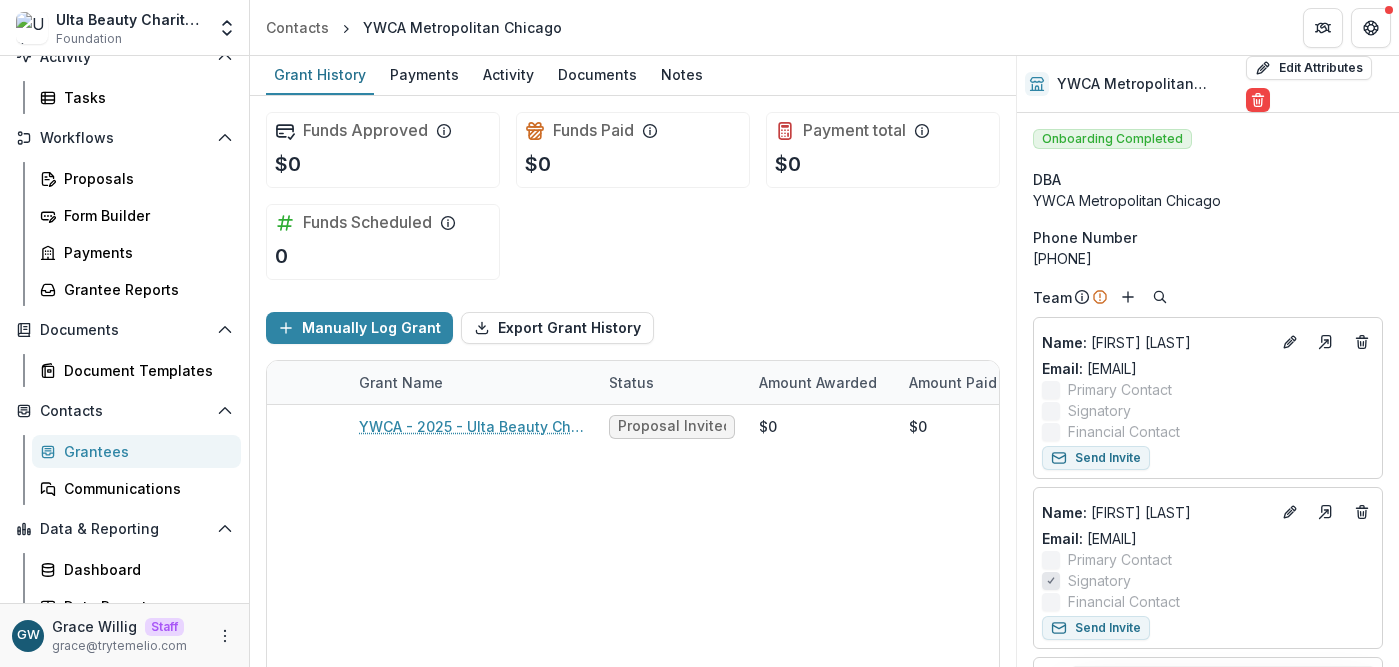 click on "Grantees" at bounding box center [144, 451] 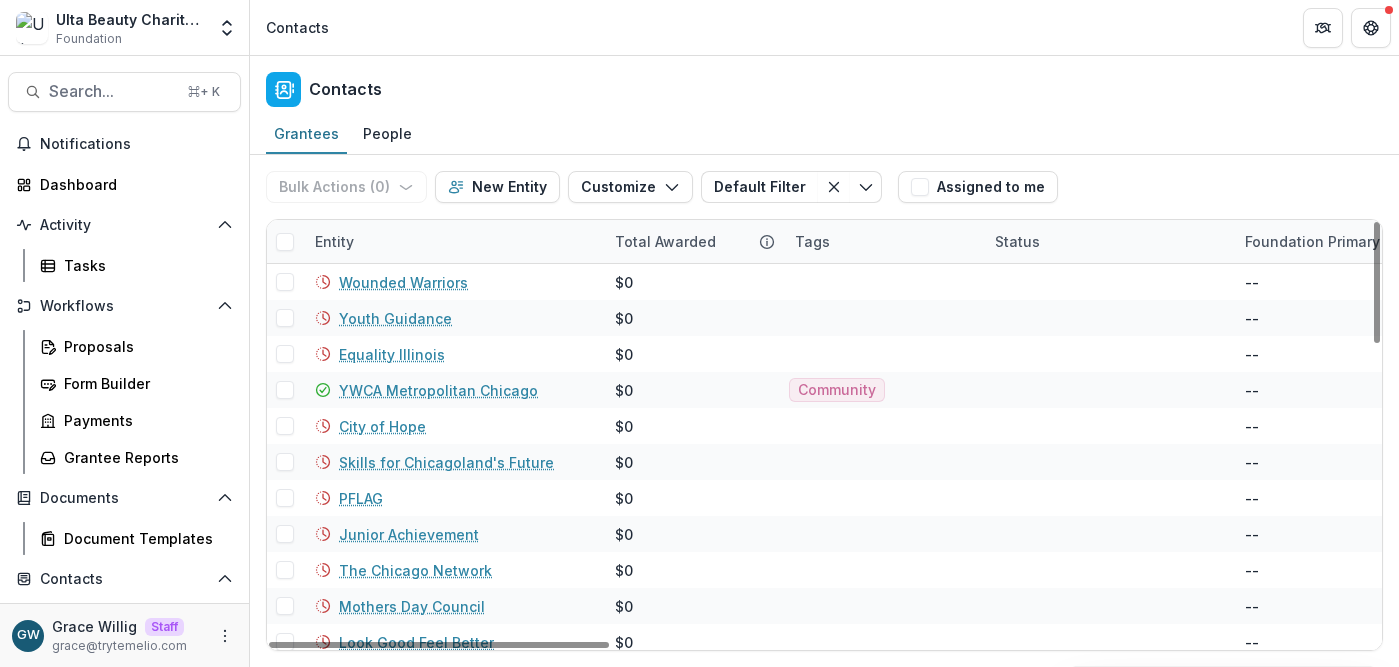 click on "Entity" at bounding box center (453, 241) 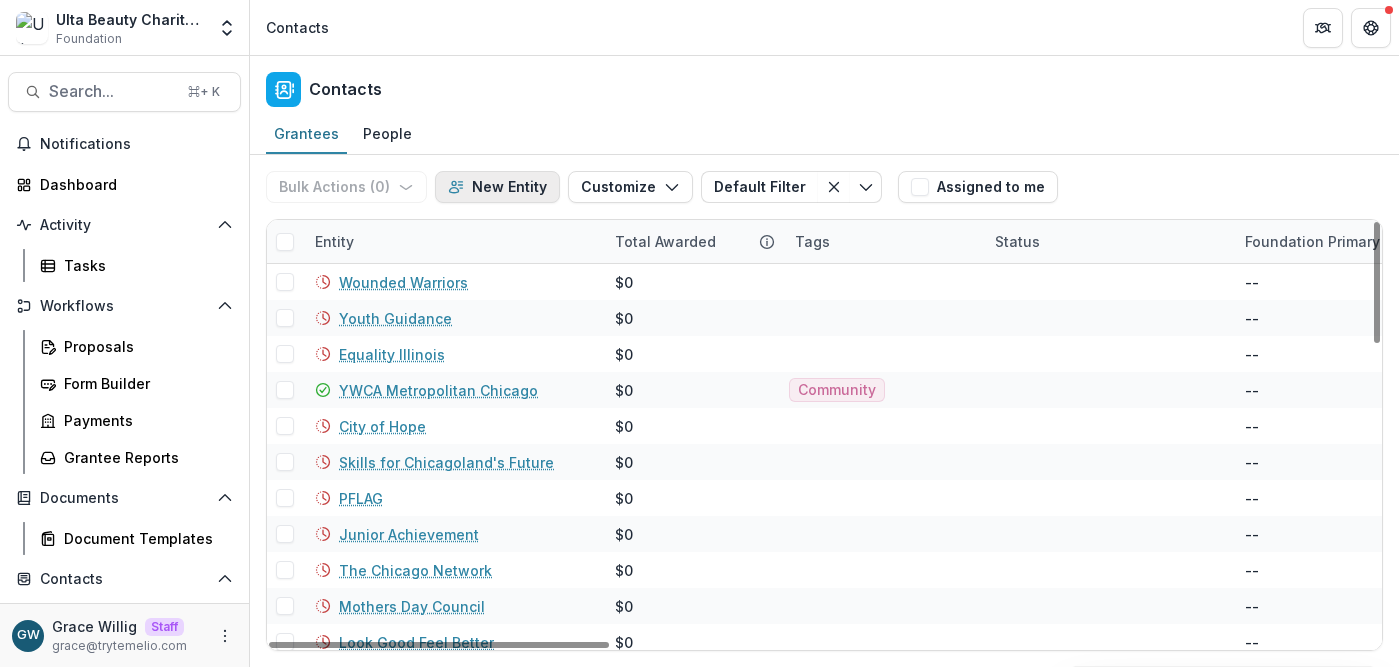 click on "New Entity" at bounding box center [497, 187] 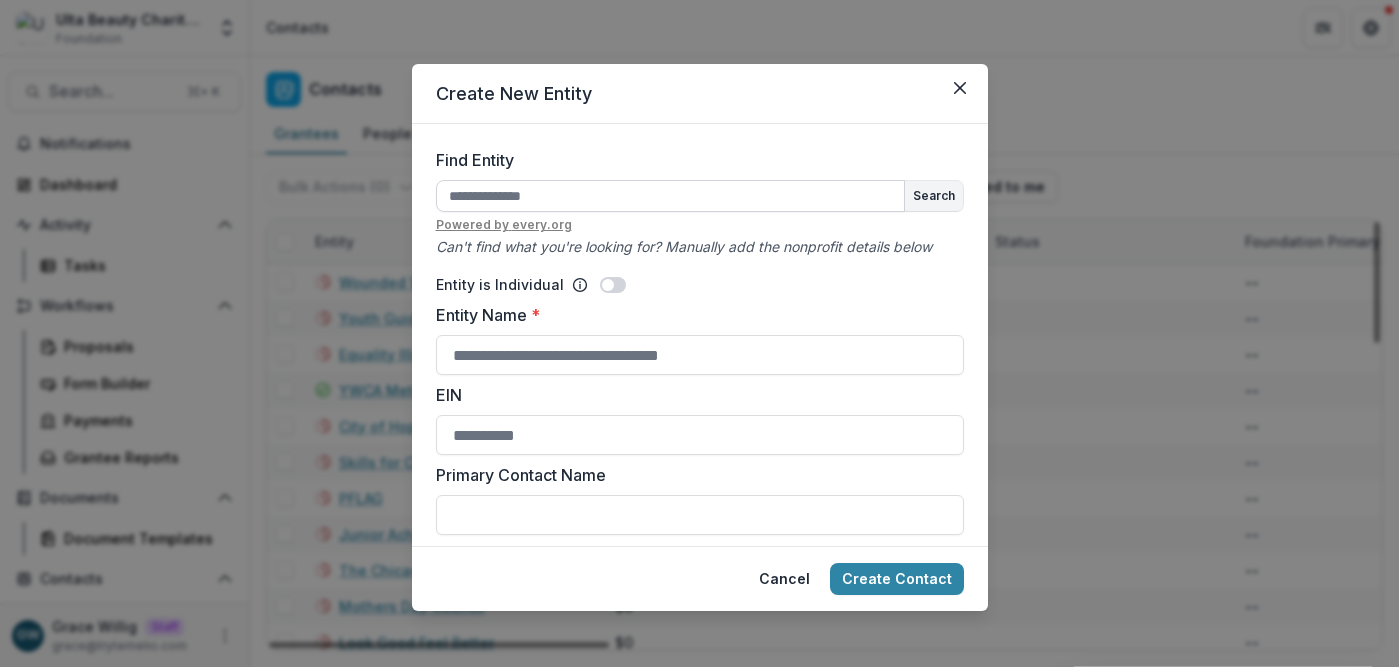 click on "Find Entity" at bounding box center [670, 196] 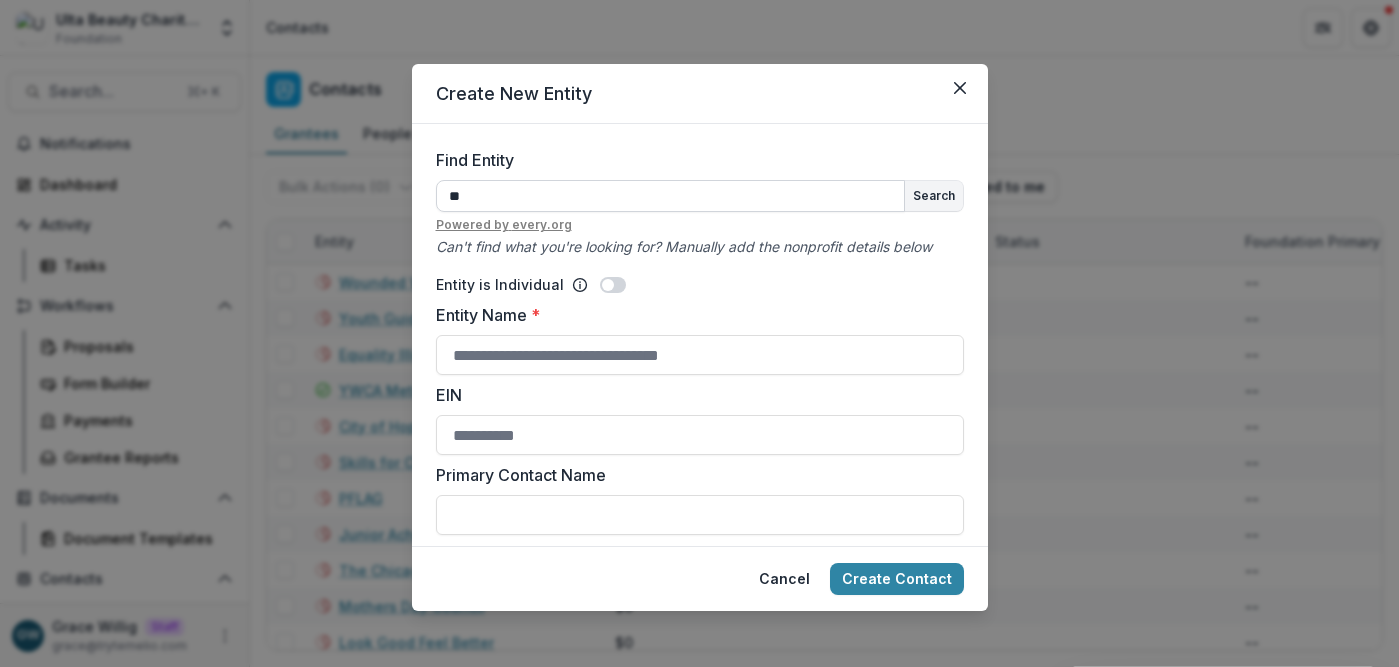type on "*" 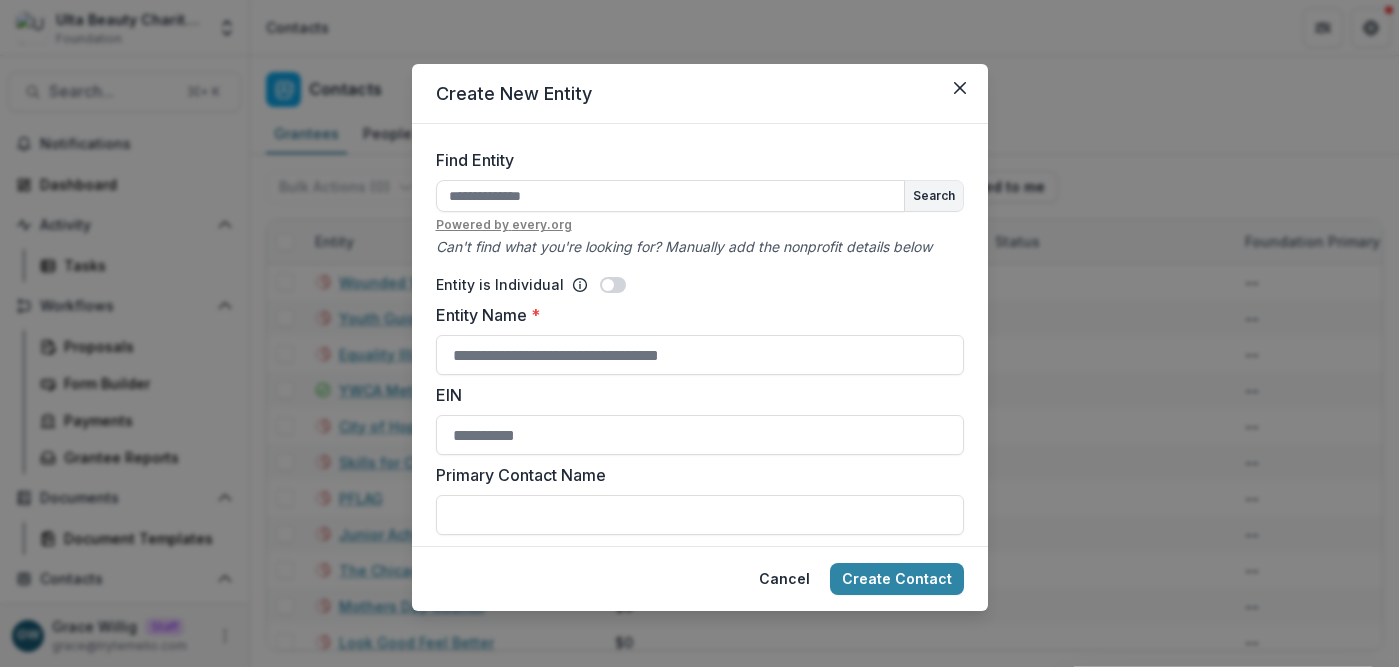 paste on "**********" 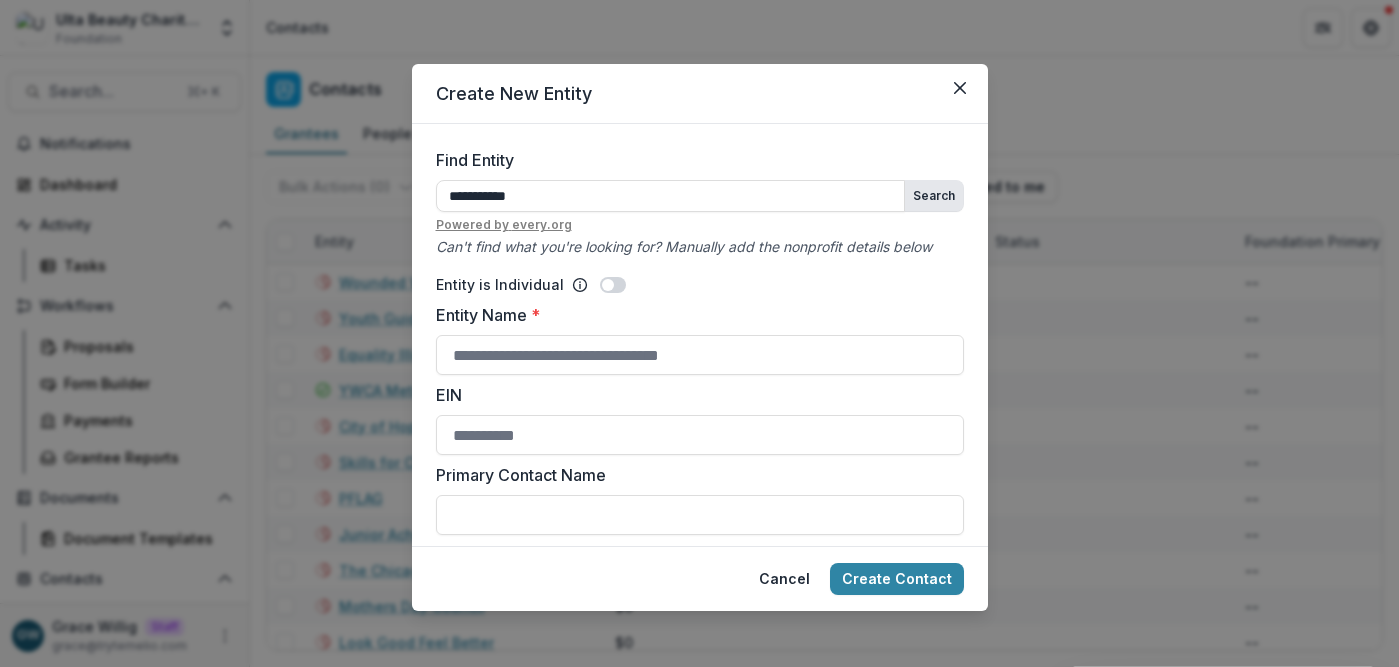 type on "**********" 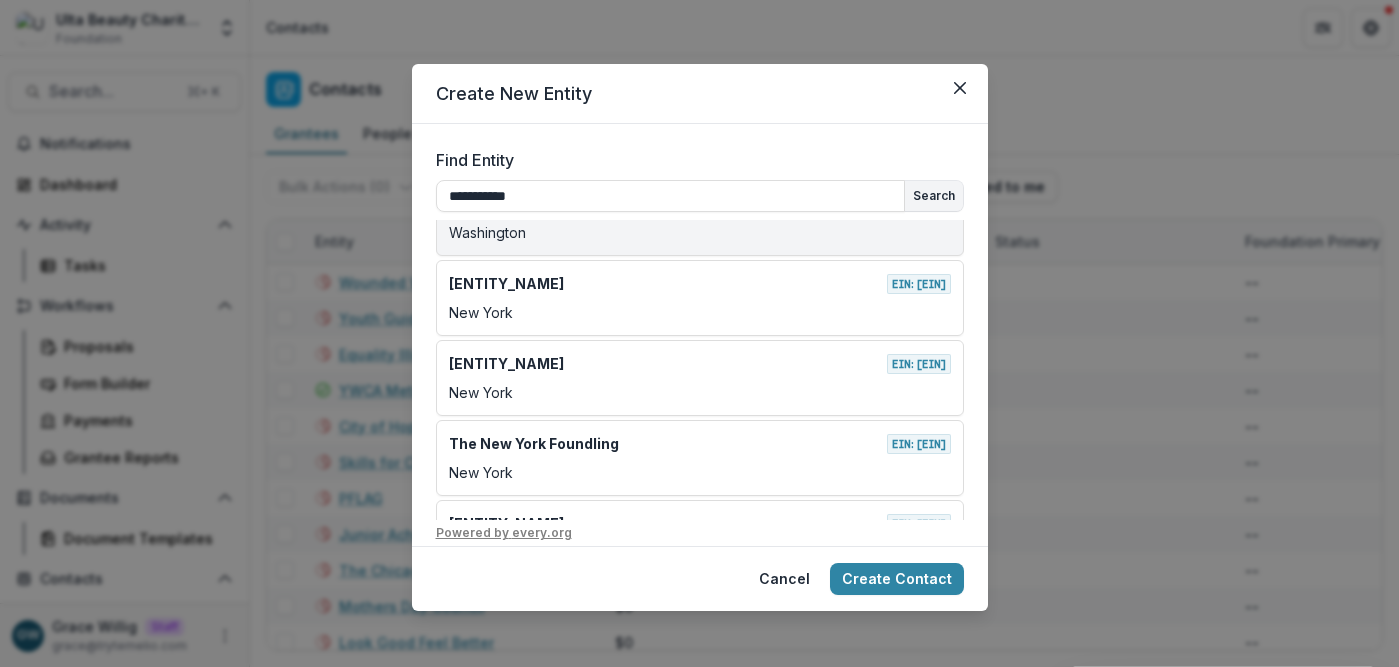 scroll, scrollTop: 0, scrollLeft: 0, axis: both 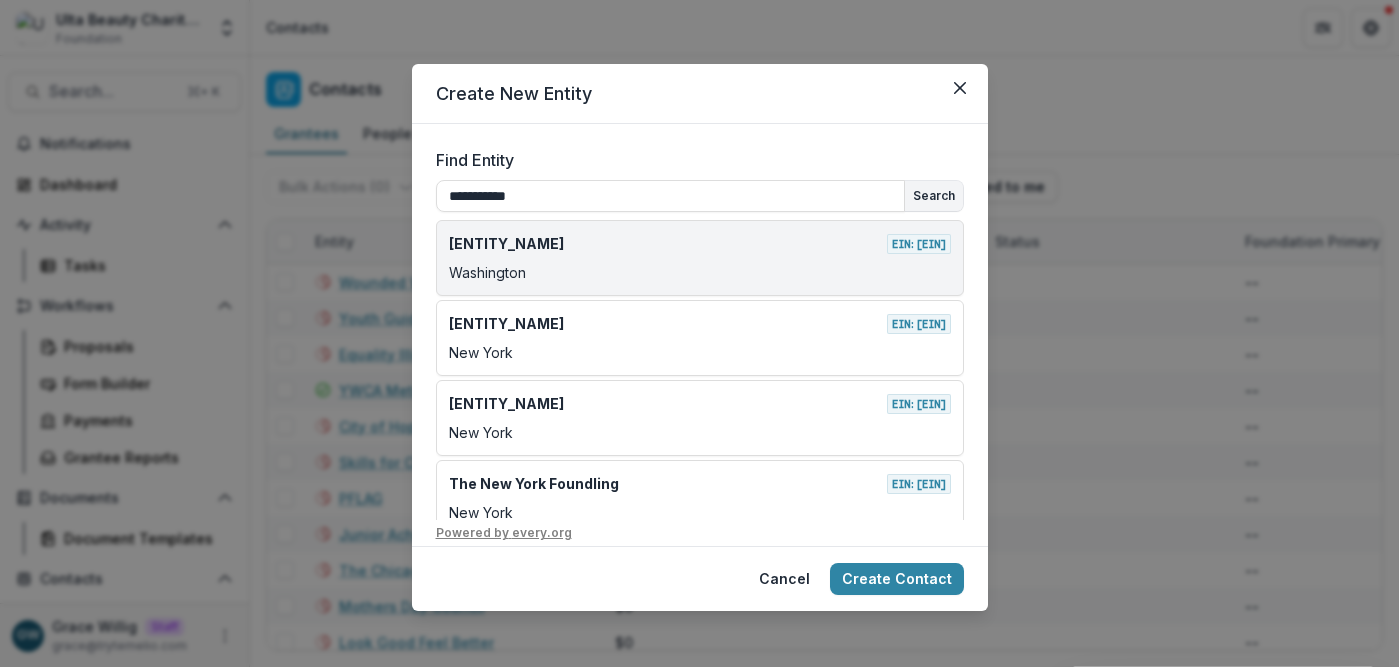 click on "Ywca Usa Inc EIN: [EIN] Washington" at bounding box center [700, 258] 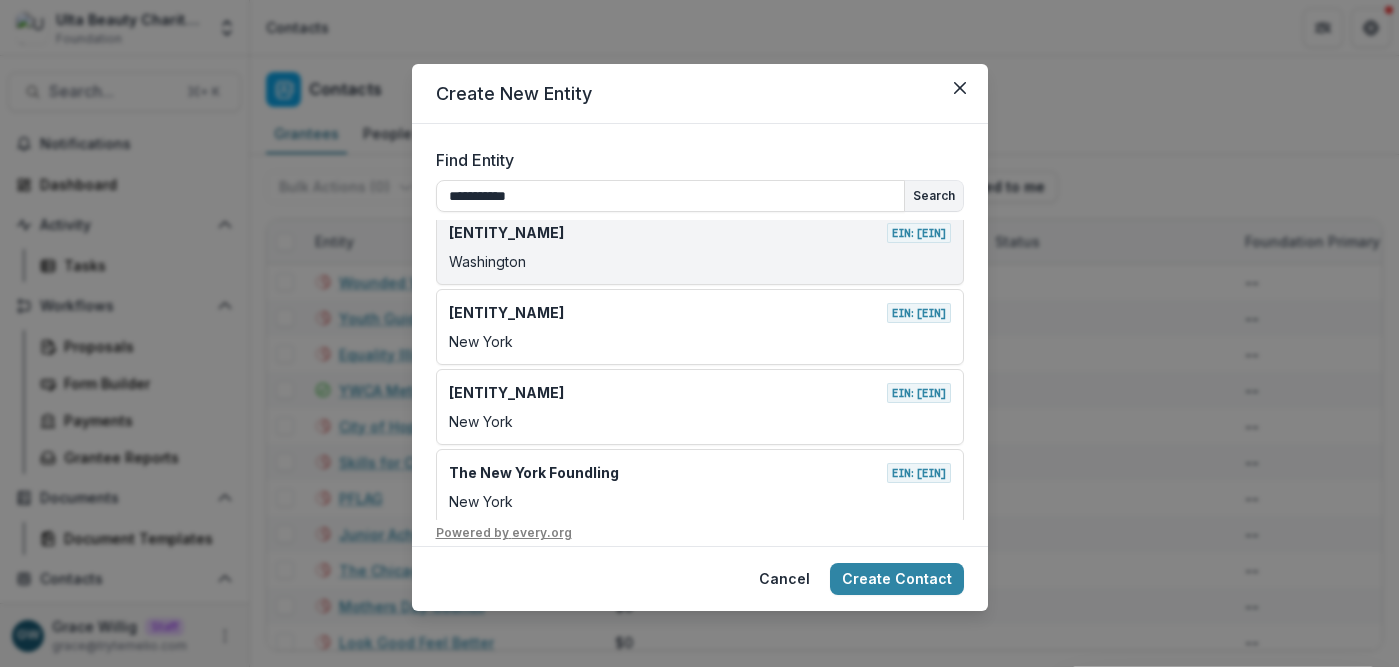 scroll, scrollTop: 0, scrollLeft: 0, axis: both 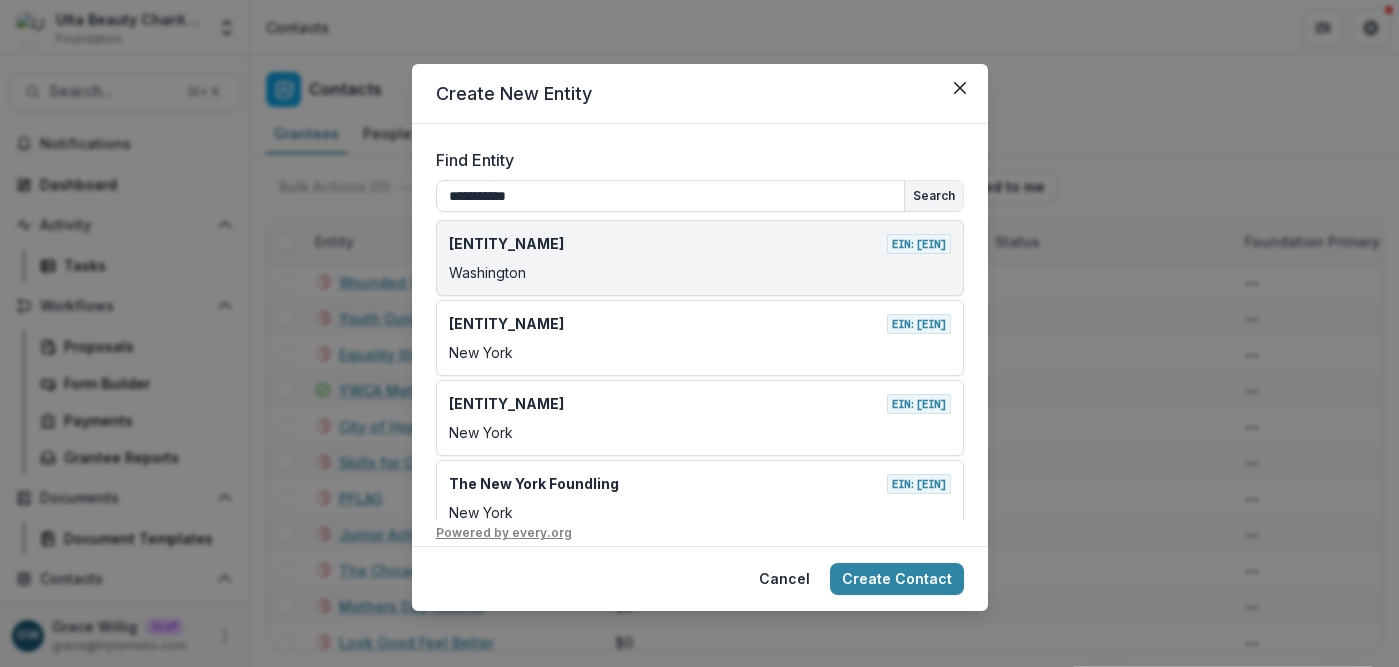 click on "Ywca Usa Inc EIN: [EIN] Washington" at bounding box center (700, 243) 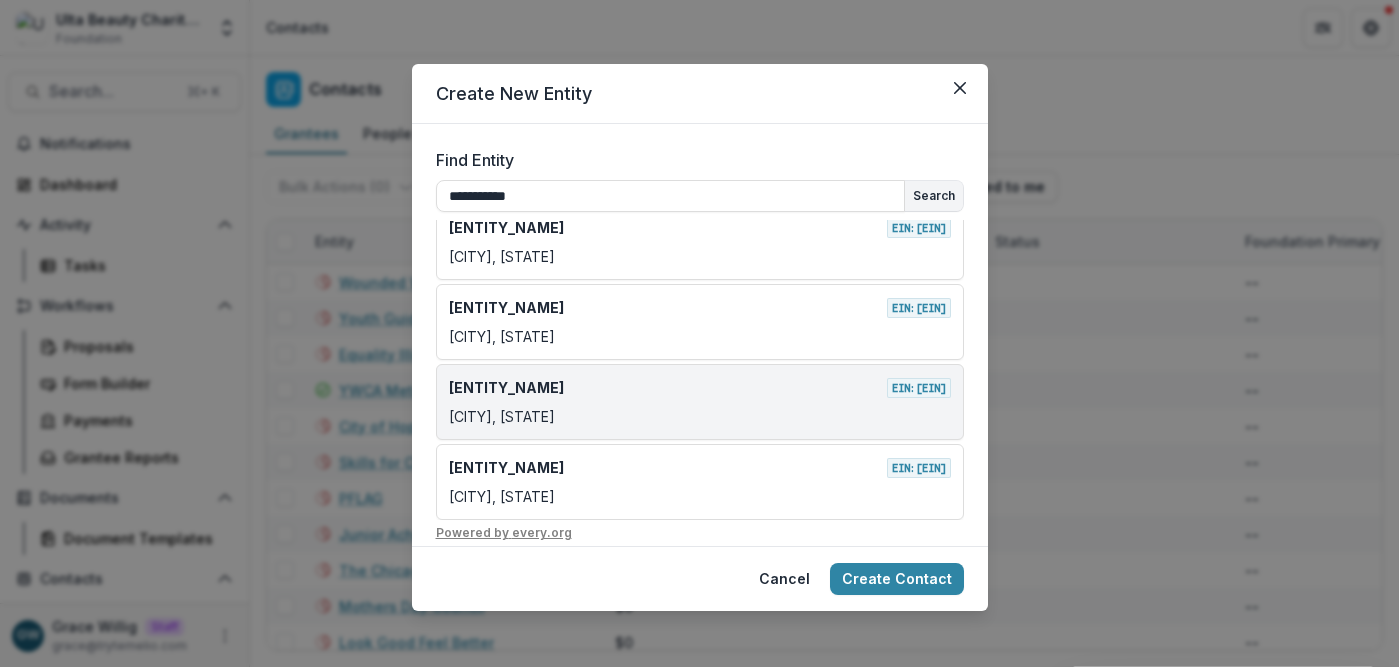 scroll, scrollTop: 517, scrollLeft: 0, axis: vertical 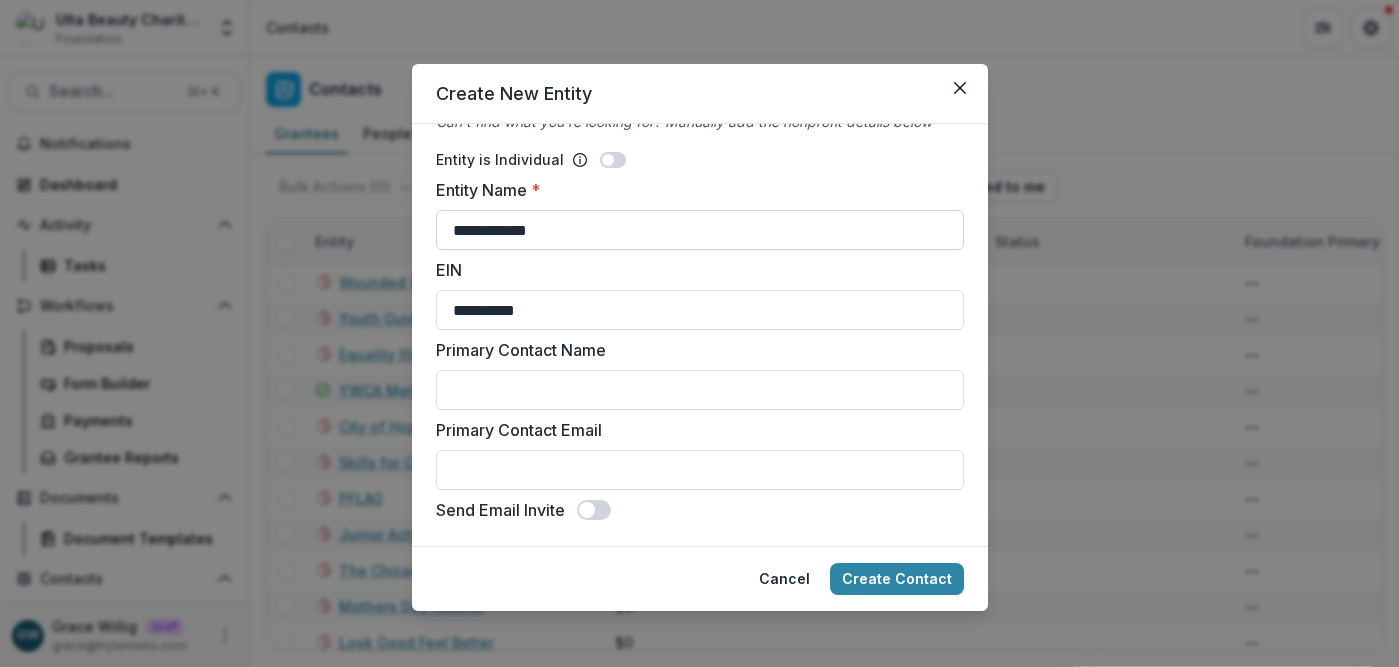 click on "**********" at bounding box center (700, 230) 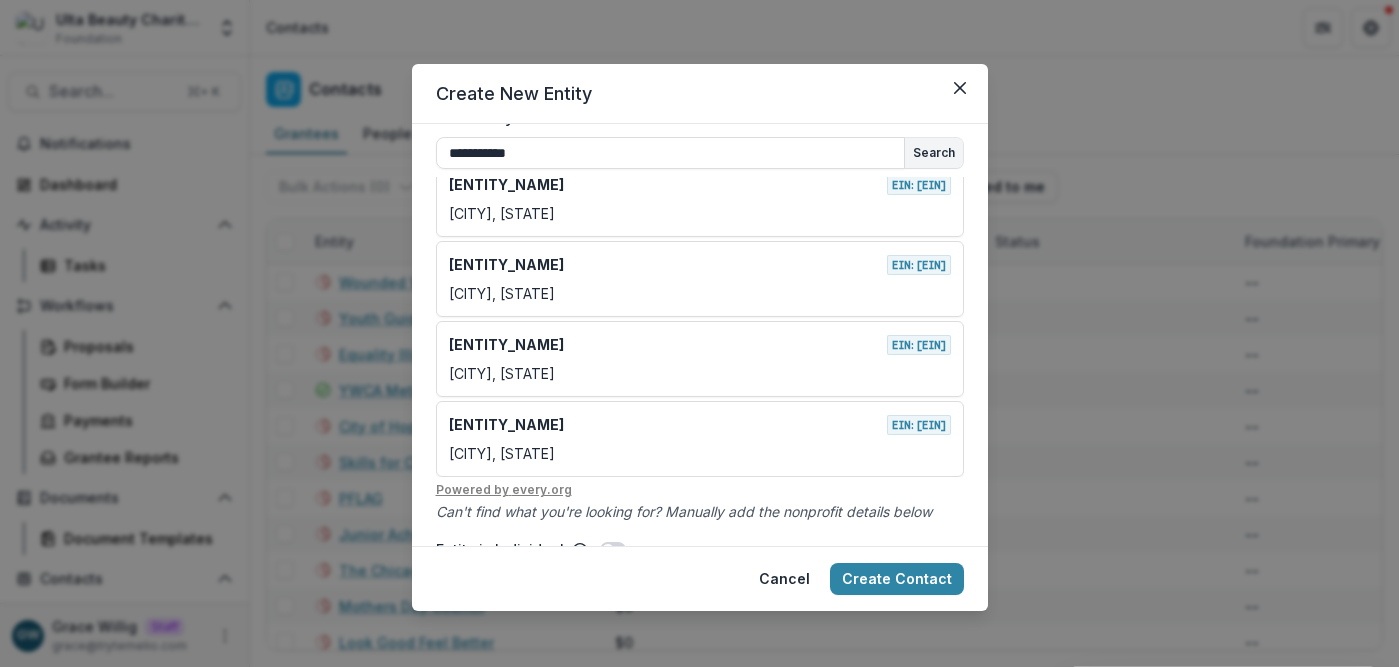 scroll, scrollTop: 41, scrollLeft: 0, axis: vertical 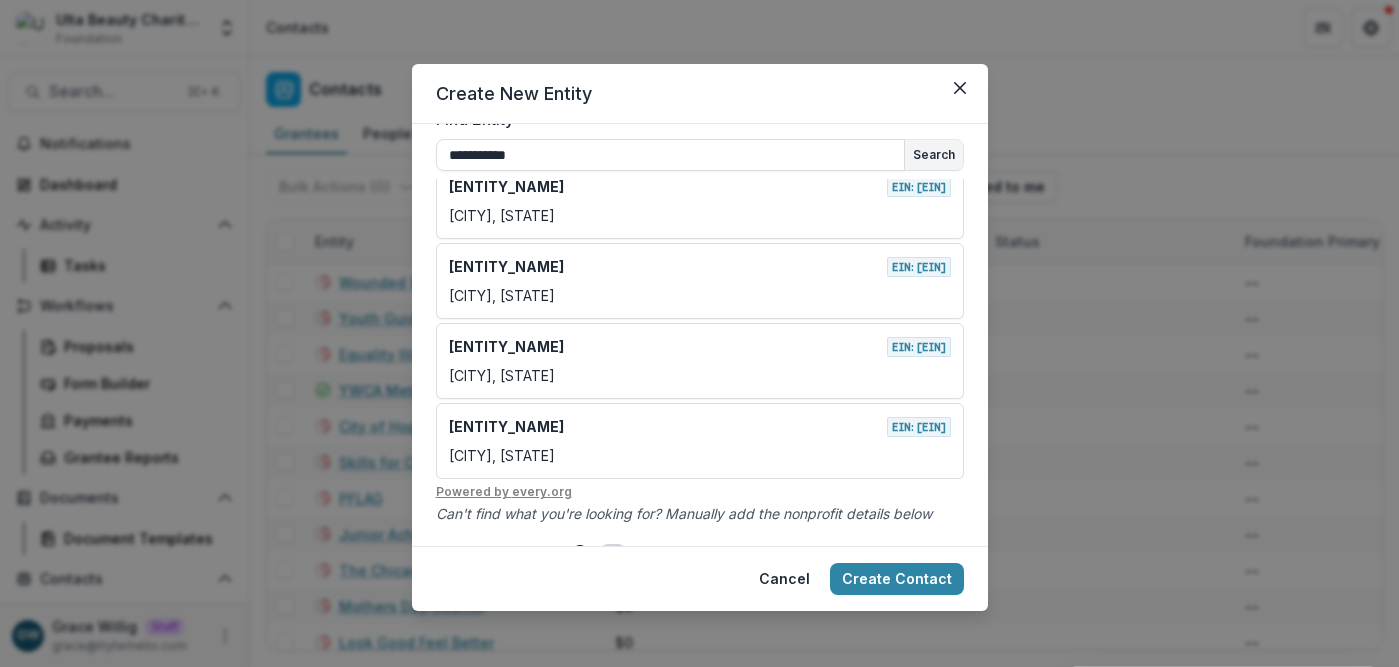 type on "**********" 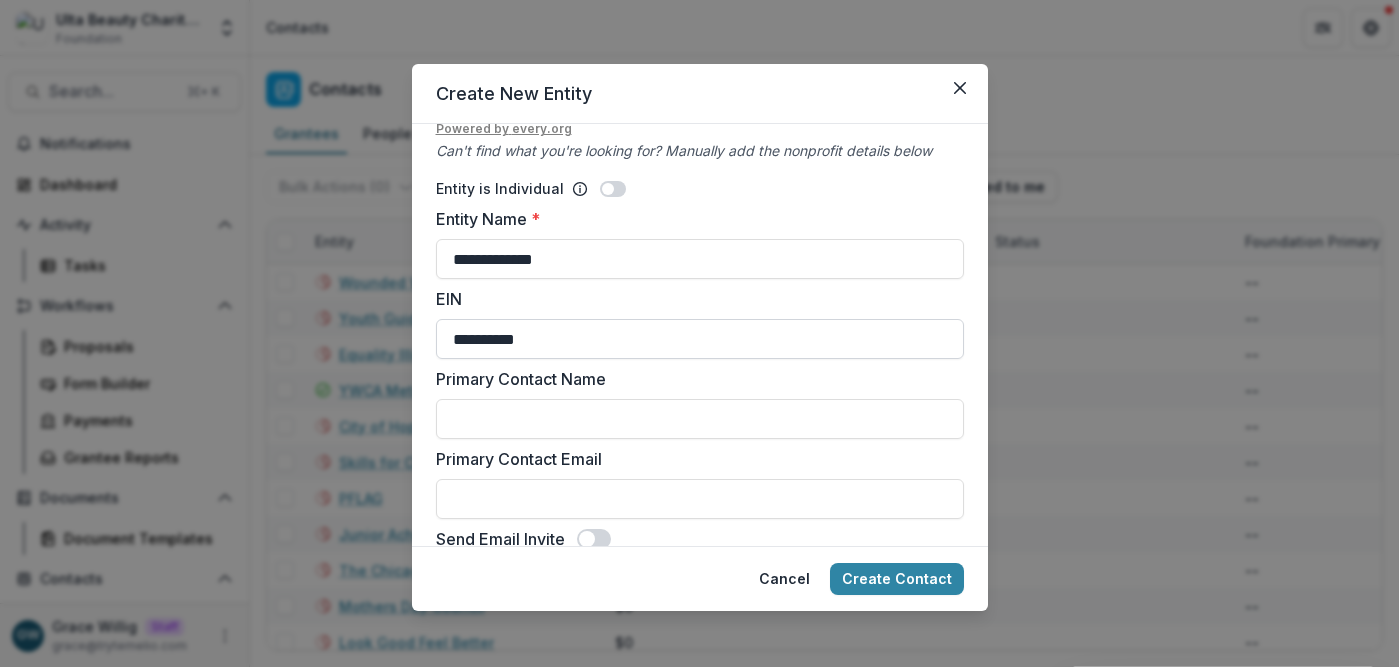 scroll, scrollTop: 433, scrollLeft: 0, axis: vertical 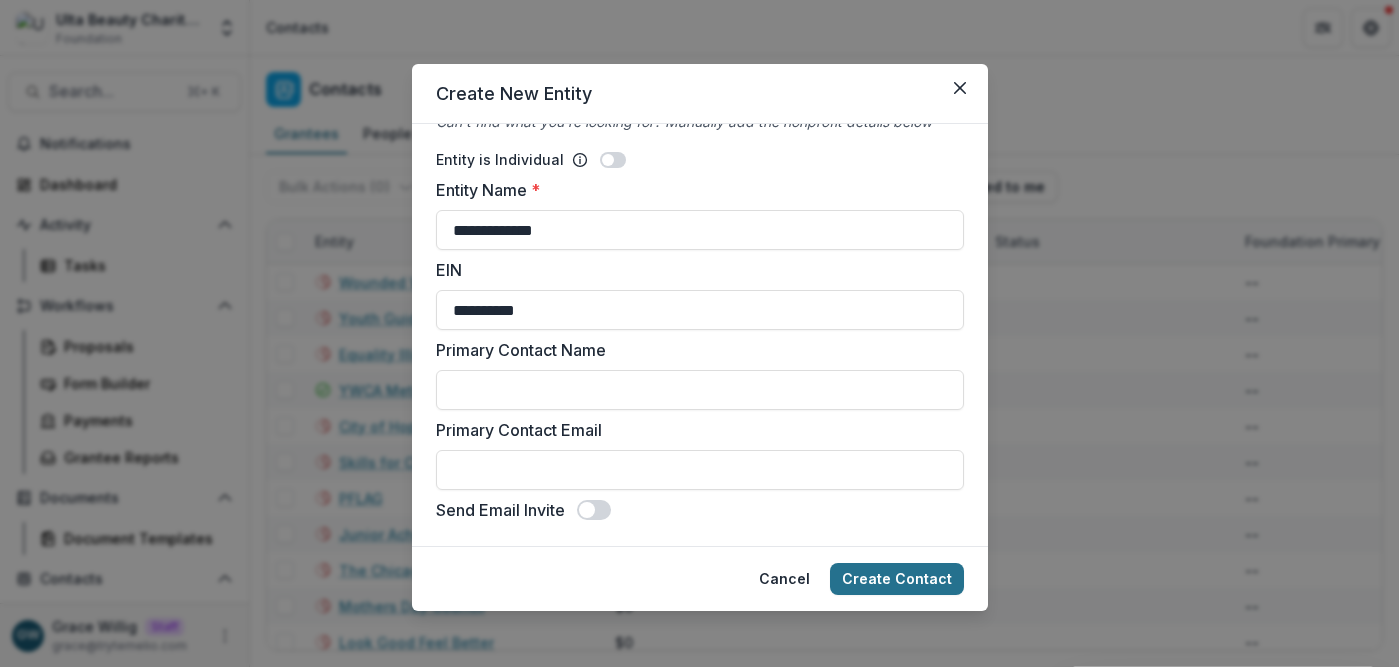 click on "Create Contact" at bounding box center [897, 579] 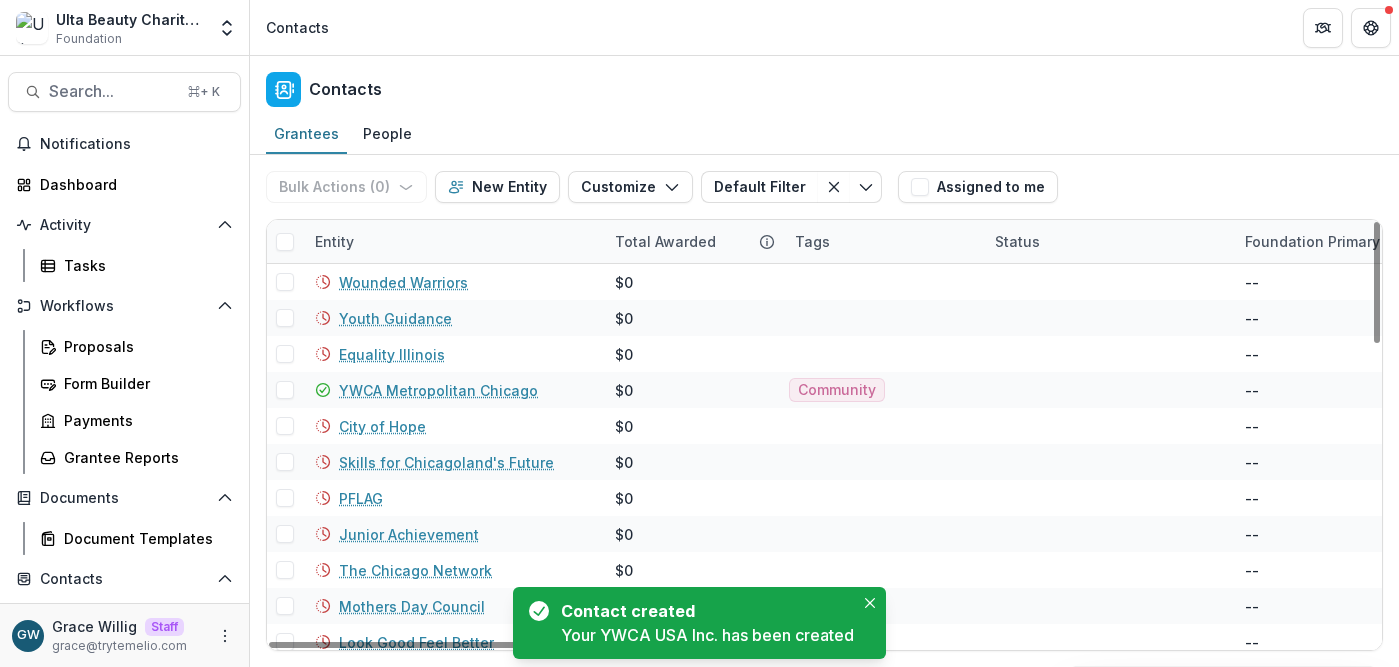 click on "Entity" at bounding box center (453, 241) 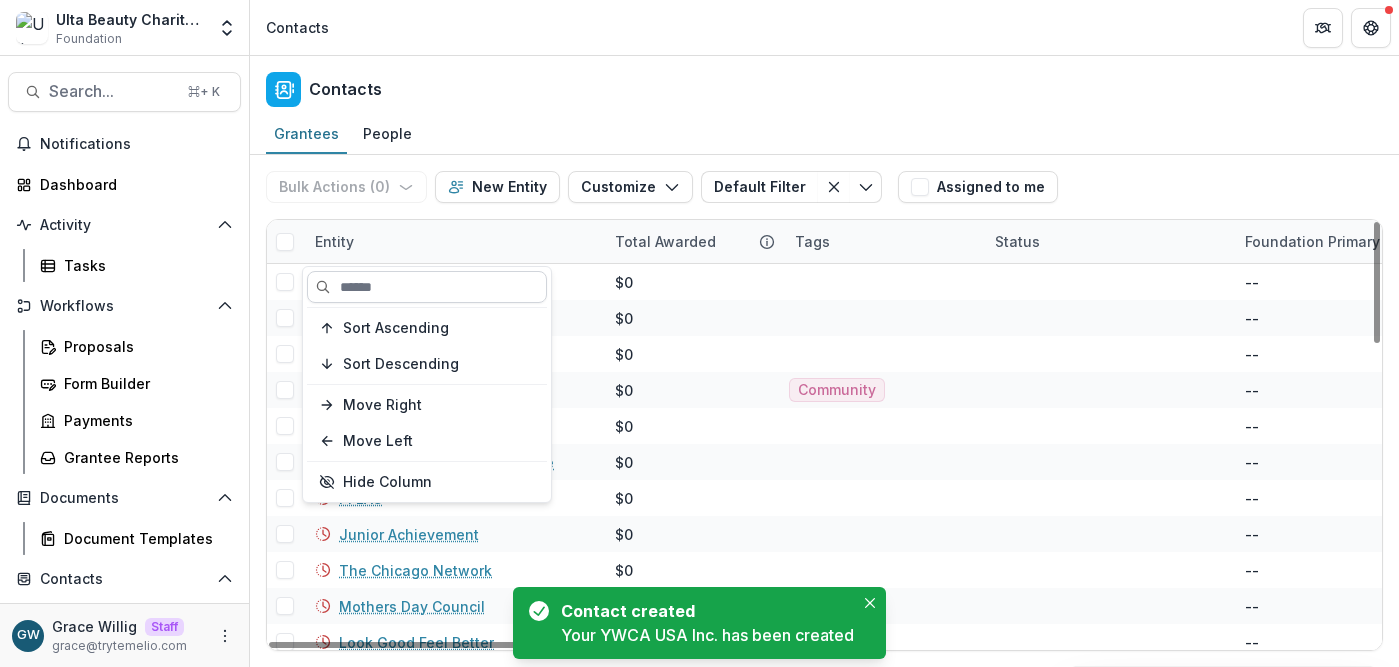 click at bounding box center (427, 287) 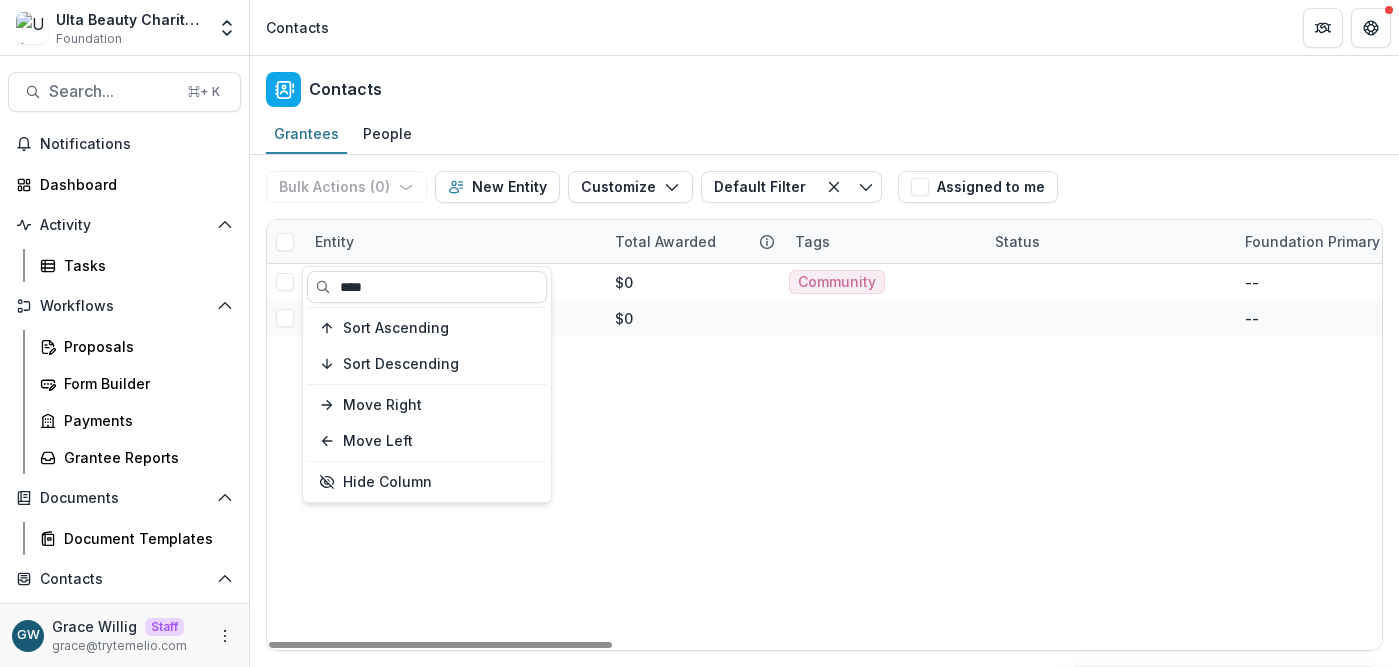 type on "****" 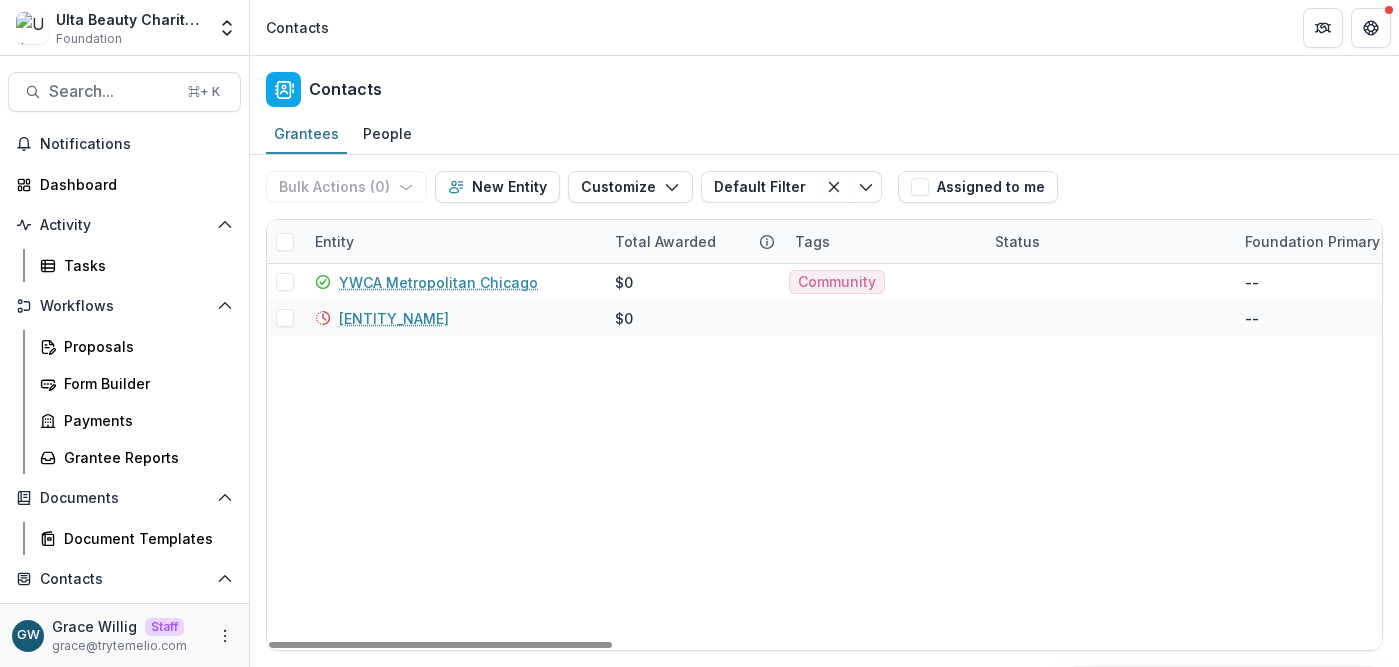 click on "Grantees People" at bounding box center [824, 135] 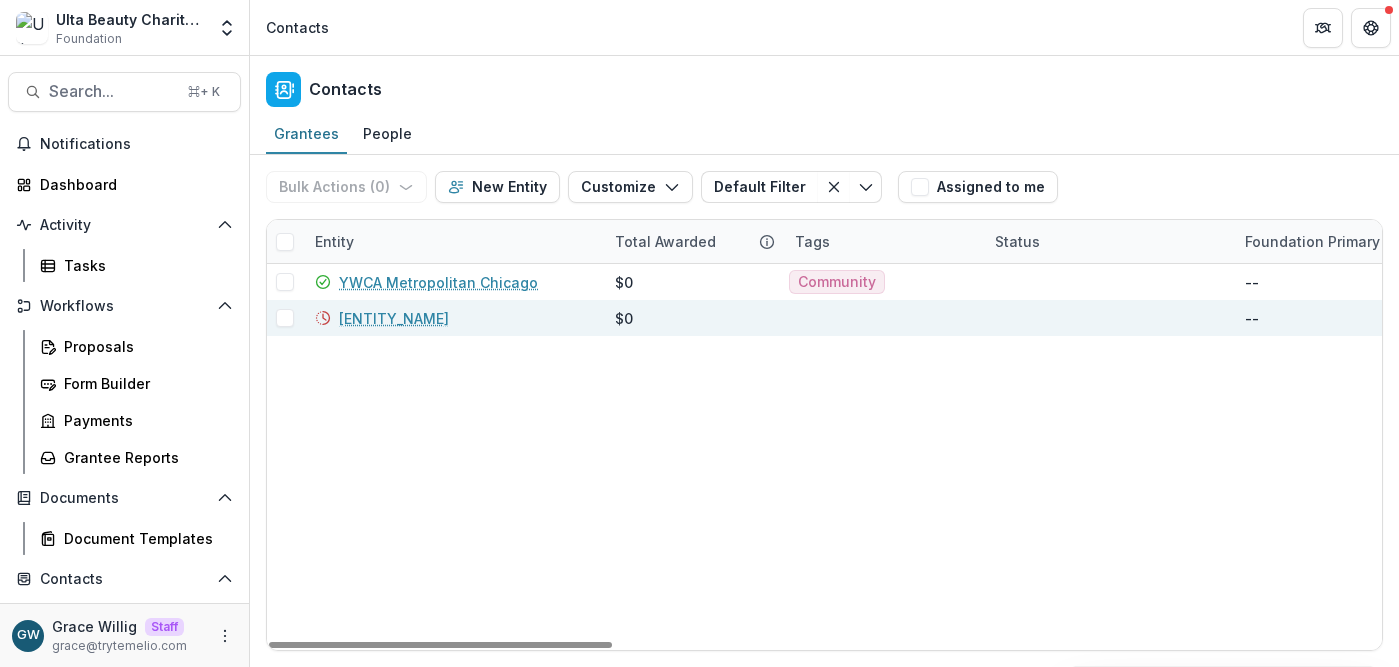 click on "[ENTITY_NAME]" at bounding box center (394, 318) 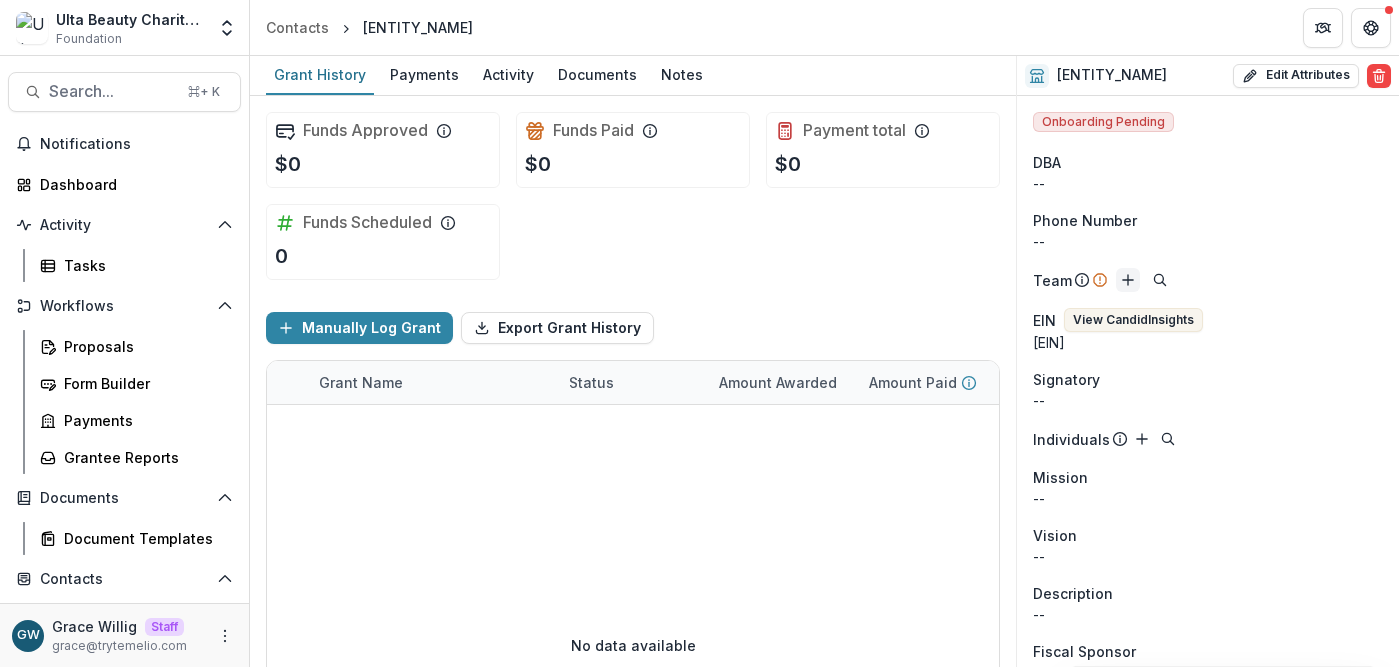 click 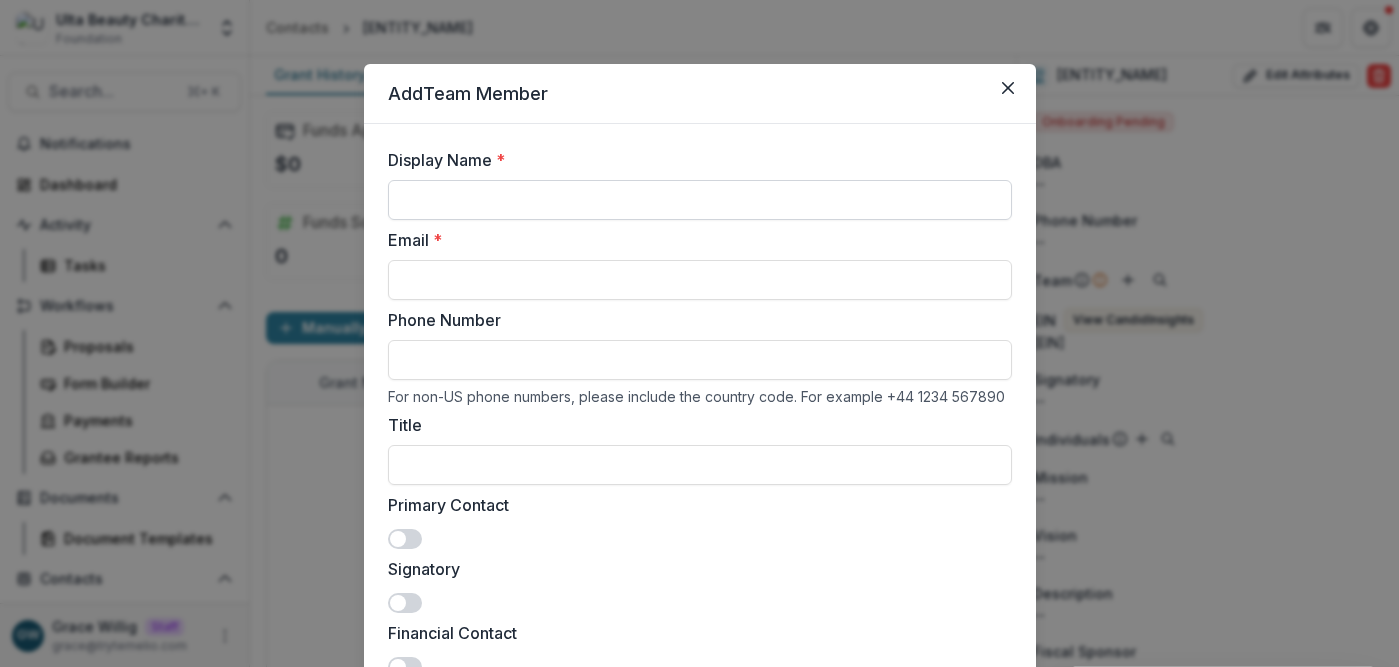 click on "Display Name *" at bounding box center [700, 200] 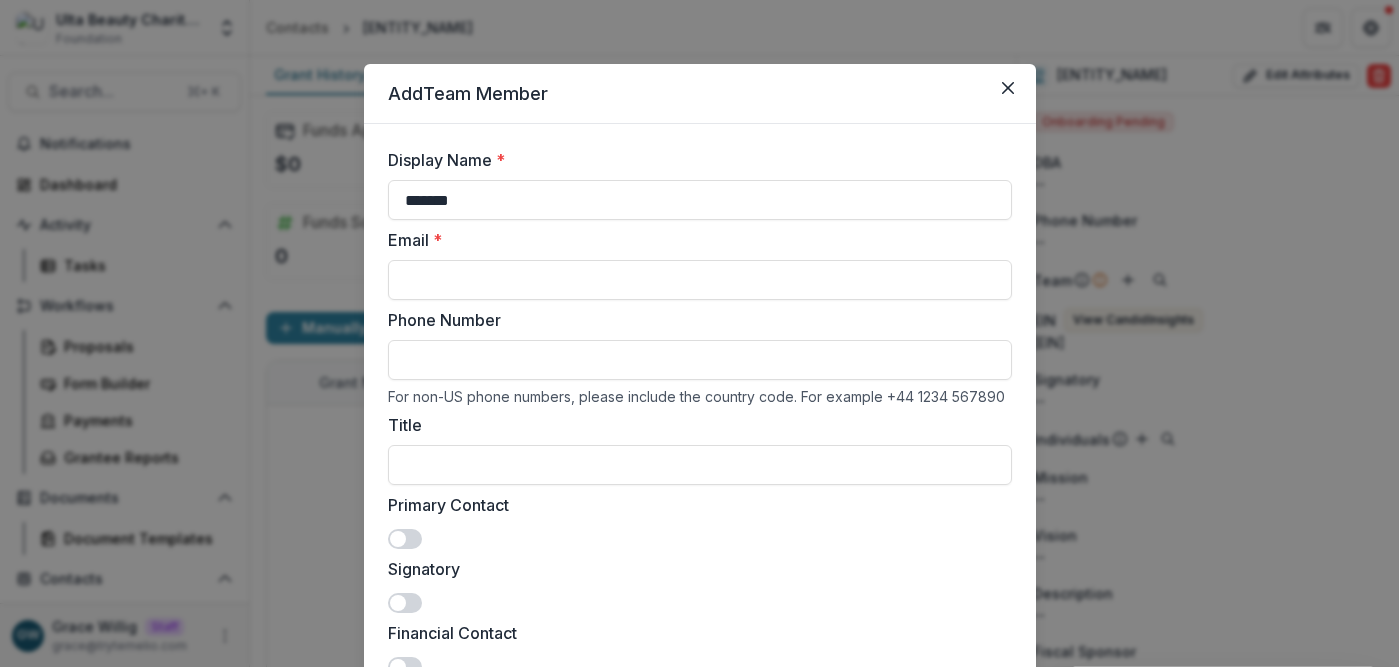 paste on "*******" 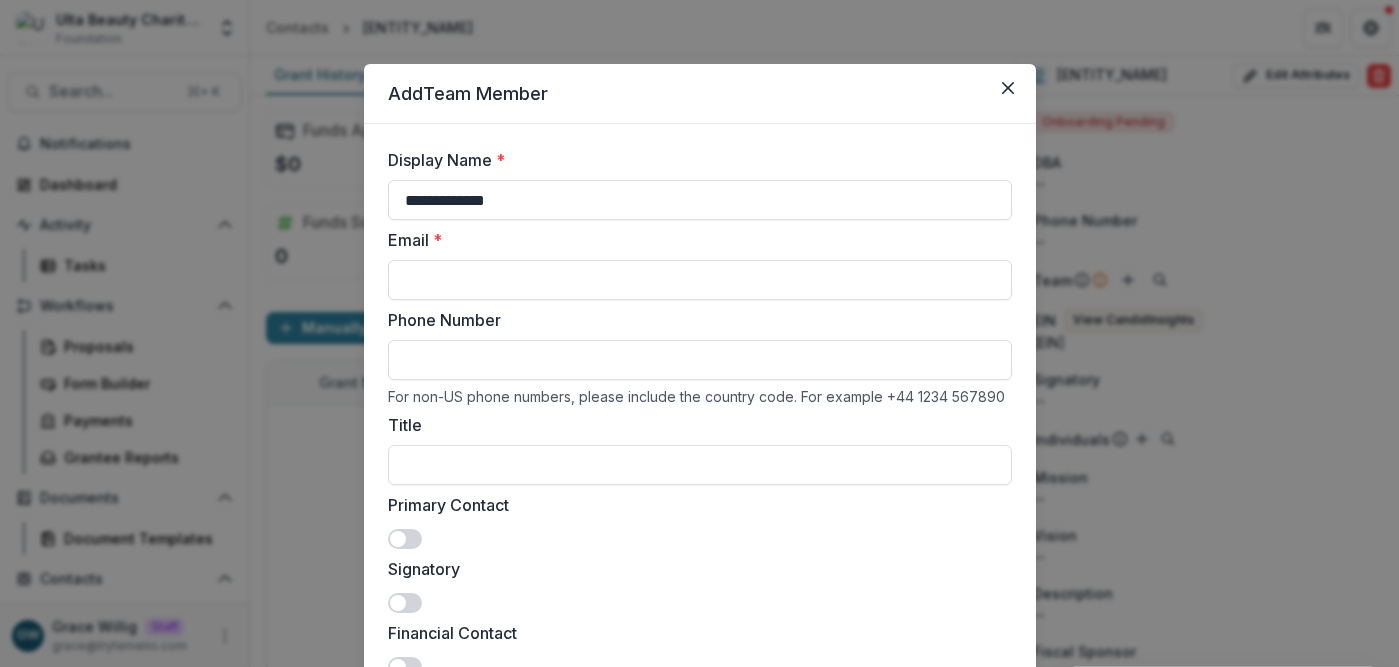 type on "**********" 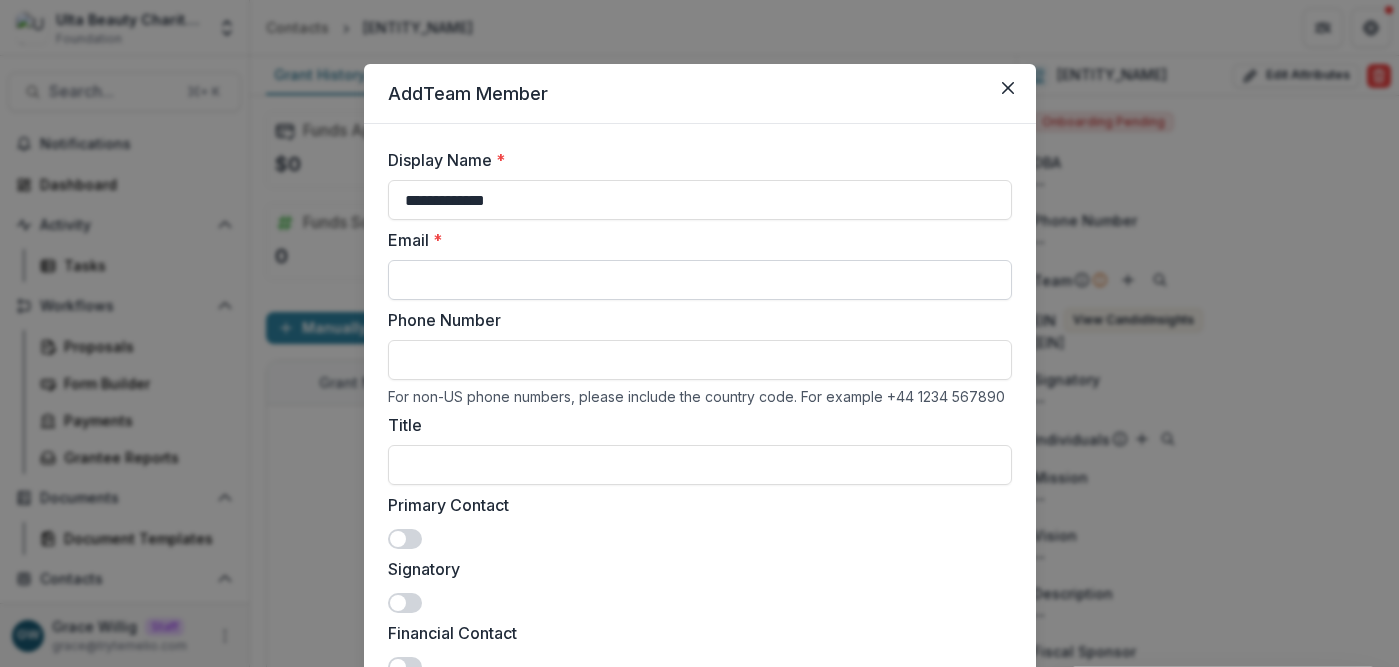 click on "Email *" at bounding box center [700, 280] 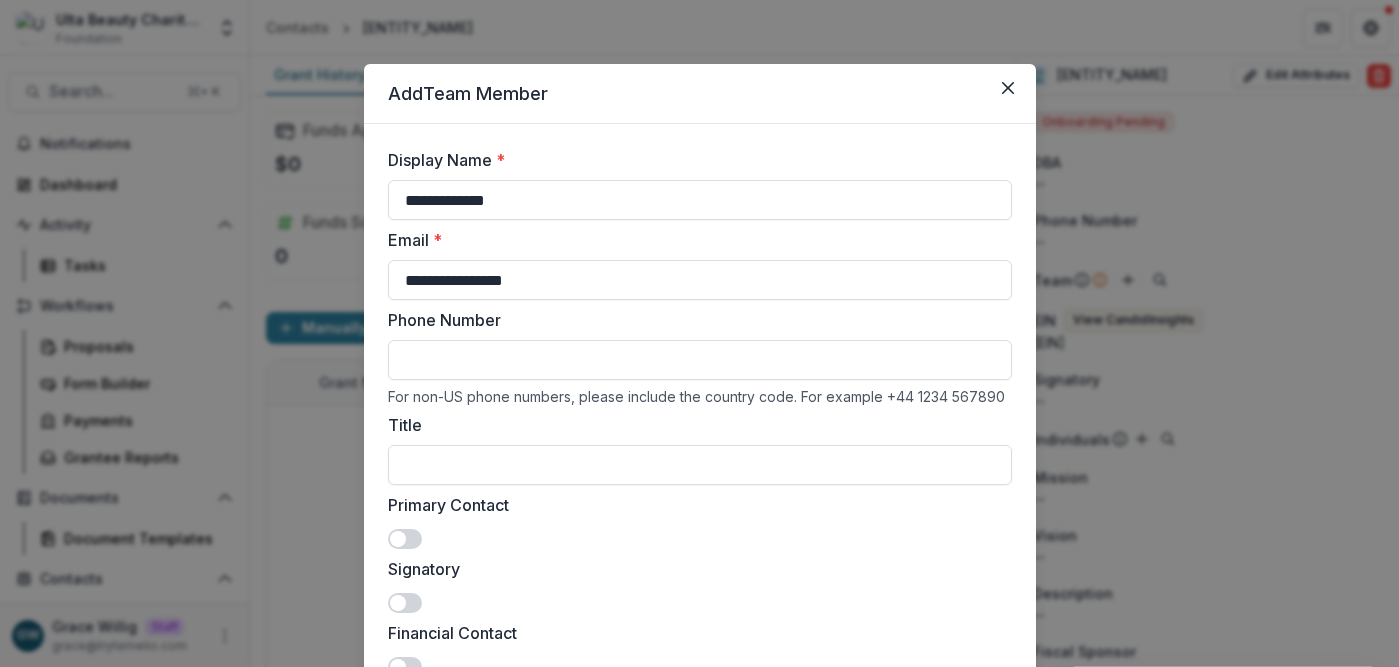 type on "**********" 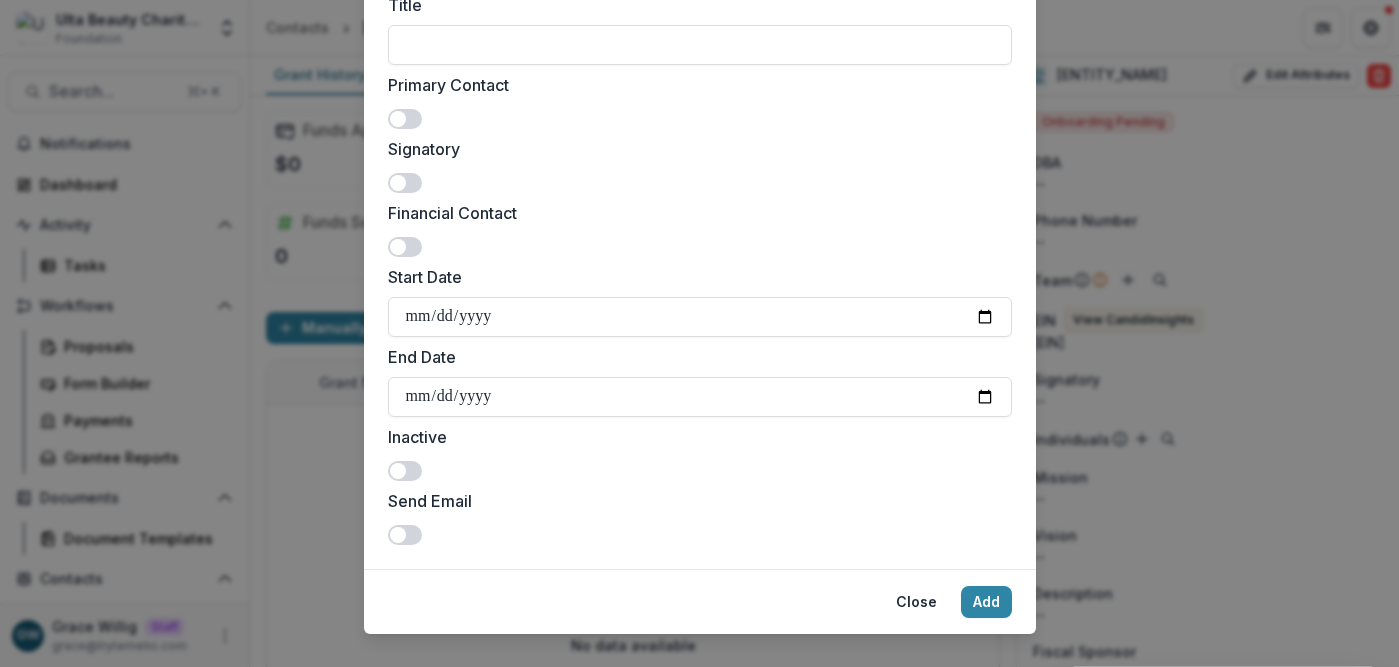 scroll, scrollTop: 451, scrollLeft: 0, axis: vertical 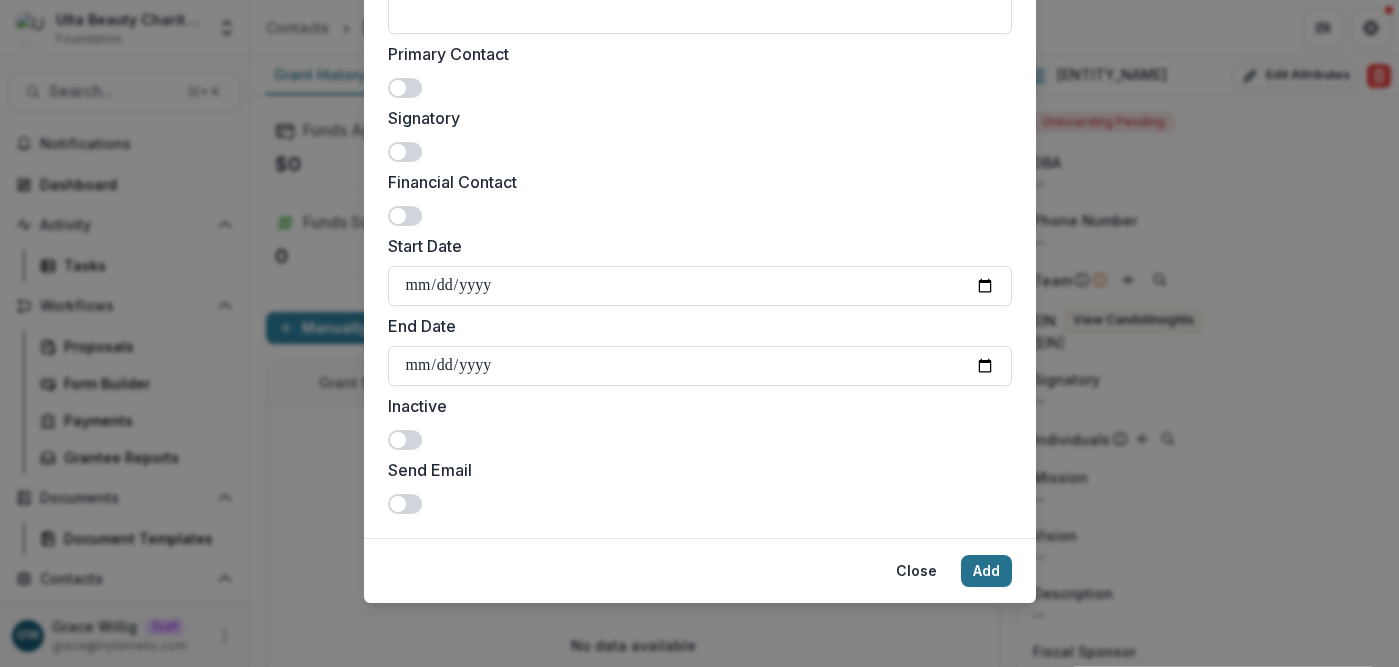 click on "Add" at bounding box center [986, 571] 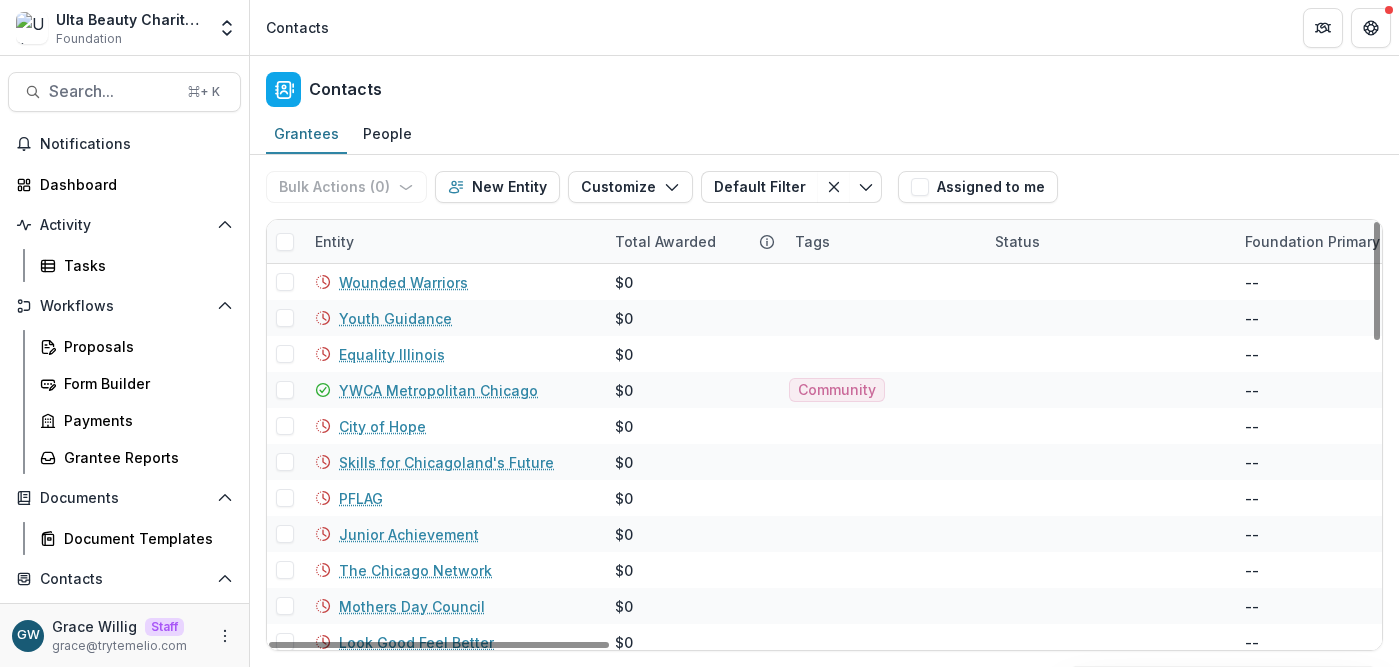 click on "Entity" at bounding box center [334, 241] 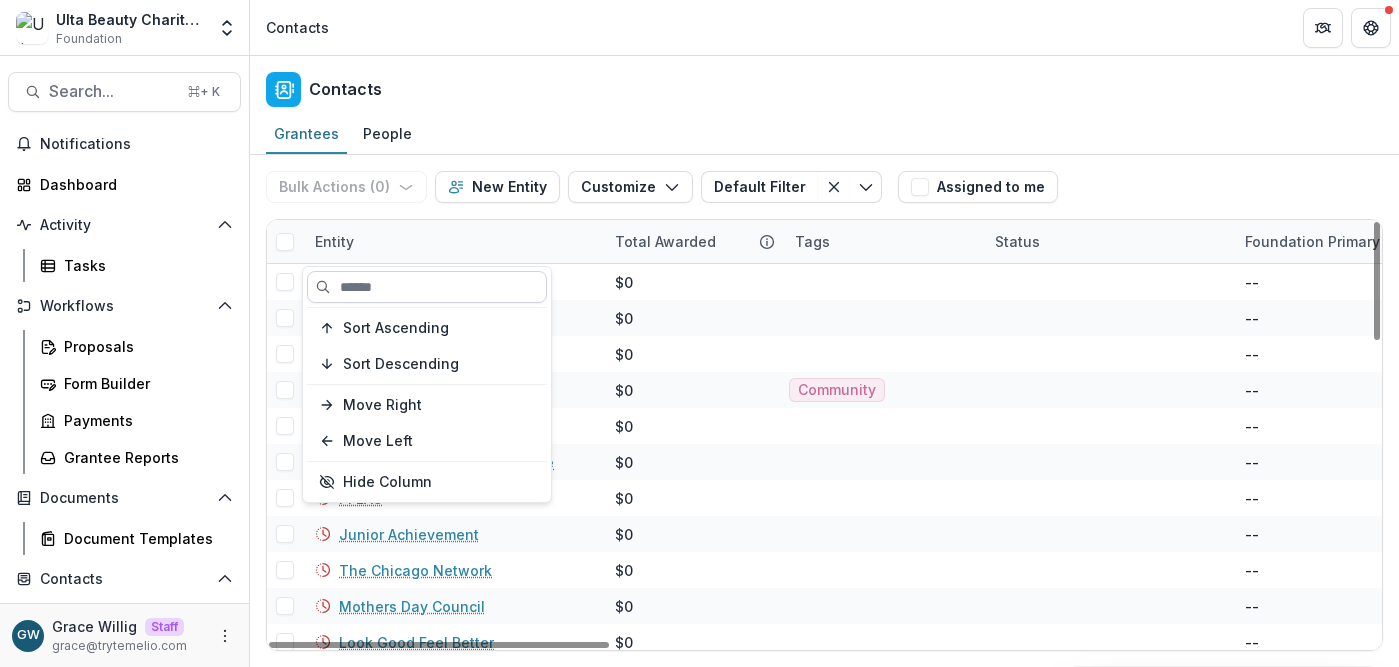 click at bounding box center (427, 287) 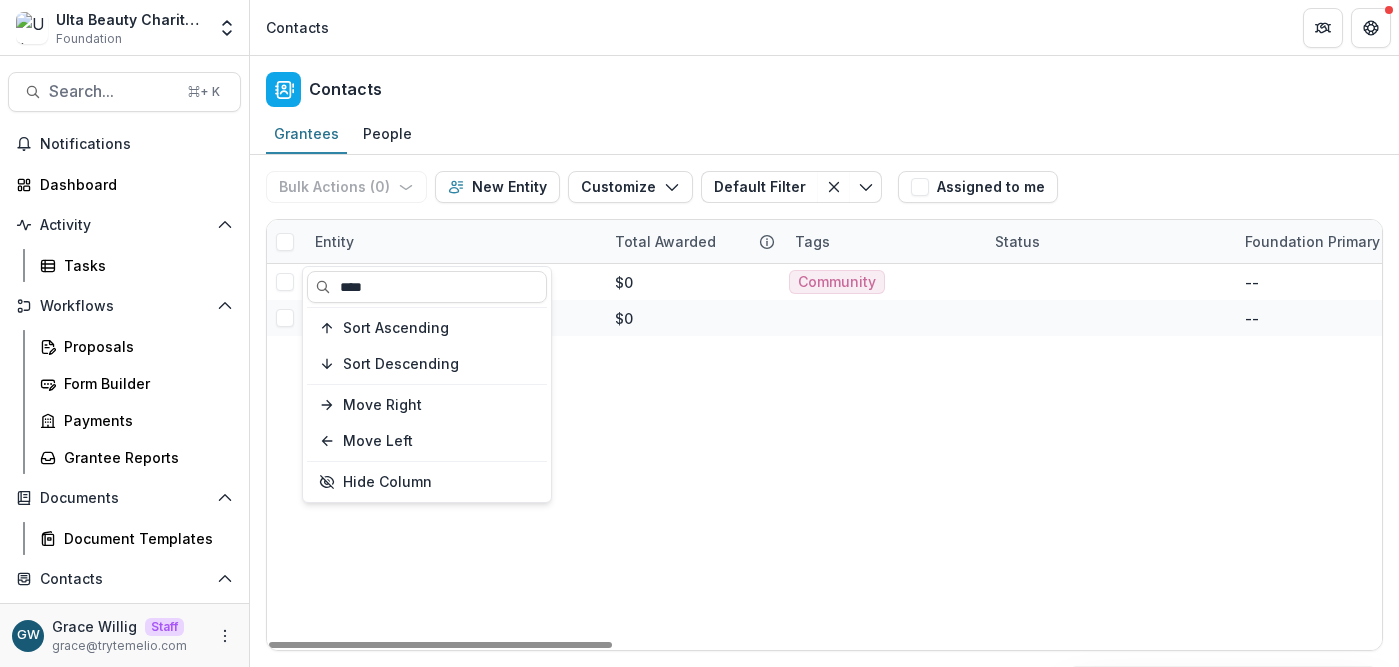 type on "****" 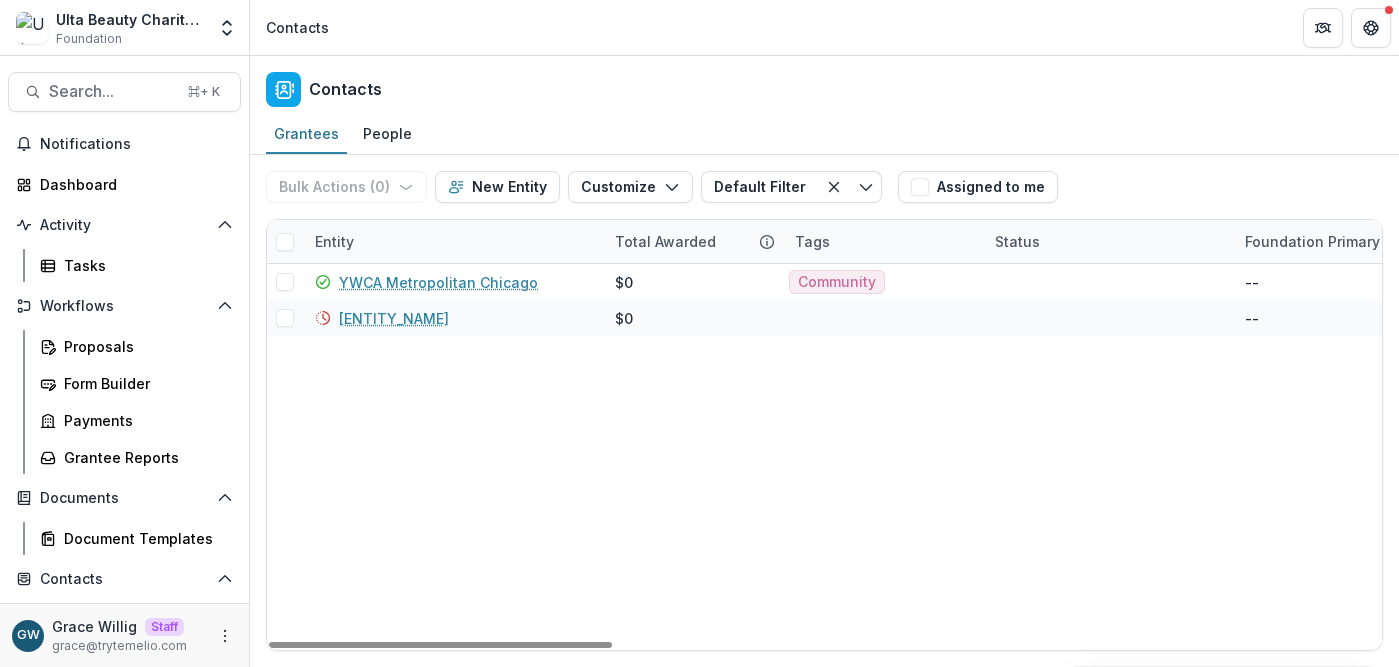 click on "Grantees People" at bounding box center (824, 135) 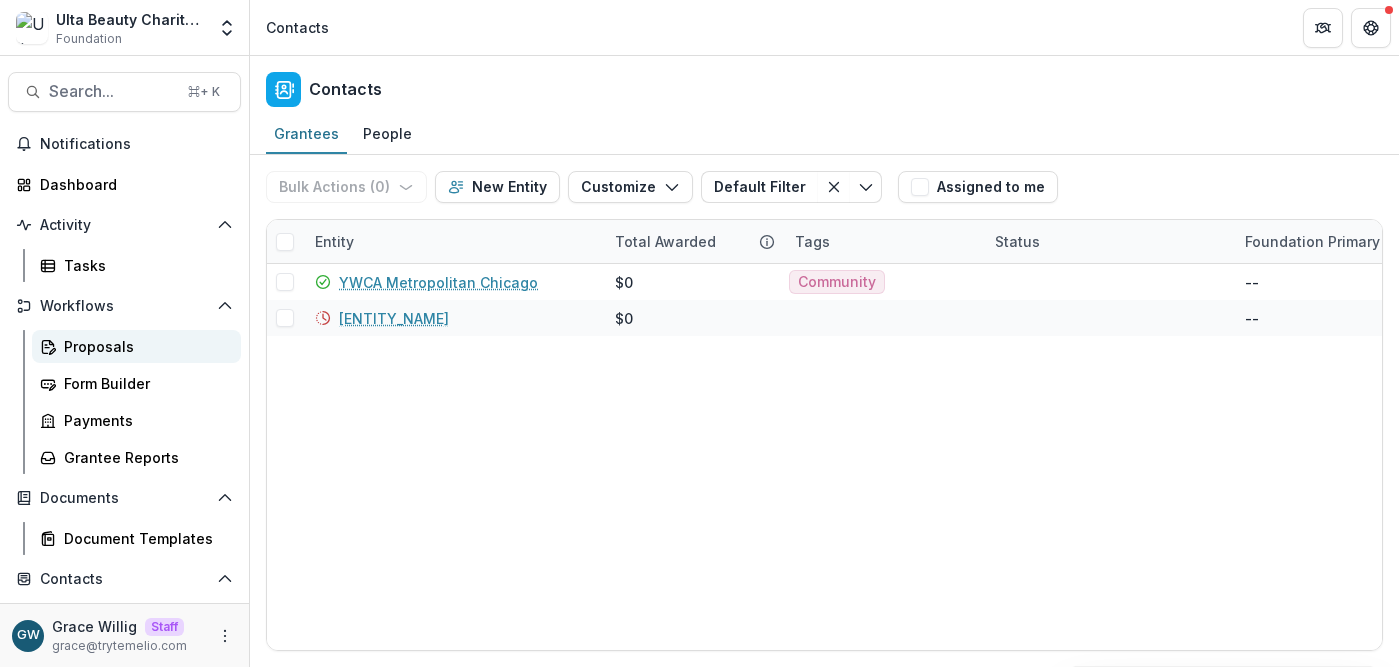 click on "Proposals" at bounding box center [144, 346] 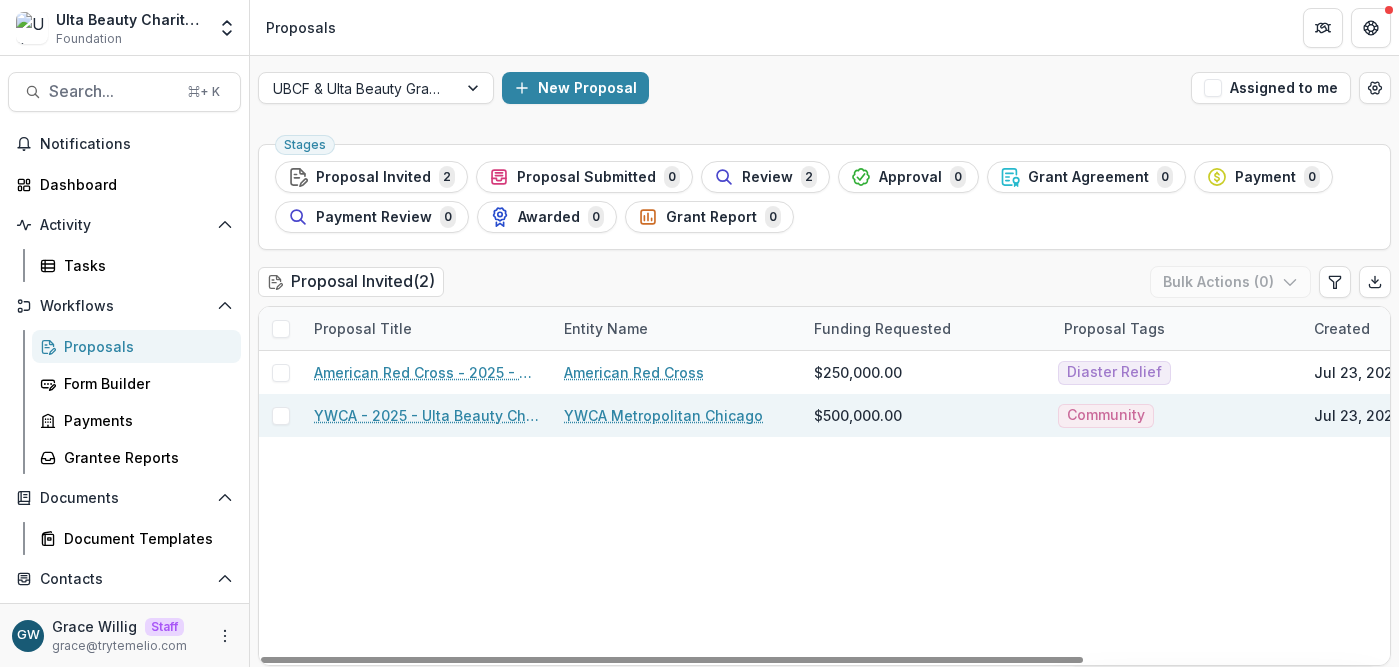 click on "YWCA - 2025 - Ulta Beauty Charitable Foundation Application" at bounding box center [427, 415] 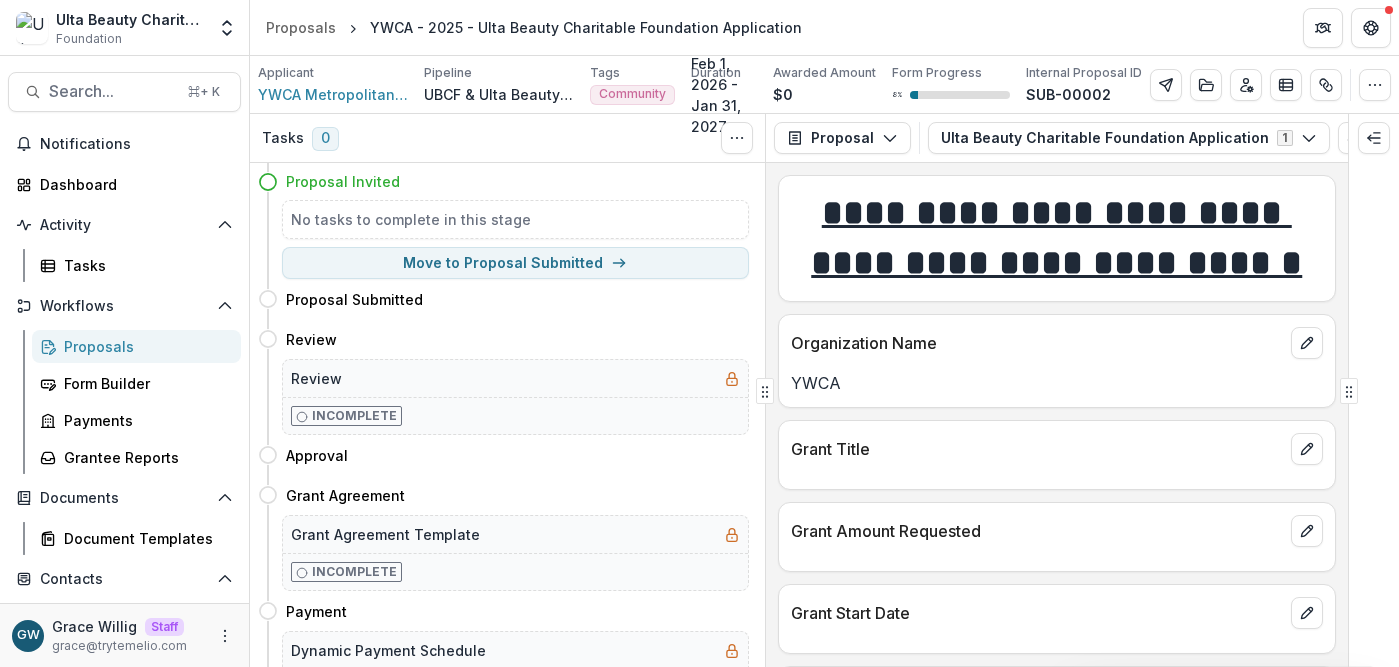 click on "Proposals" at bounding box center (144, 346) 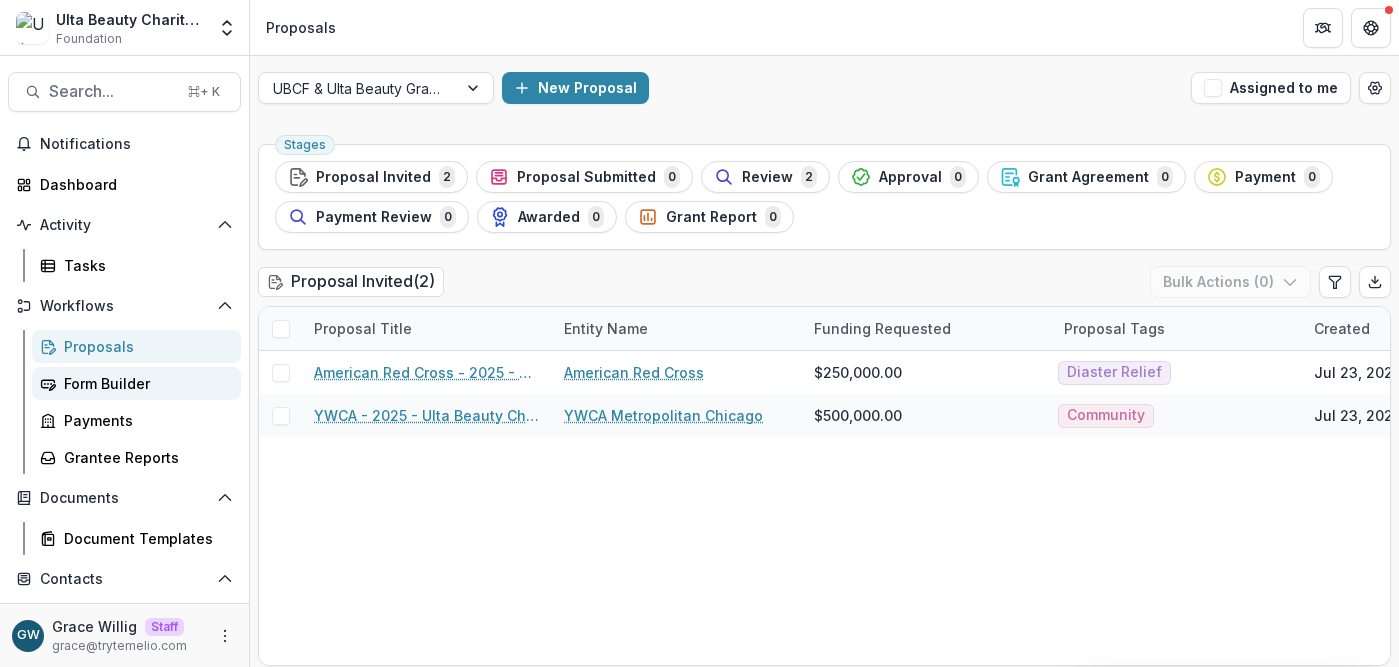 click on "Form Builder" at bounding box center (144, 383) 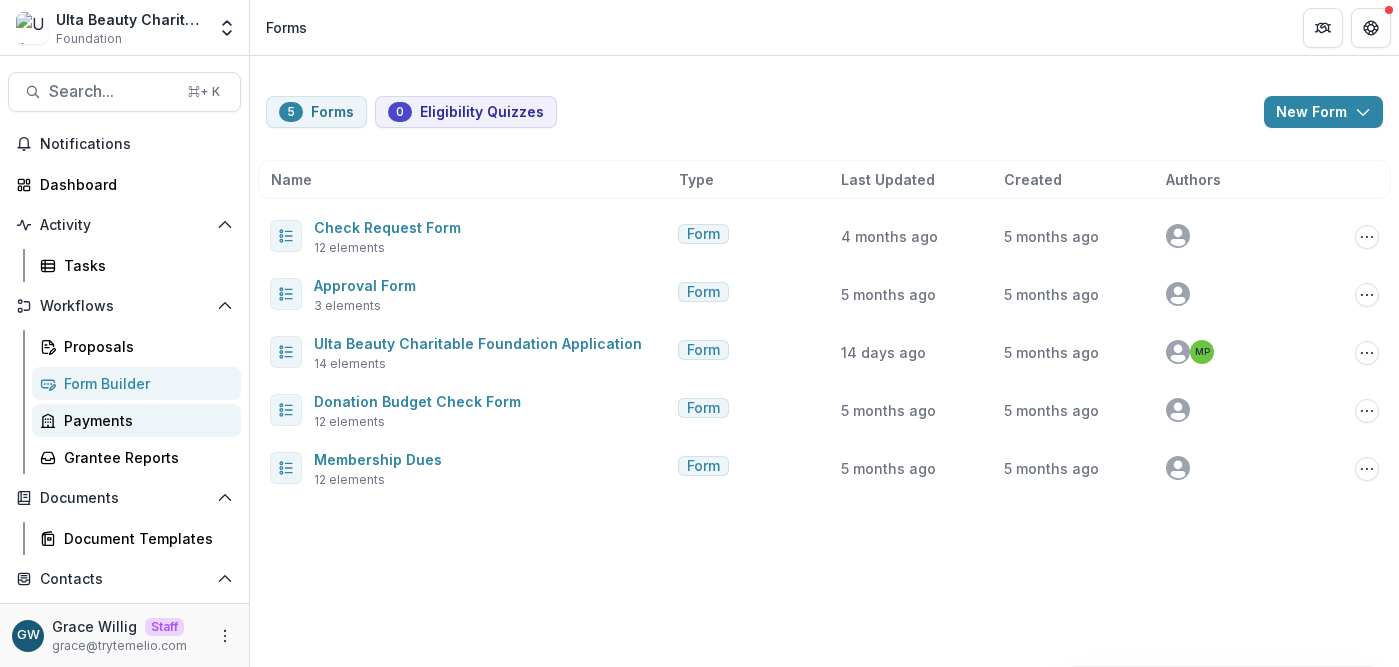 click on "Payments" at bounding box center [144, 420] 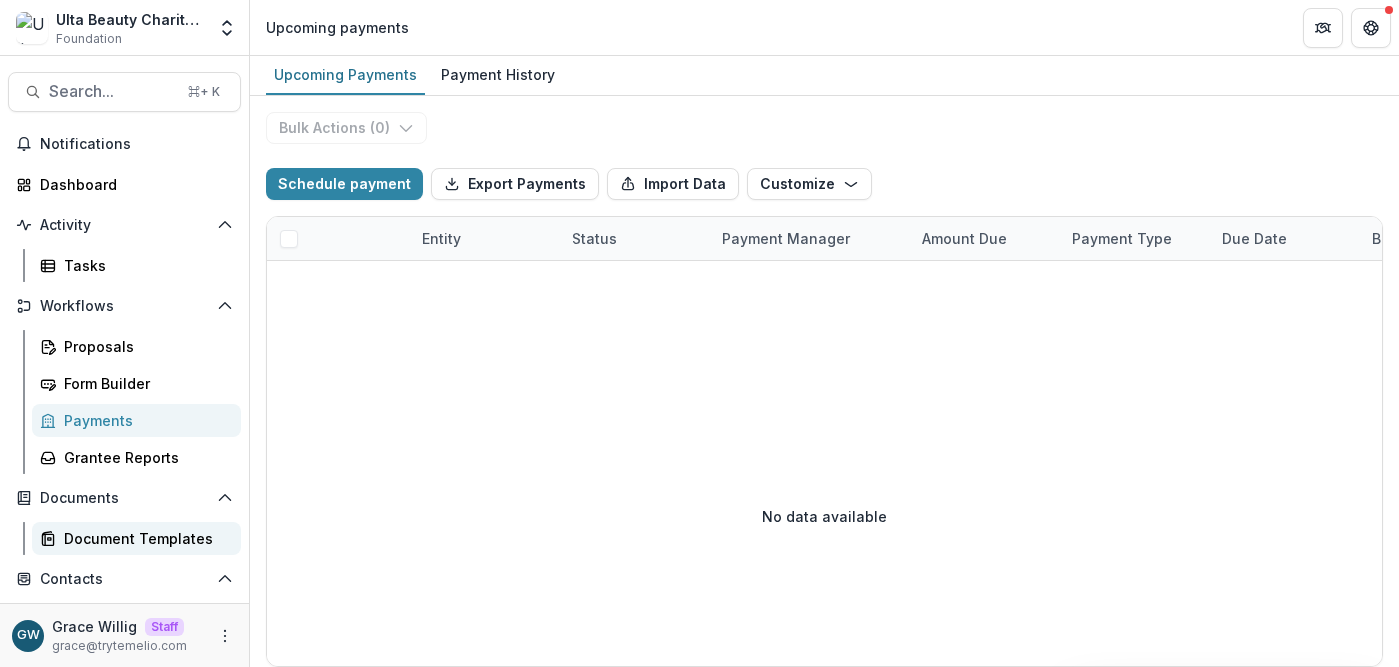 click on "Document Templates" at bounding box center (136, 538) 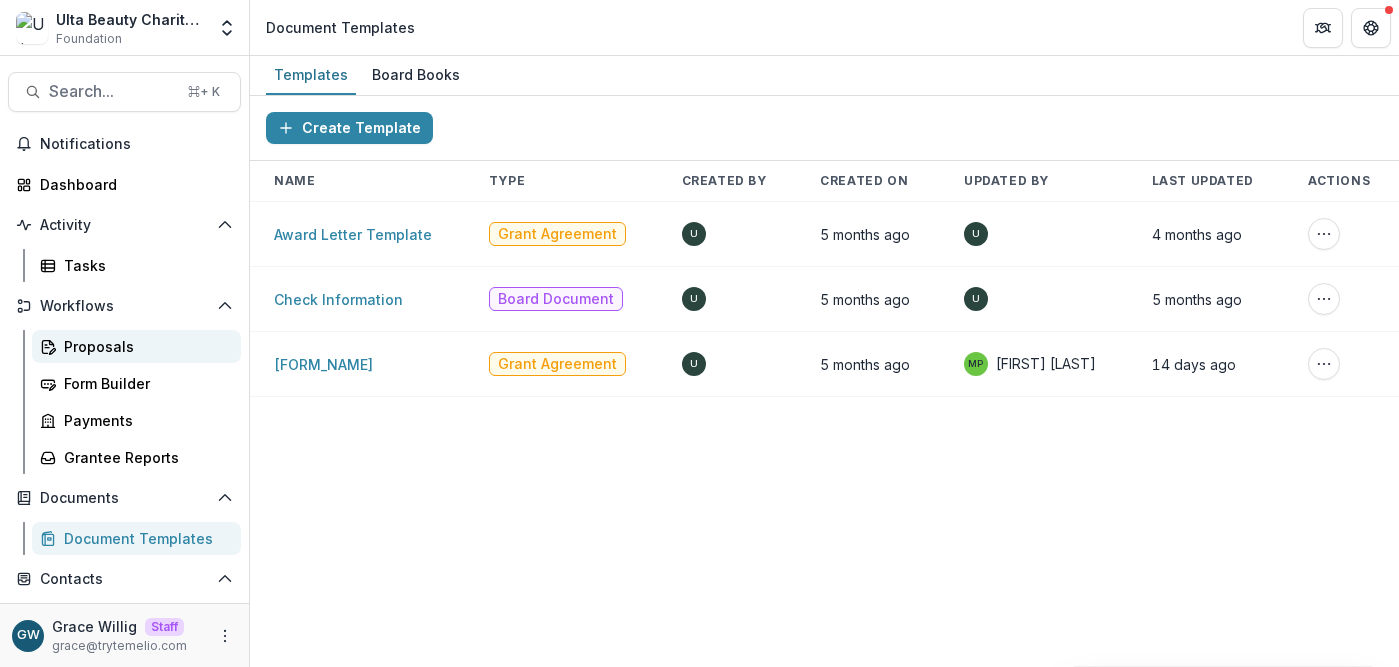 click on "Proposals" at bounding box center [144, 346] 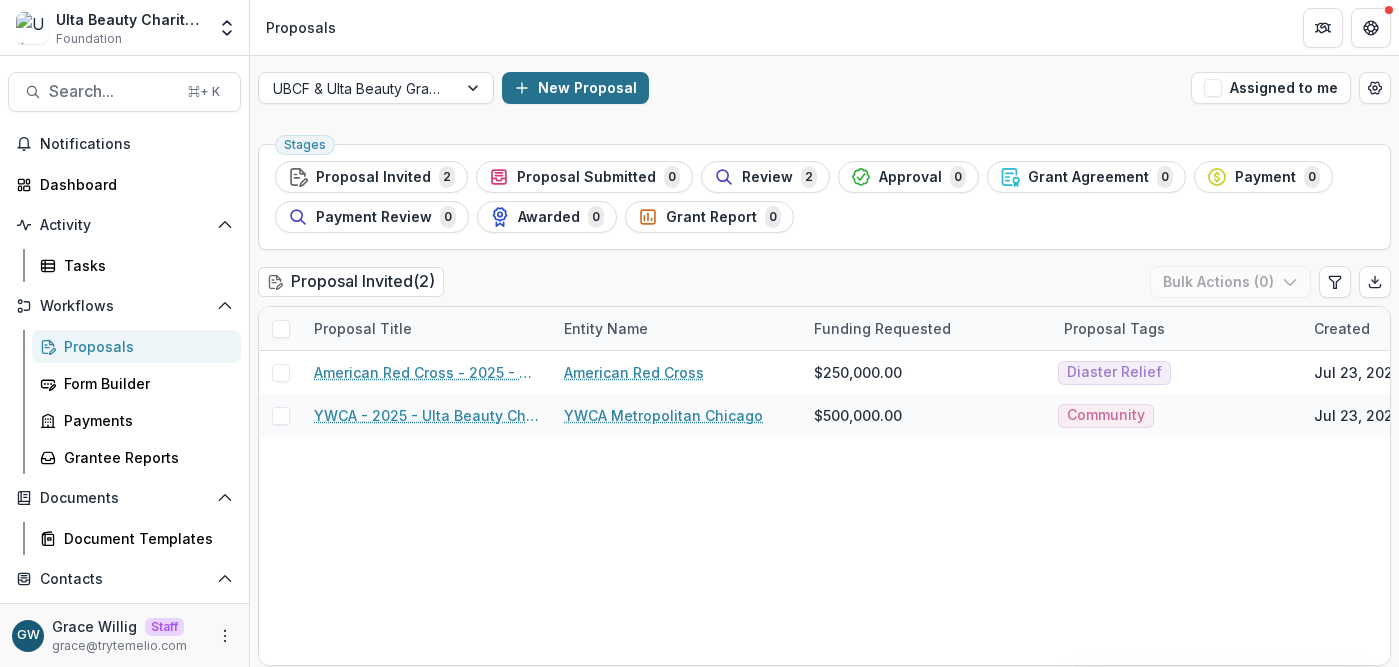 click on "New Proposal" at bounding box center (575, 88) 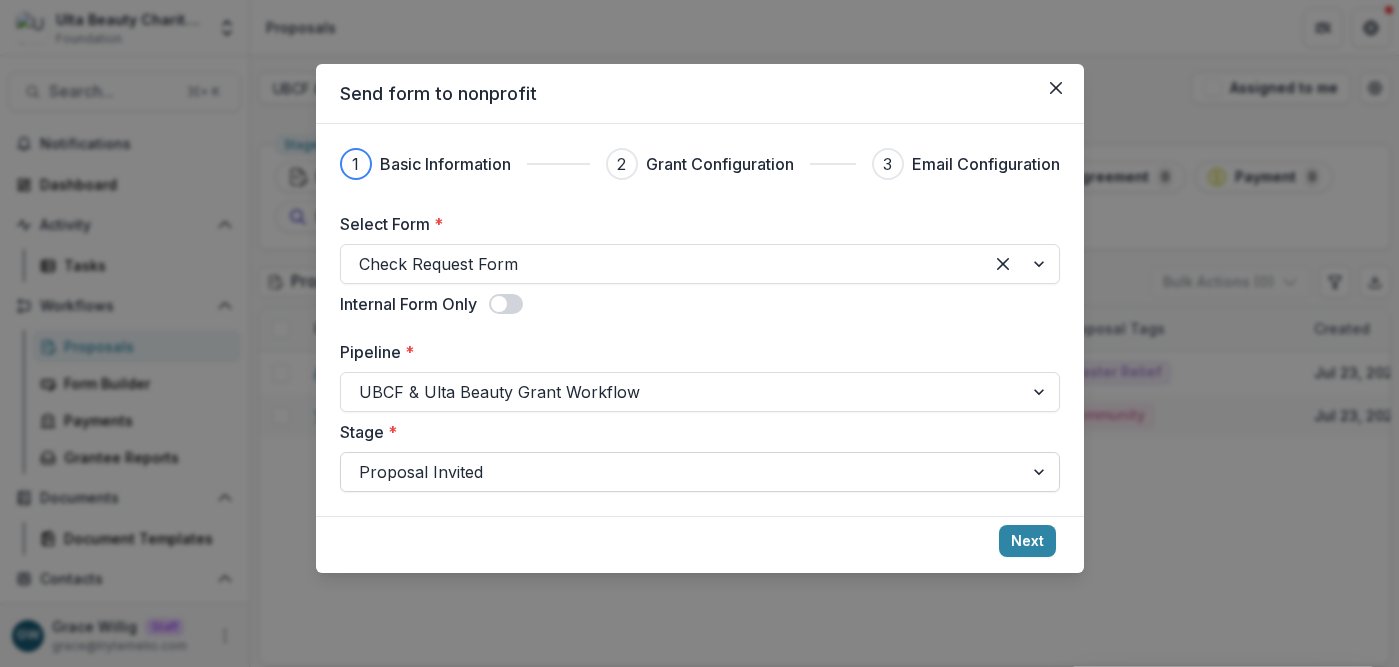 click at bounding box center [682, 472] 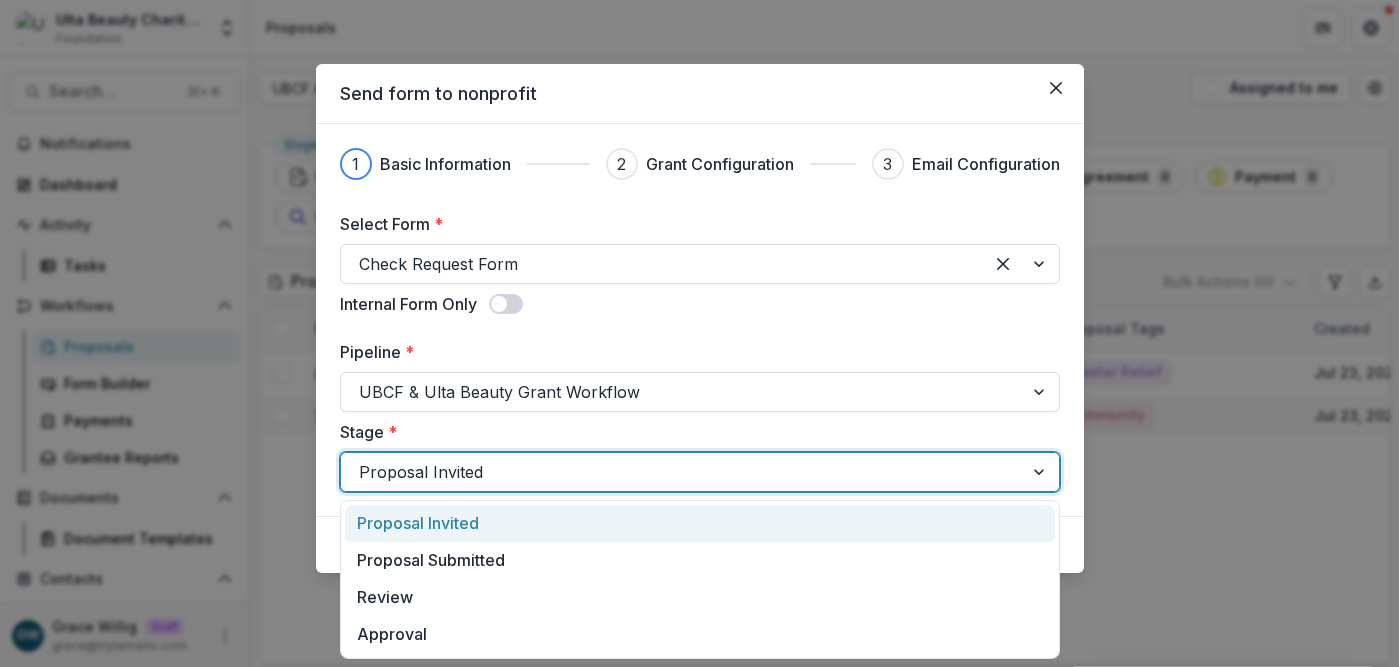 click on "Stage *" at bounding box center [694, 432] 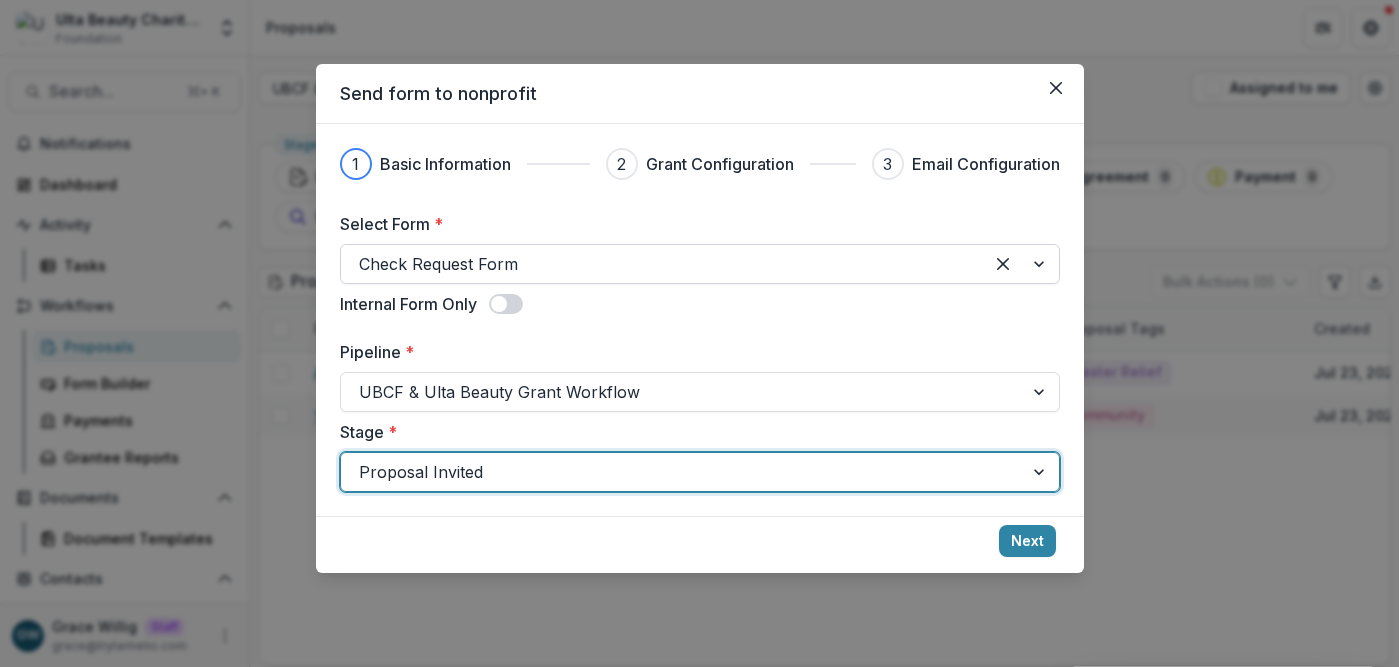 click at bounding box center (662, 264) 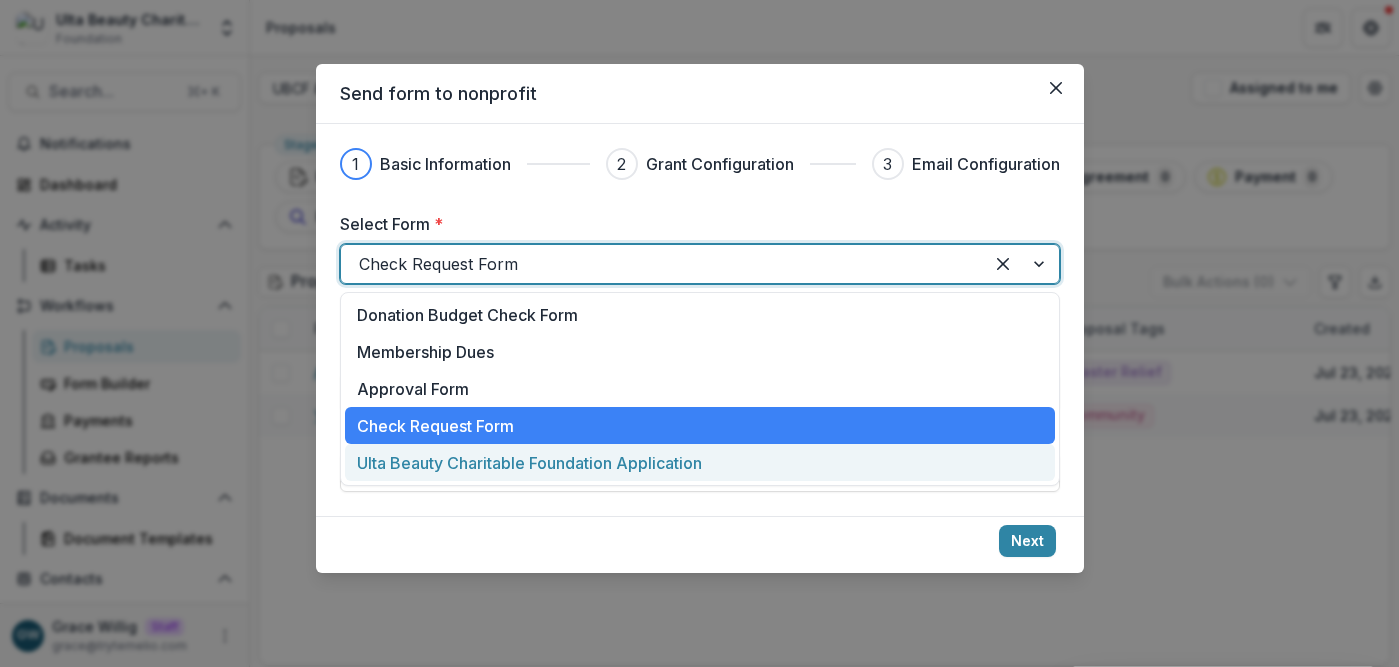 click on "Ulta Beauty Charitable Foundation Application" at bounding box center [529, 463] 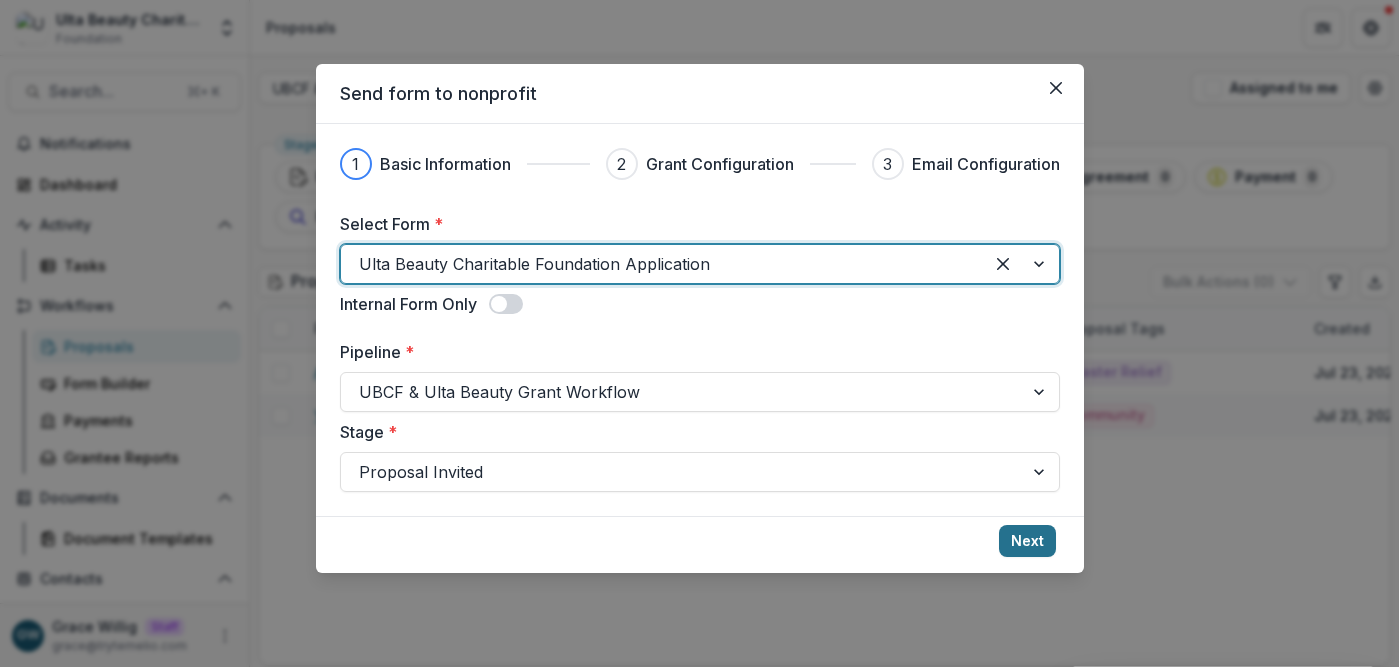 click on "Next" at bounding box center [1027, 541] 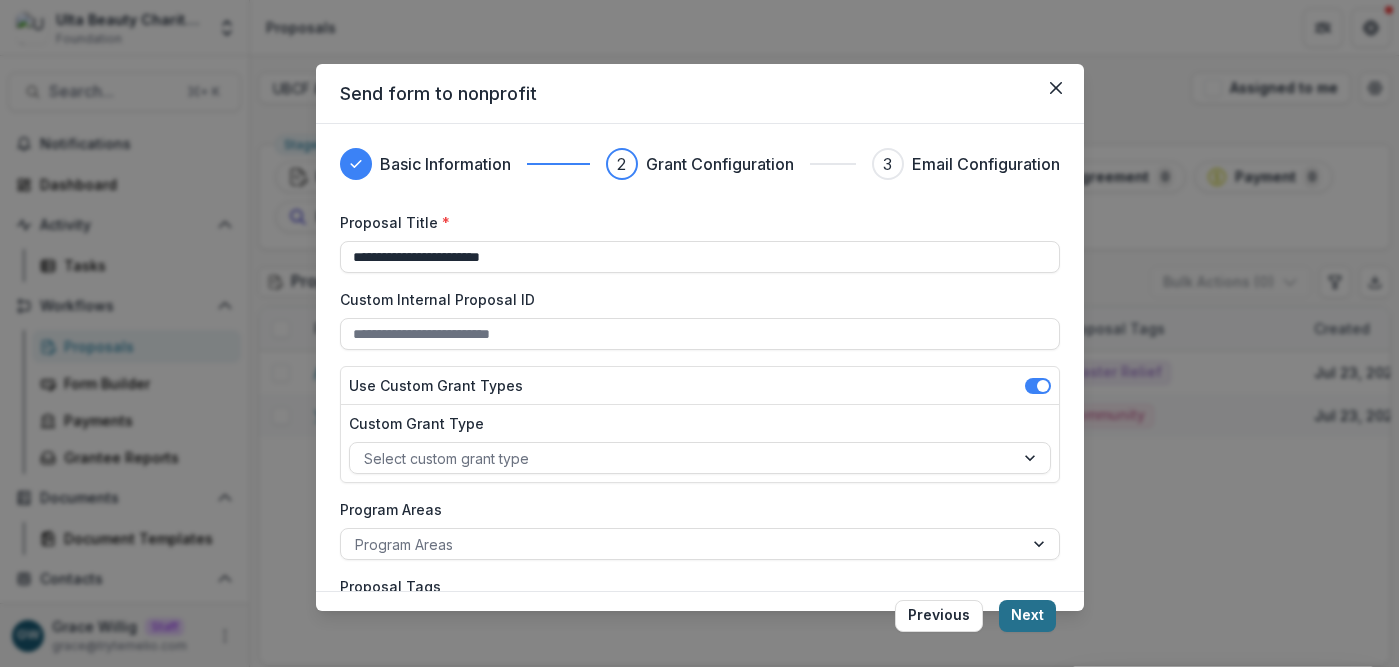 click on "Next" at bounding box center [1027, 616] 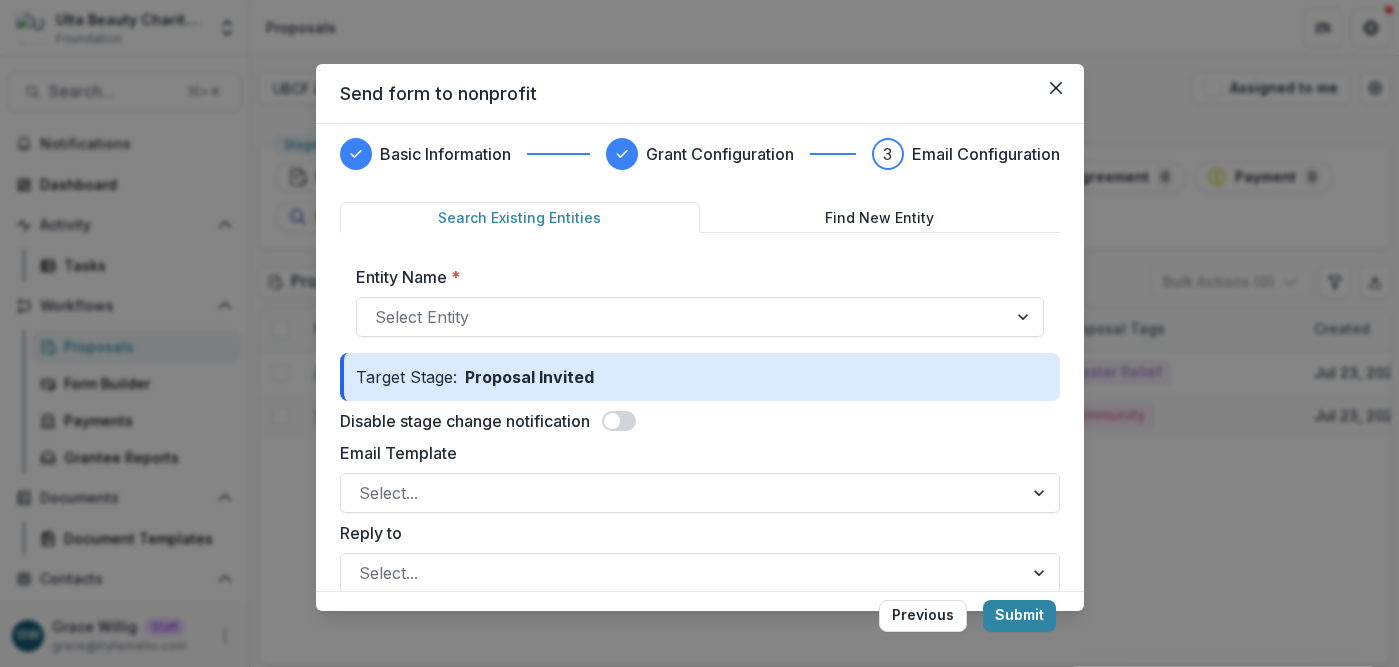 scroll, scrollTop: 36, scrollLeft: 0, axis: vertical 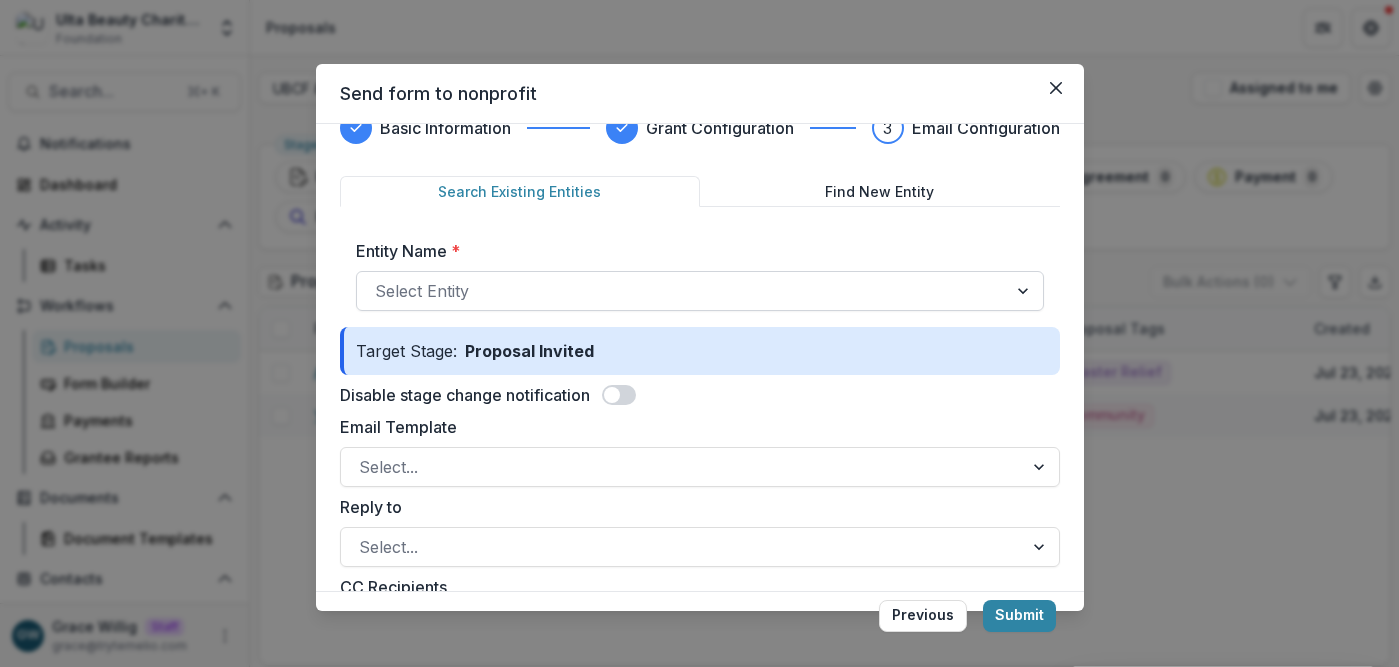 click at bounding box center [682, 291] 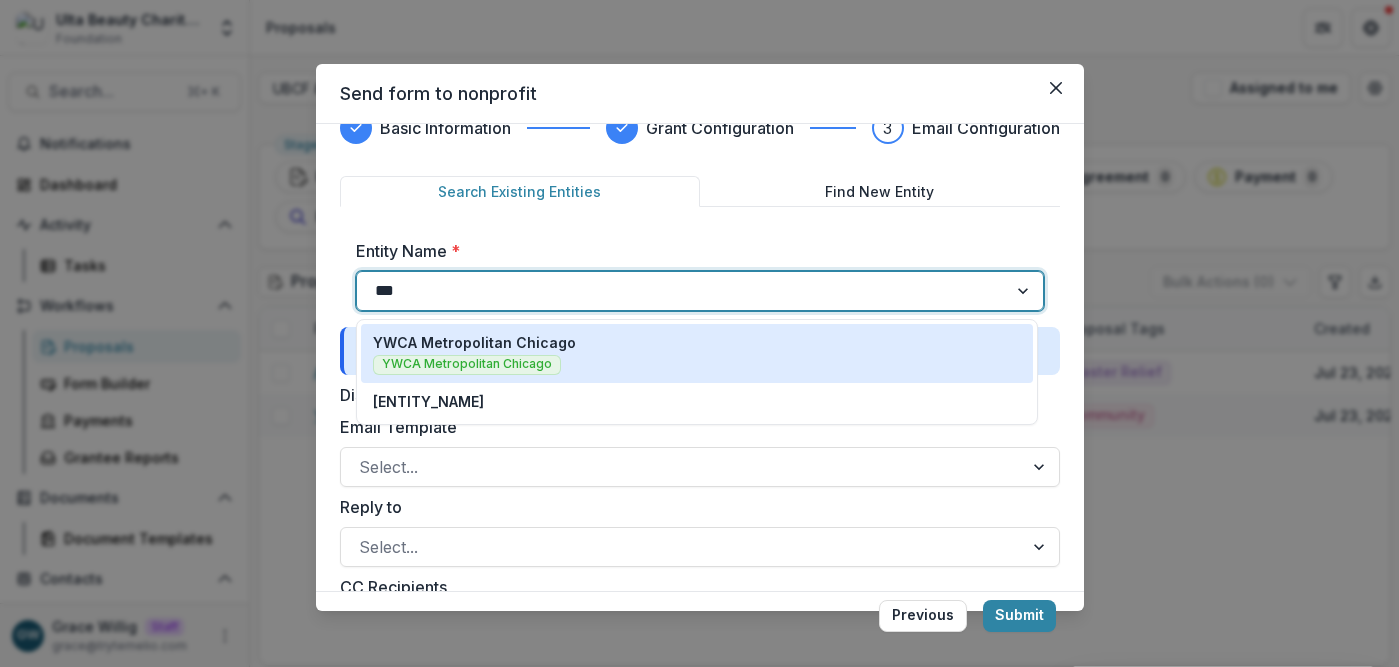 type on "****" 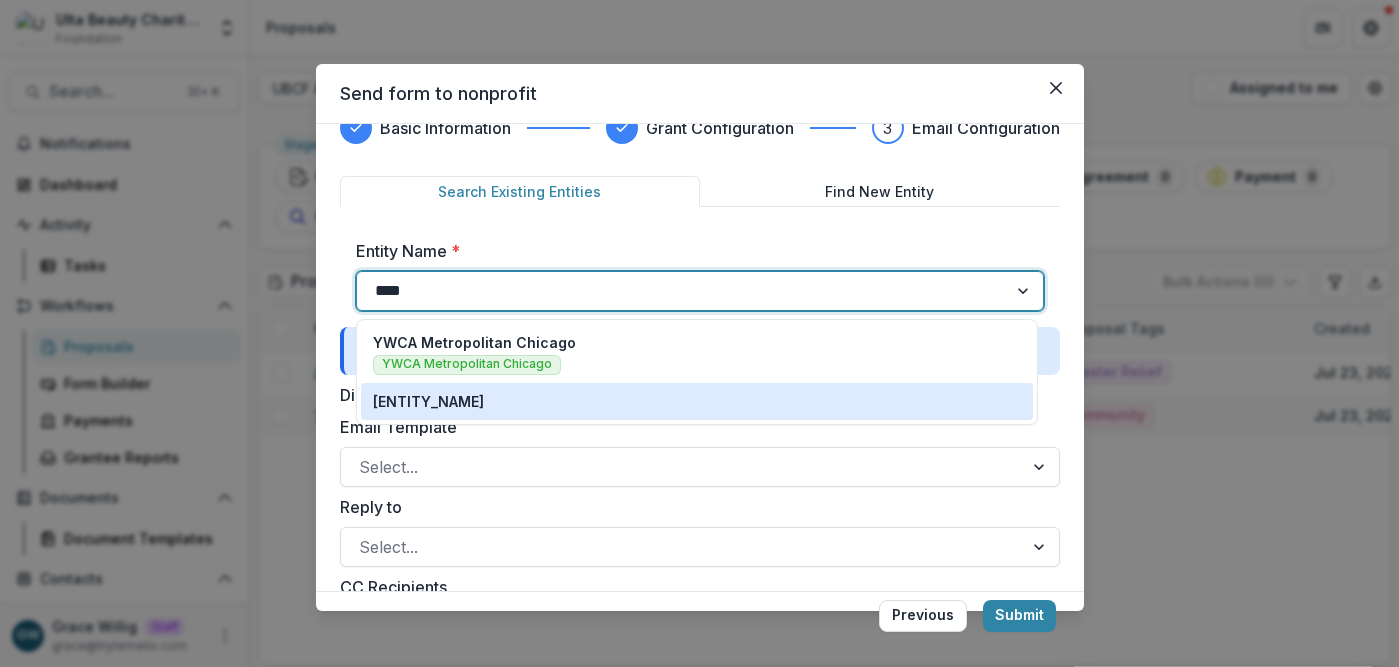 click on "[ENTITY_NAME]" at bounding box center [697, 401] 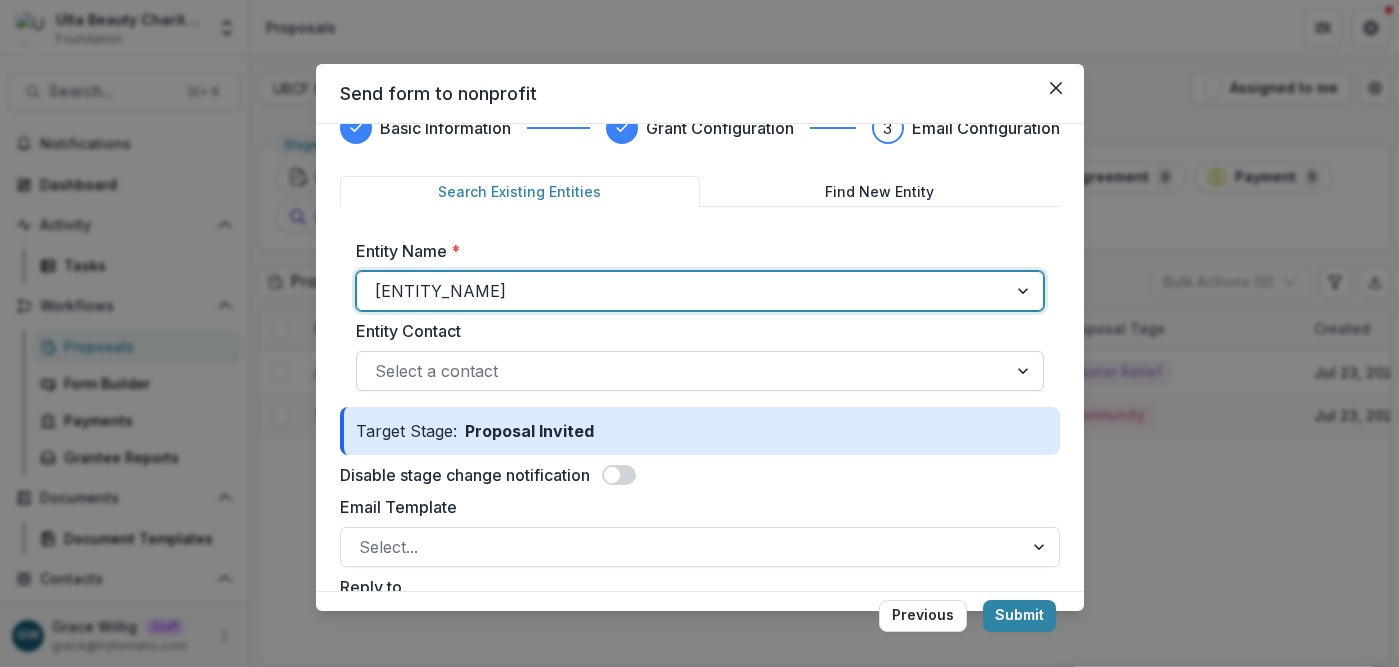 click at bounding box center (682, 371) 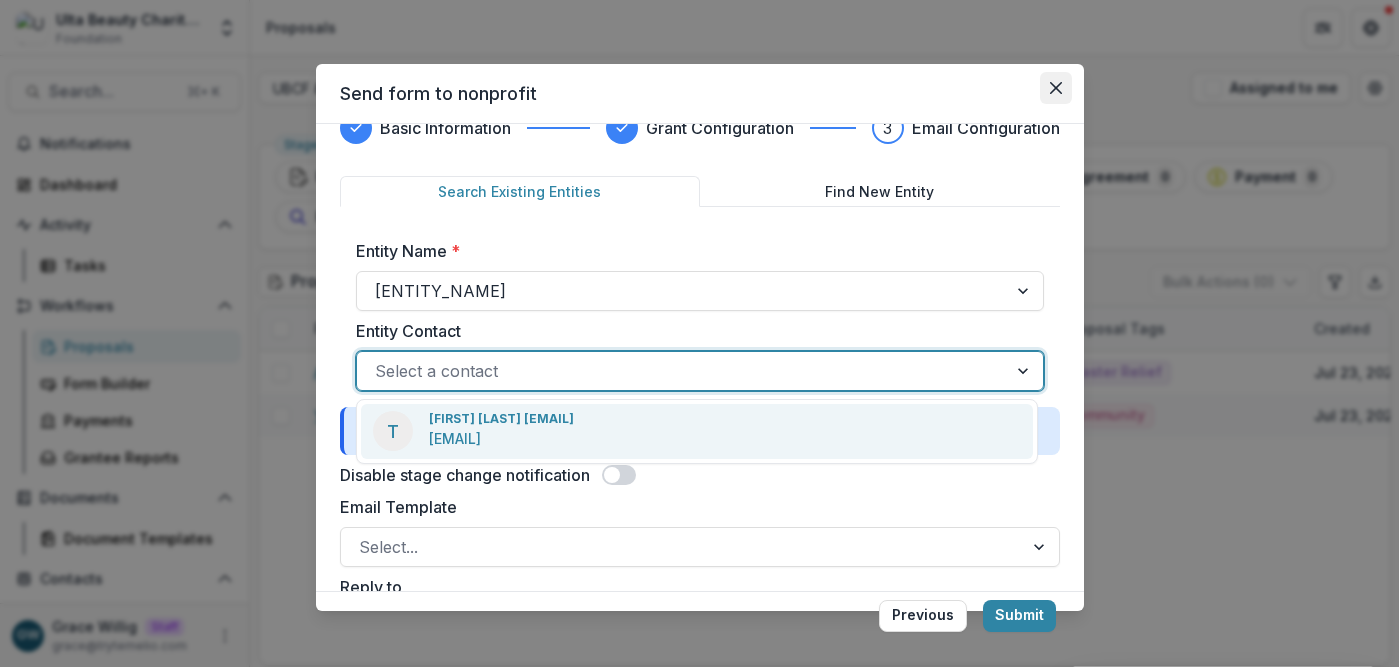 click 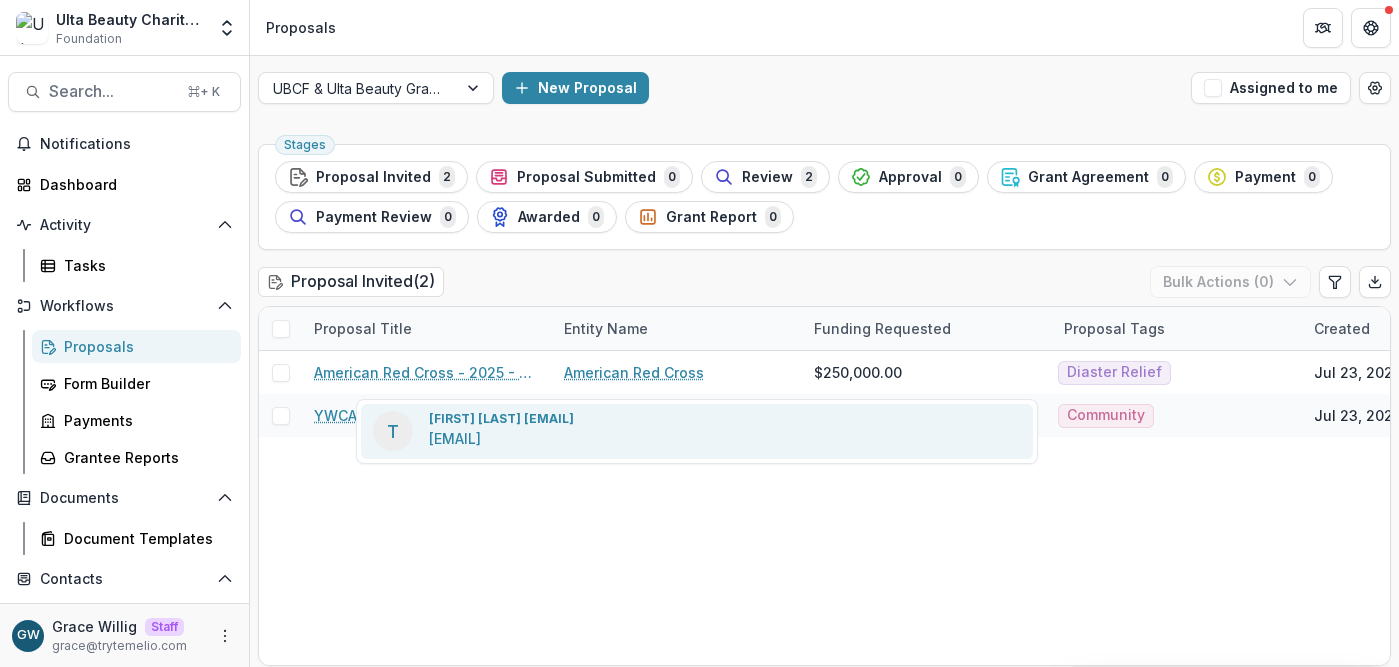 scroll, scrollTop: 0, scrollLeft: 0, axis: both 